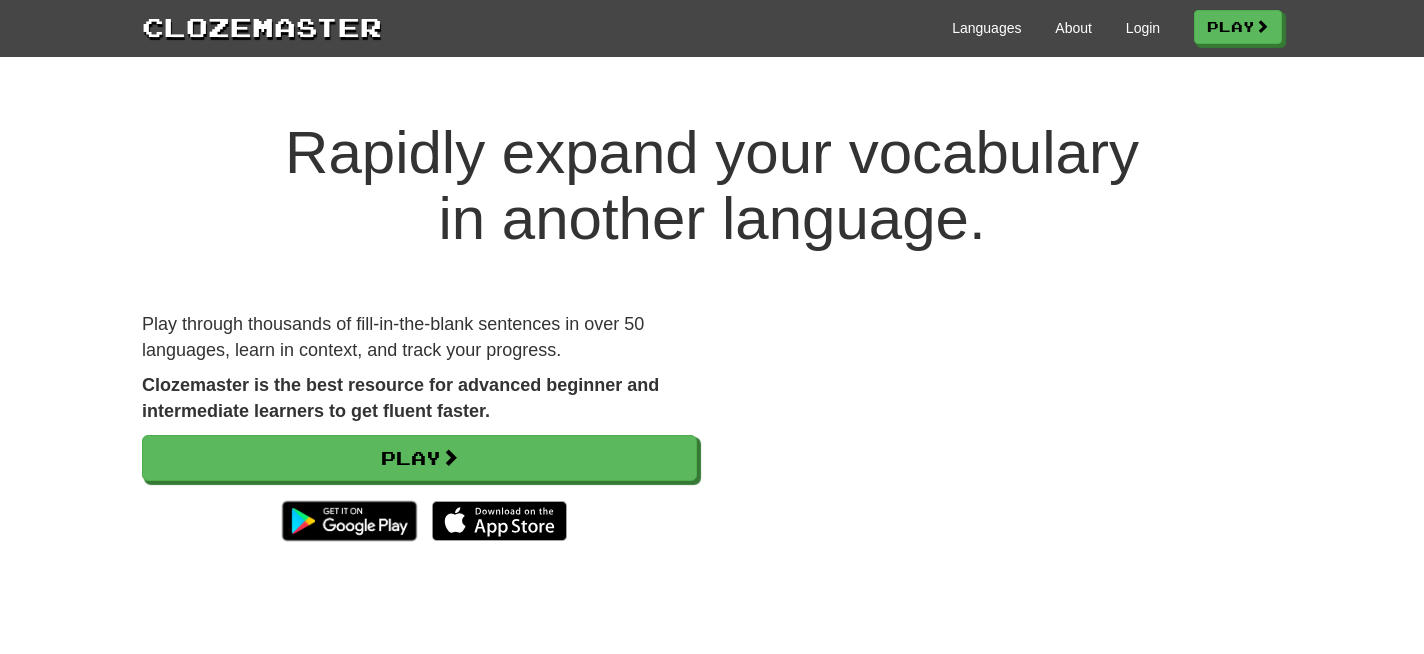 scroll, scrollTop: 0, scrollLeft: 0, axis: both 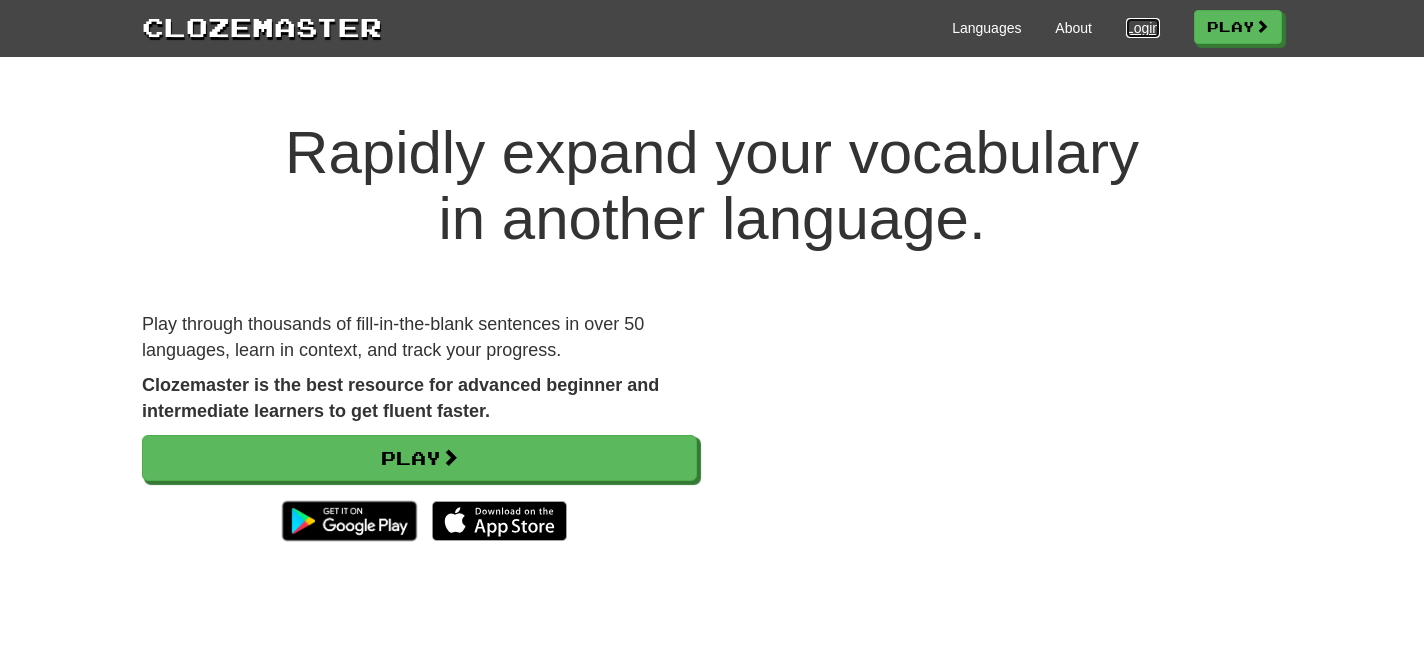 click on "Login" at bounding box center (1143, 28) 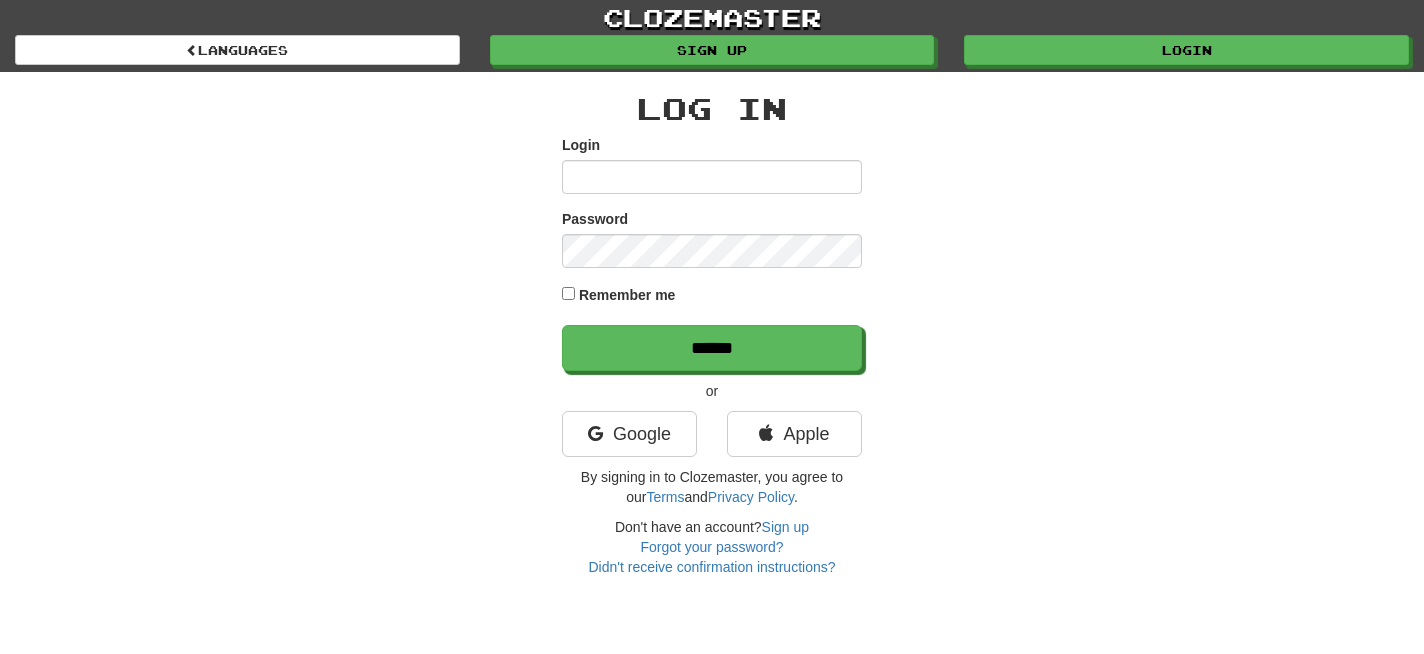 scroll, scrollTop: 0, scrollLeft: 0, axis: both 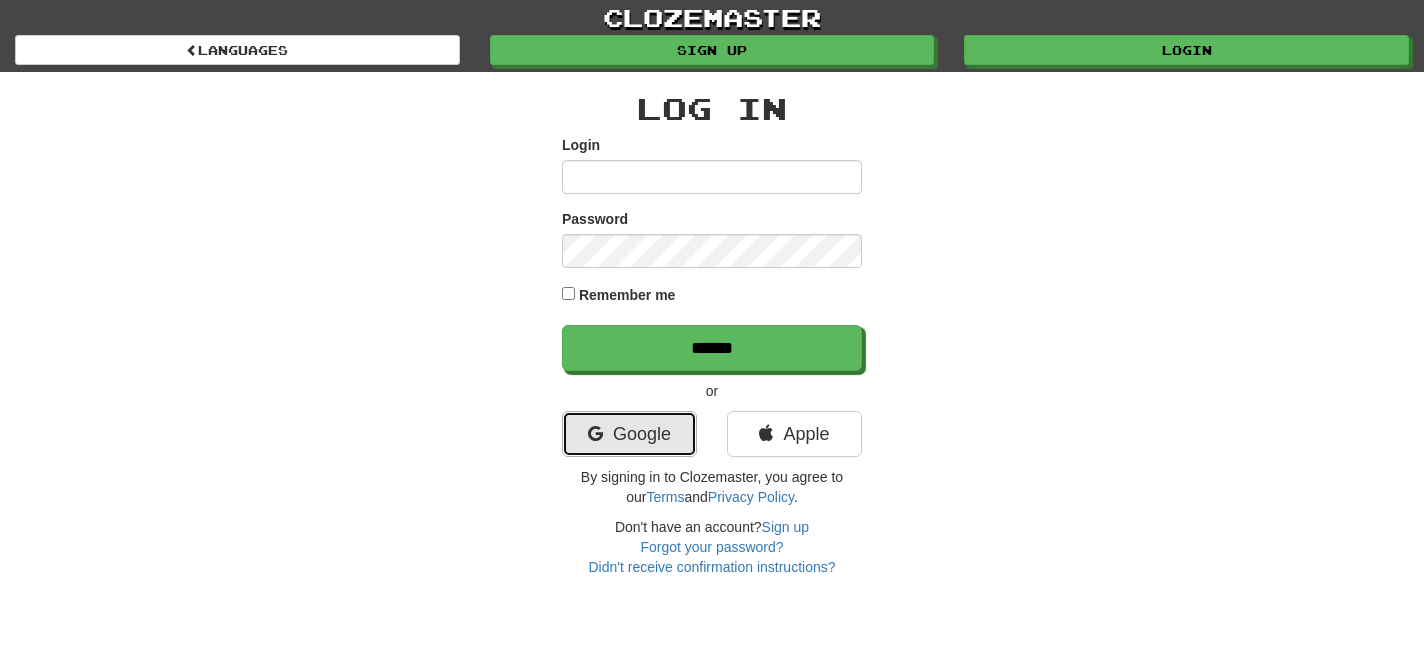click at bounding box center [595, 434] 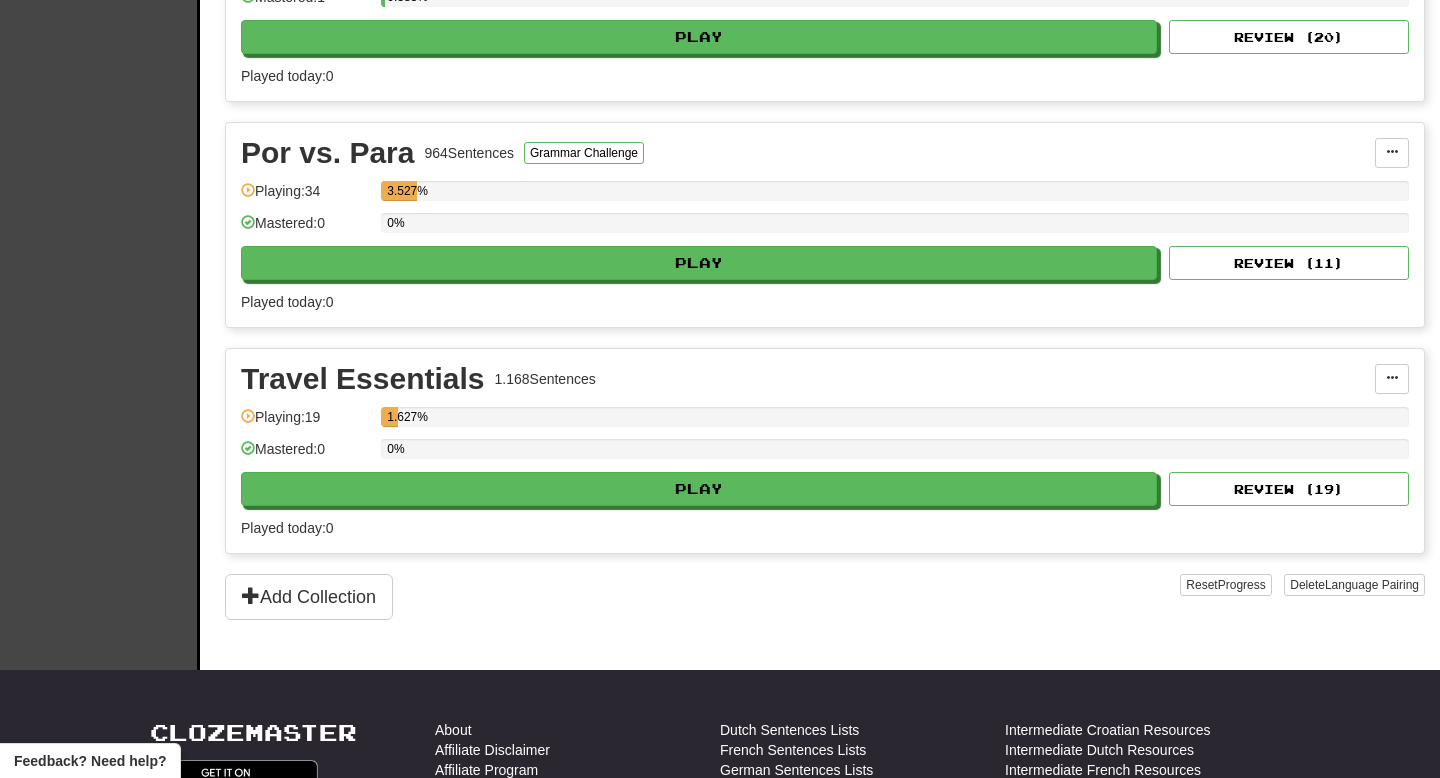 scroll, scrollTop: 571, scrollLeft: 0, axis: vertical 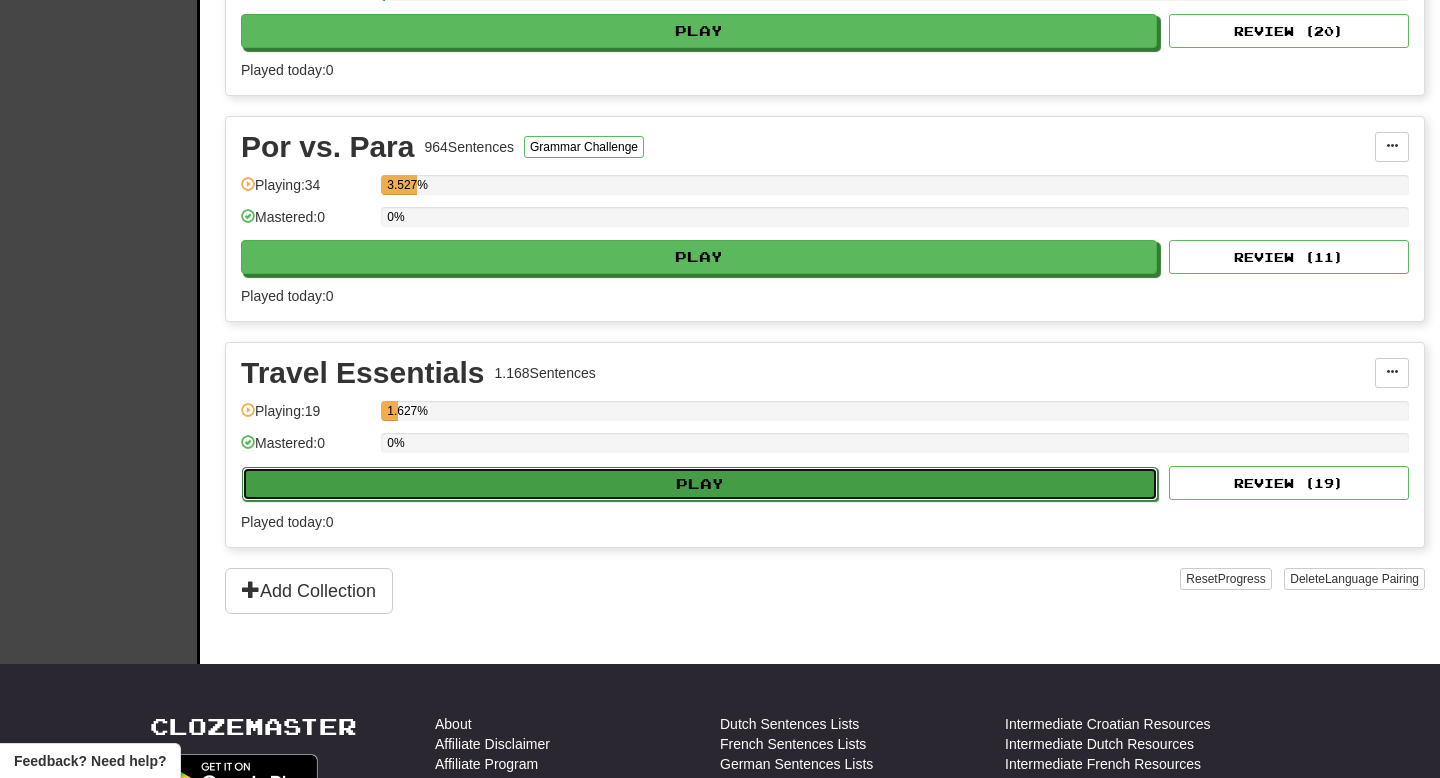click on "Play" at bounding box center [700, 484] 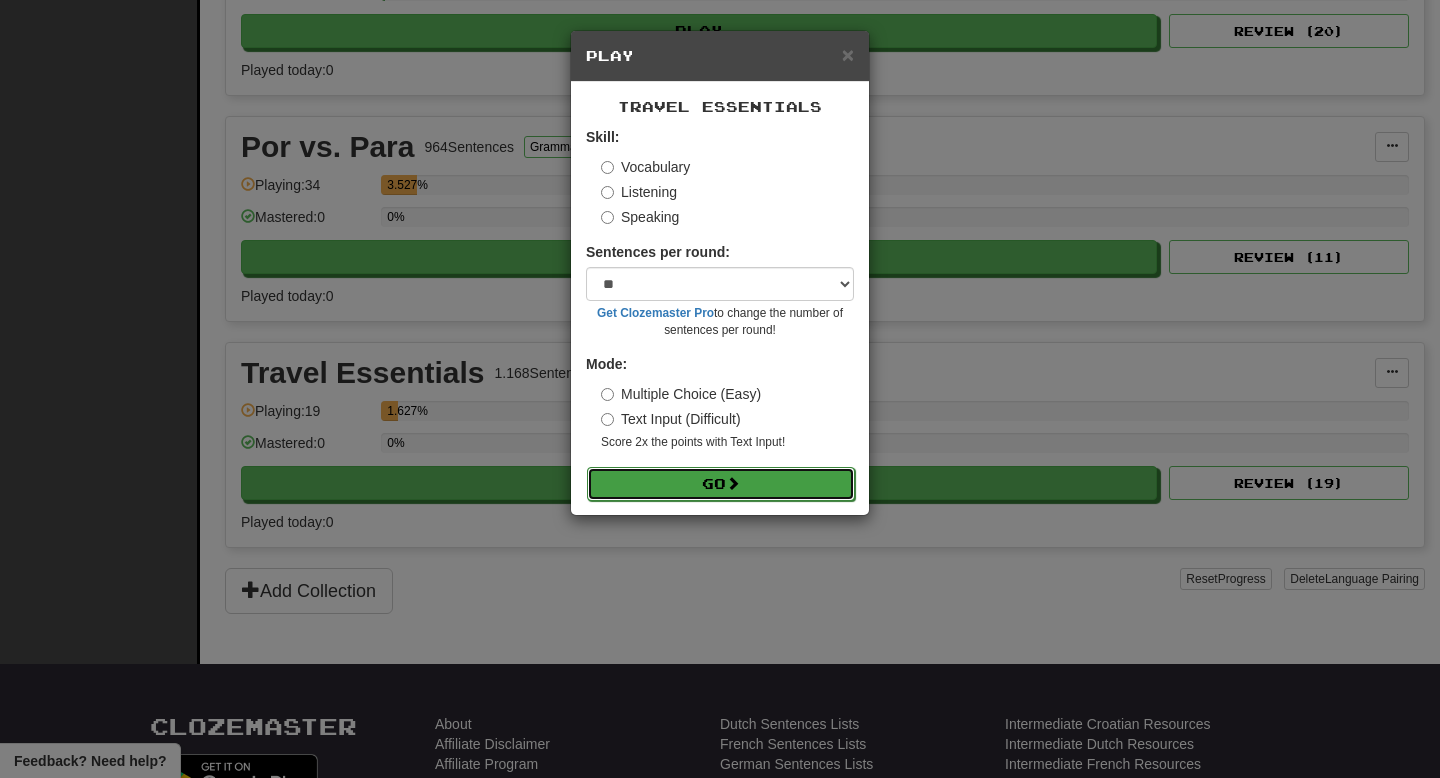 click on "Go" at bounding box center (721, 484) 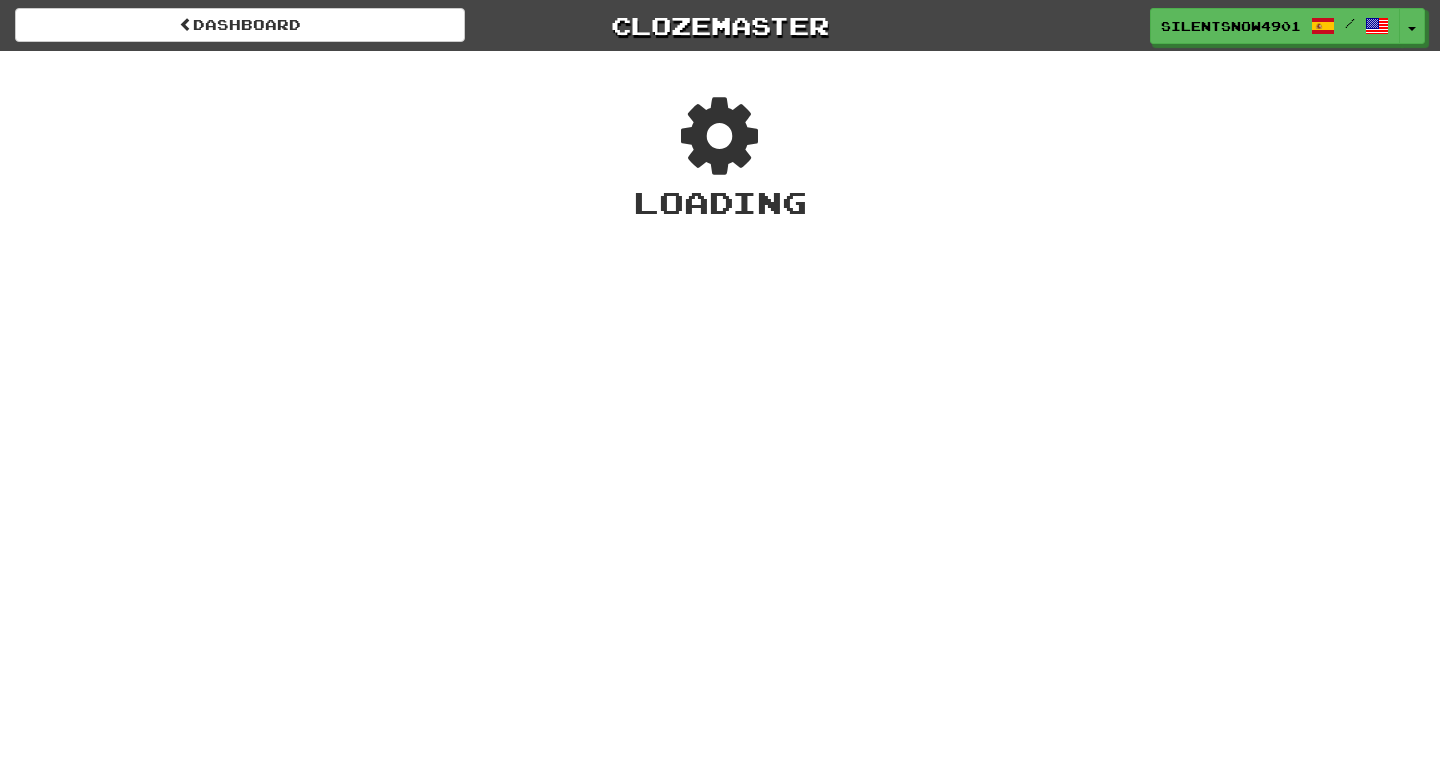 scroll, scrollTop: 0, scrollLeft: 0, axis: both 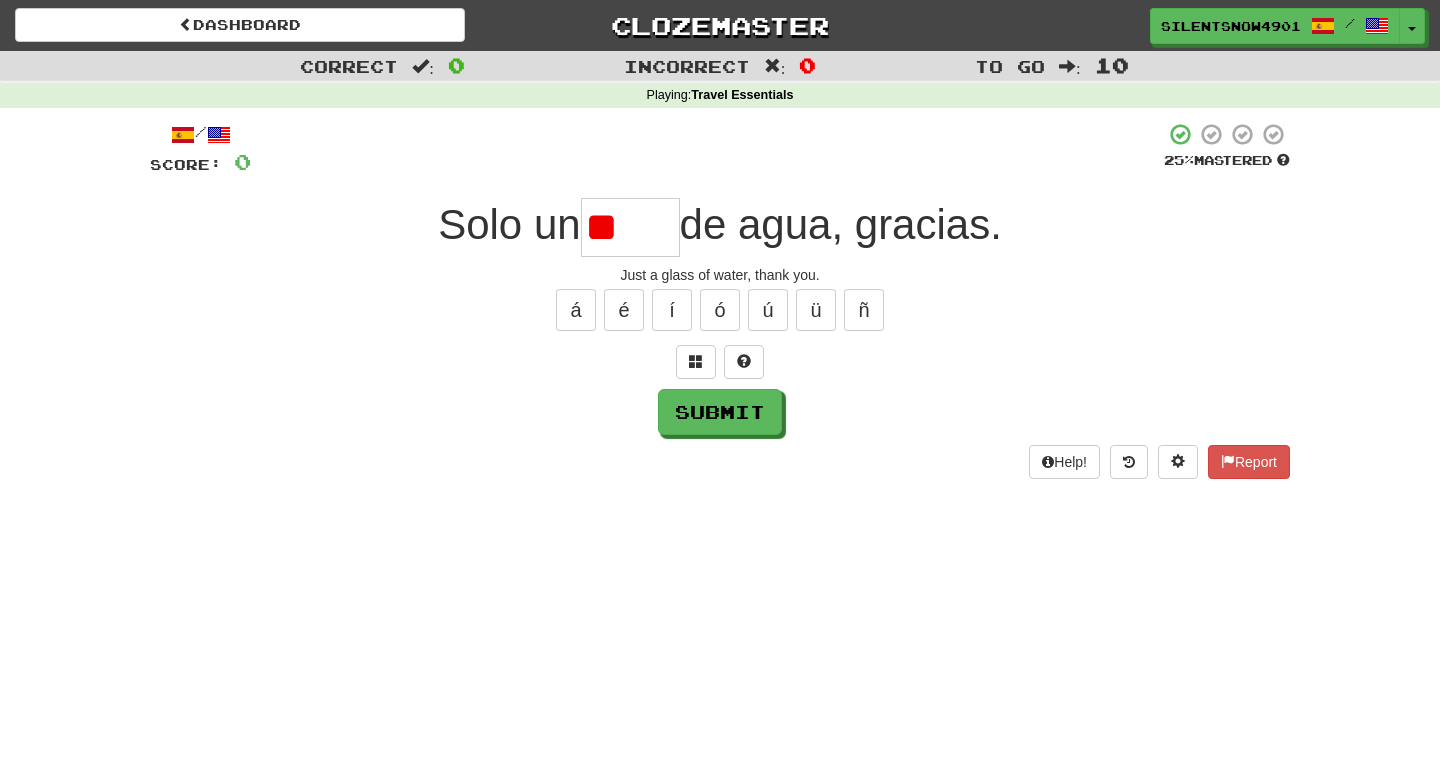 type on "*" 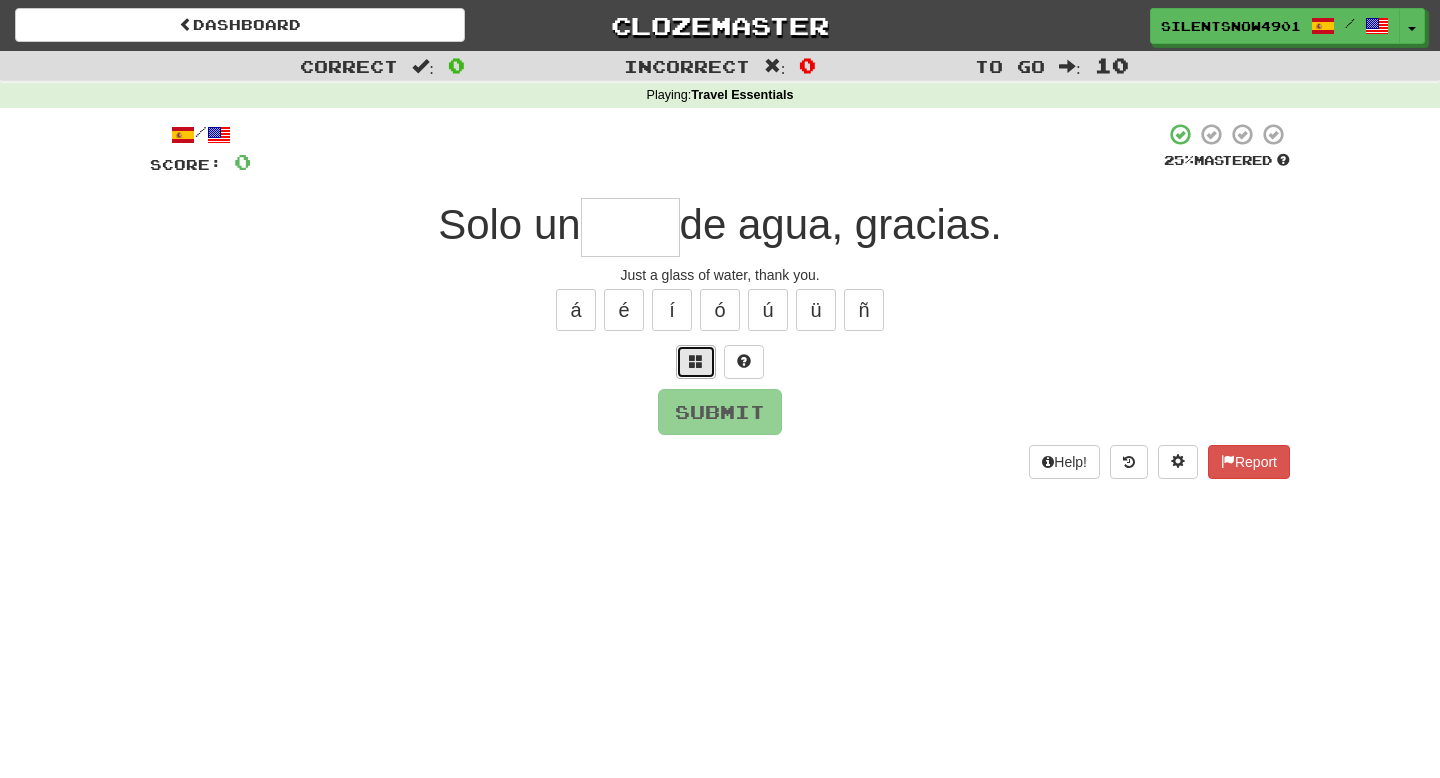 click at bounding box center [696, 361] 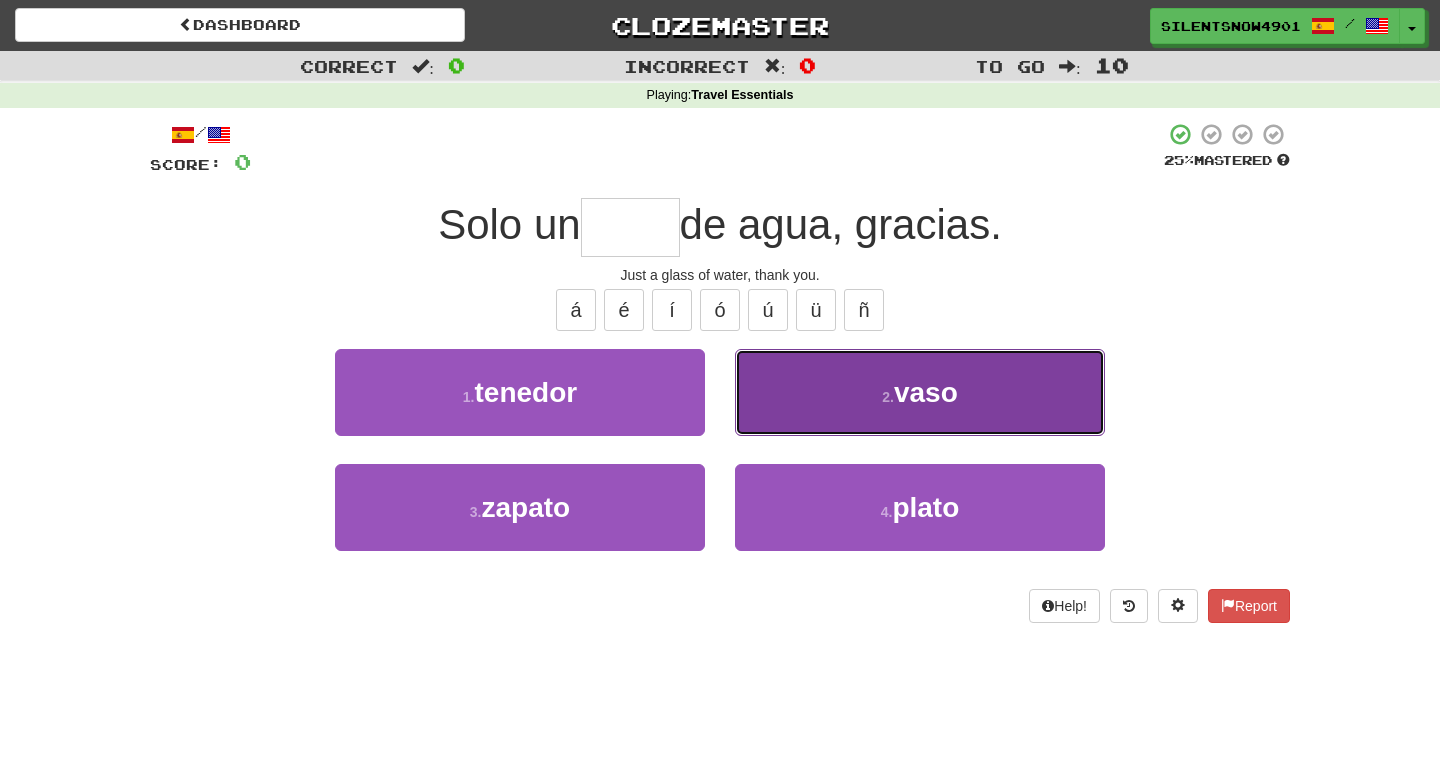 click on "vaso" at bounding box center (926, 392) 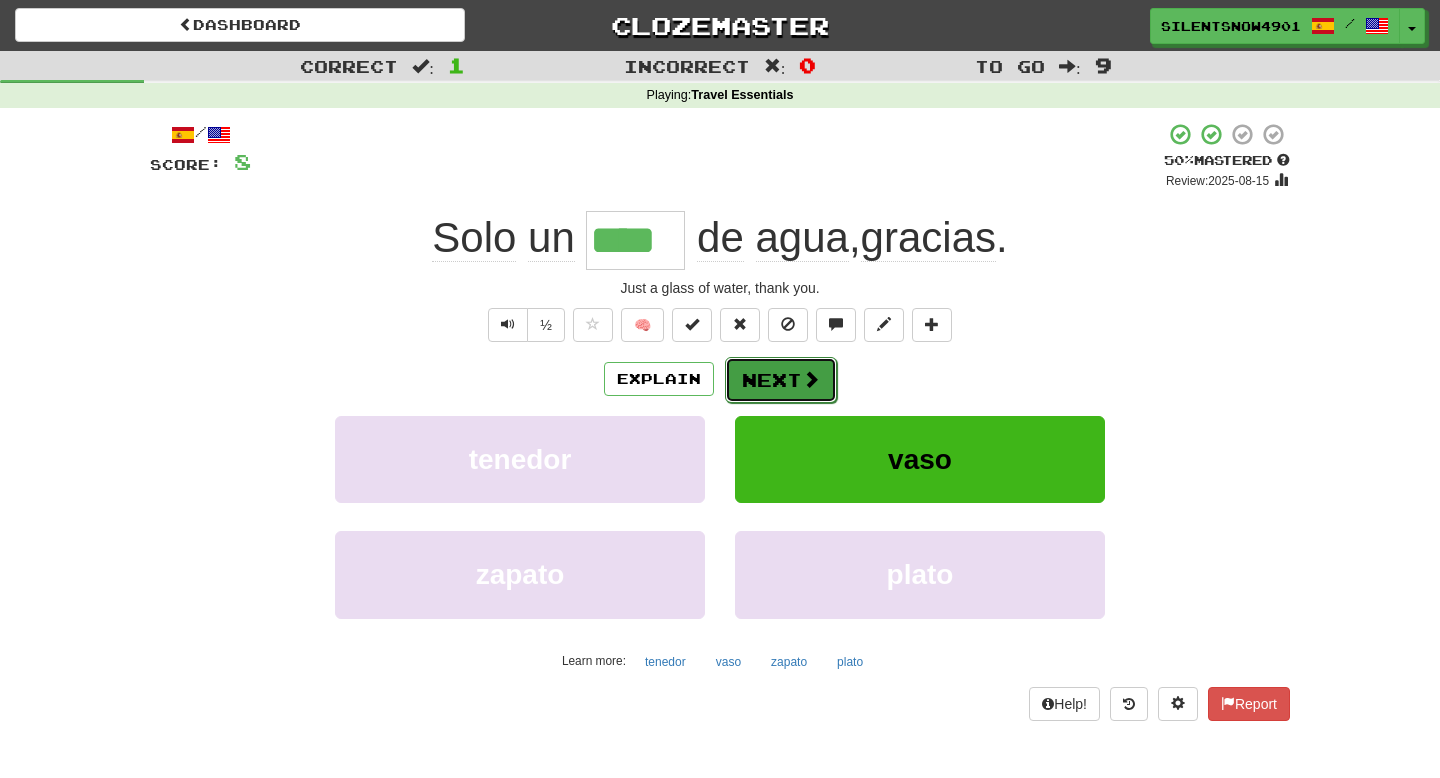 click on "Next" at bounding box center (781, 380) 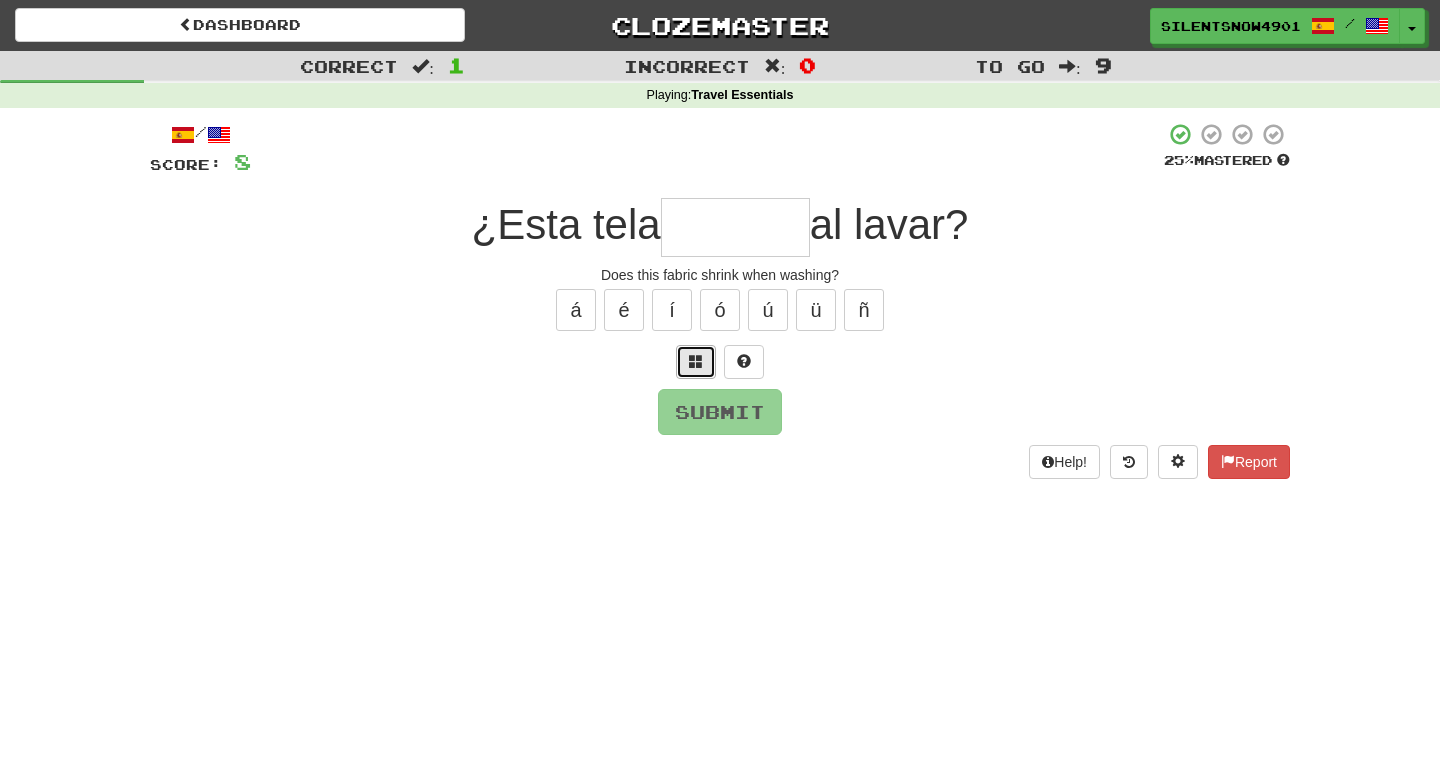click at bounding box center (696, 362) 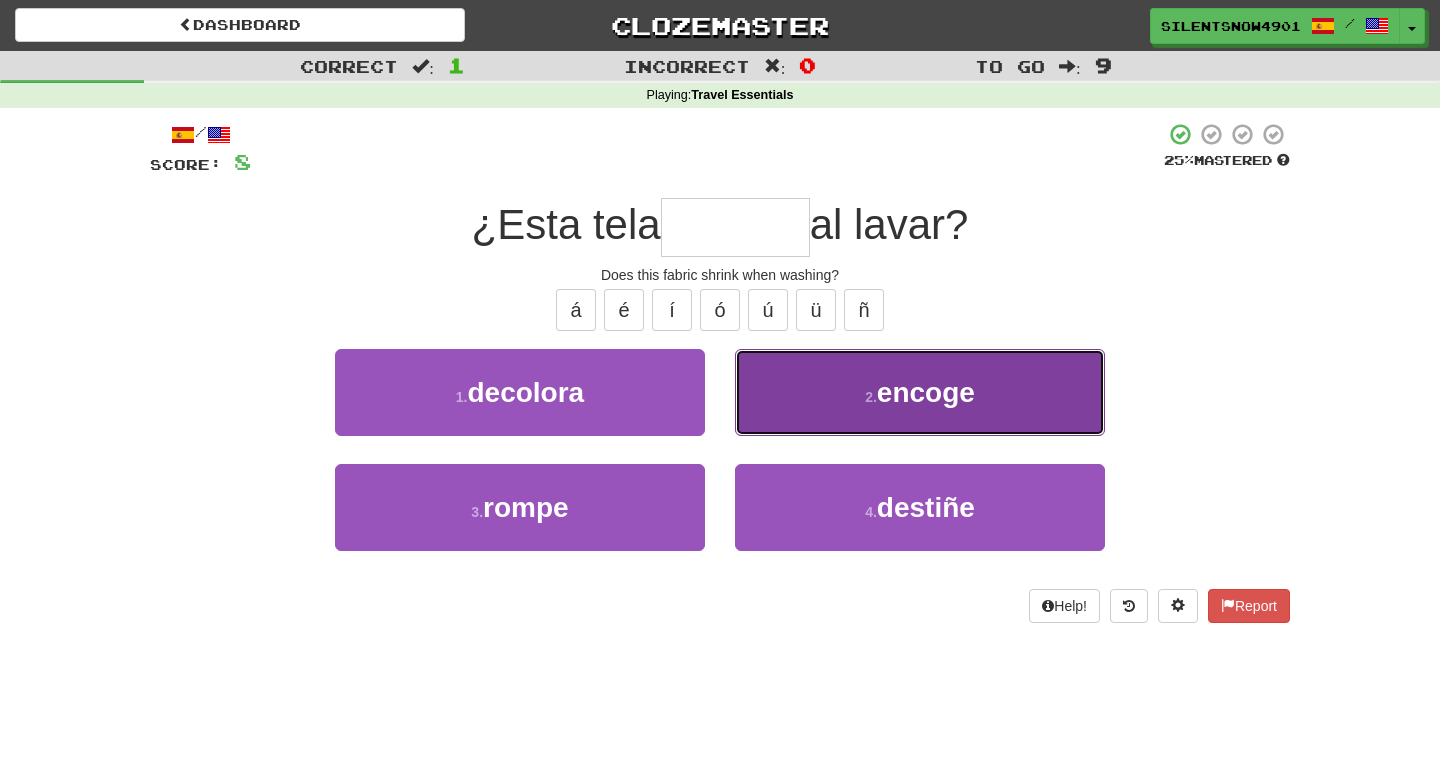 click on "2 ." at bounding box center [871, 397] 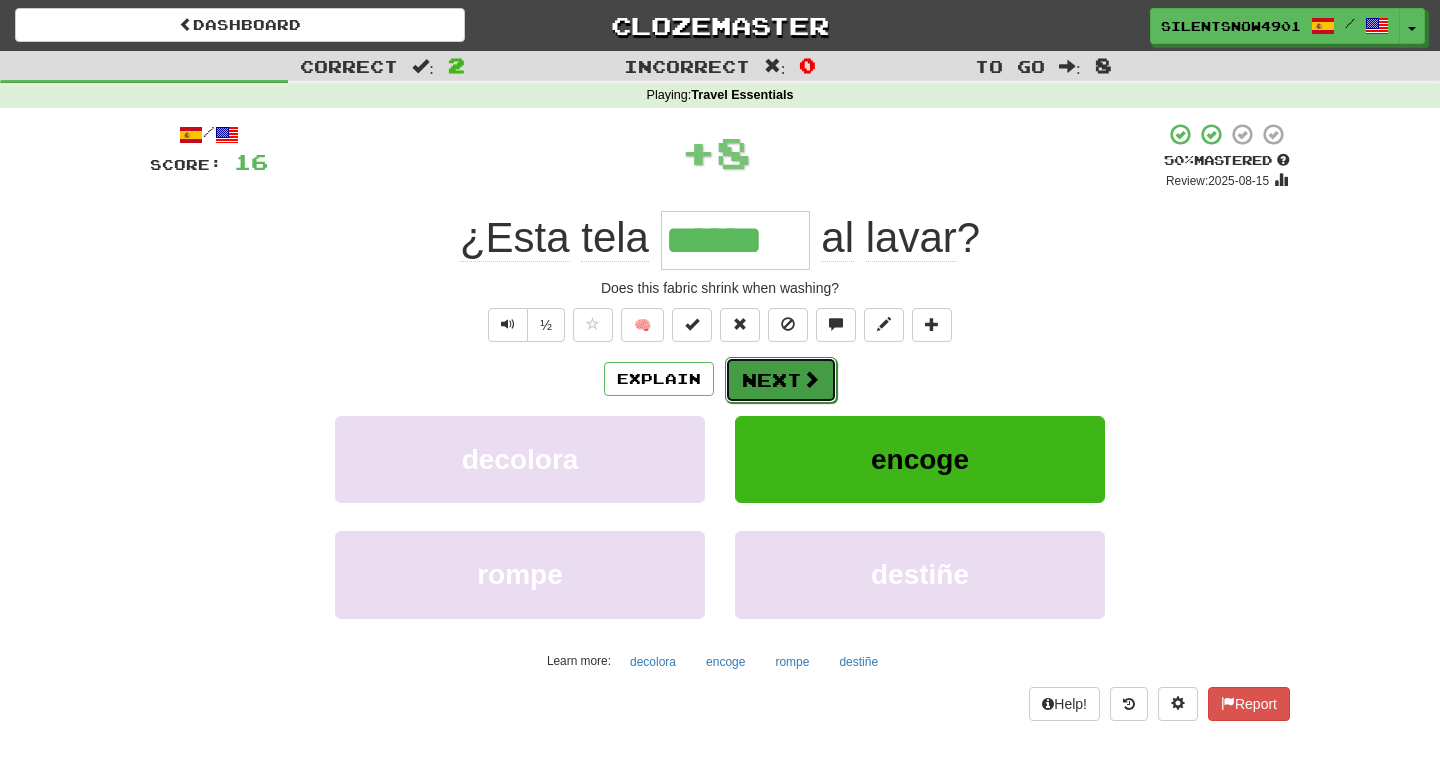 click on "Next" at bounding box center [781, 380] 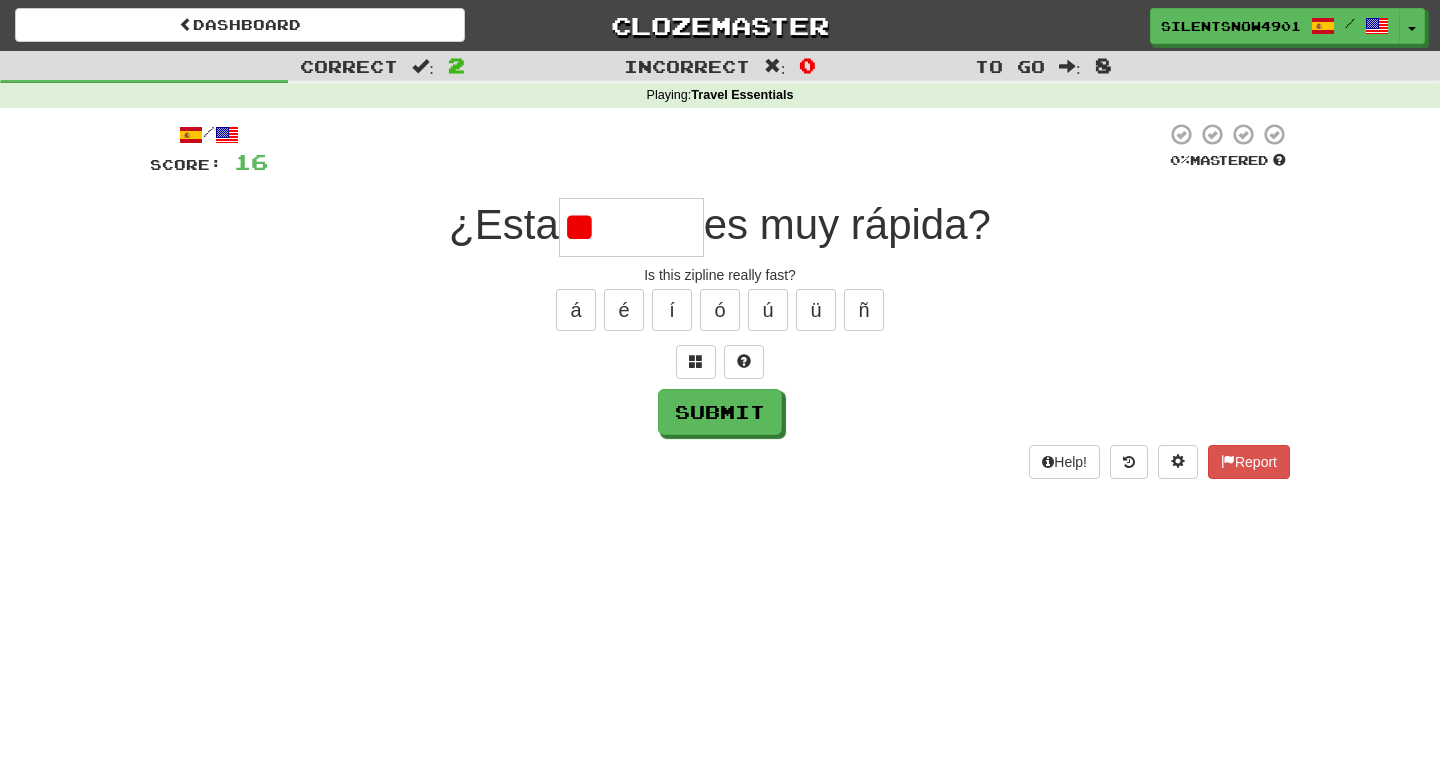 type on "*" 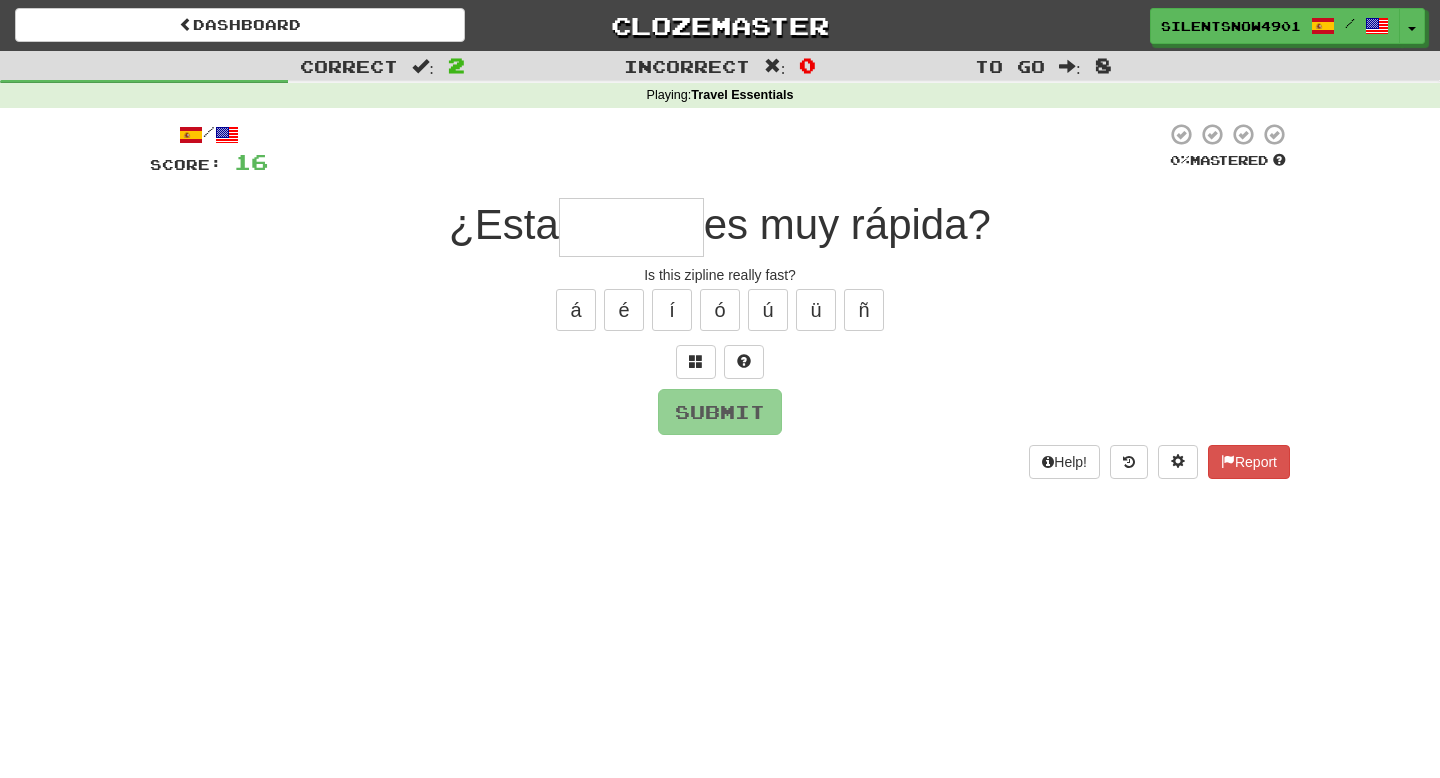 type on "*" 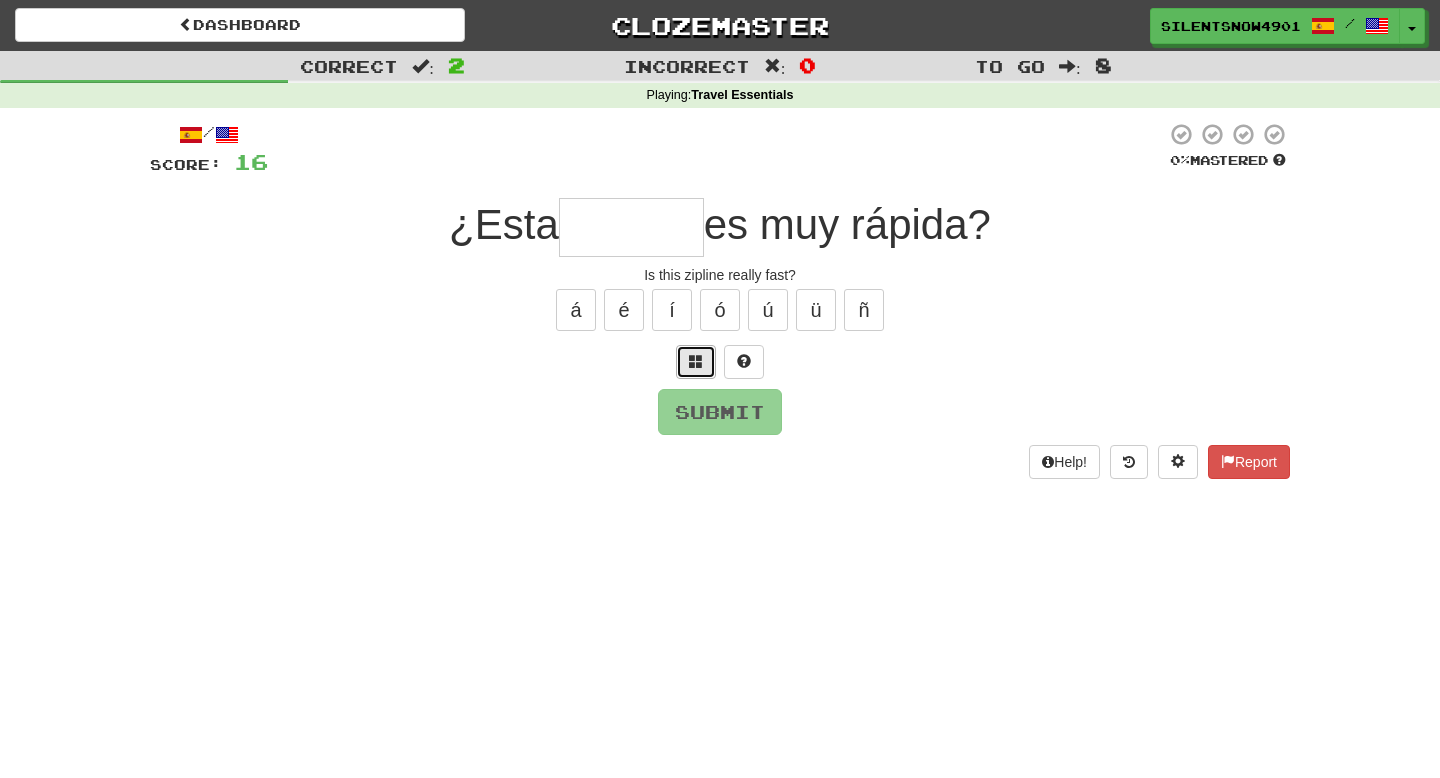 click at bounding box center [696, 361] 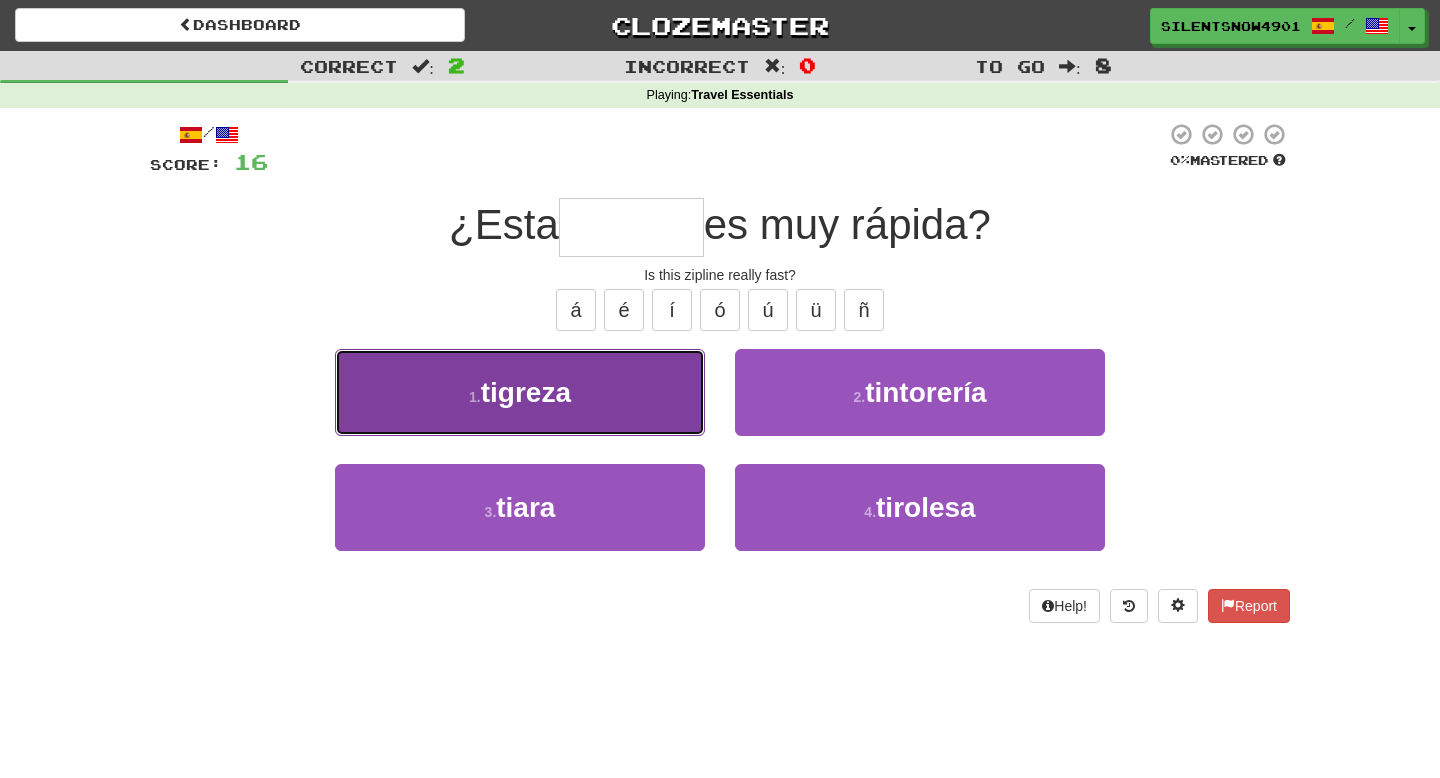 click on "1 .  tigreza" at bounding box center [520, 392] 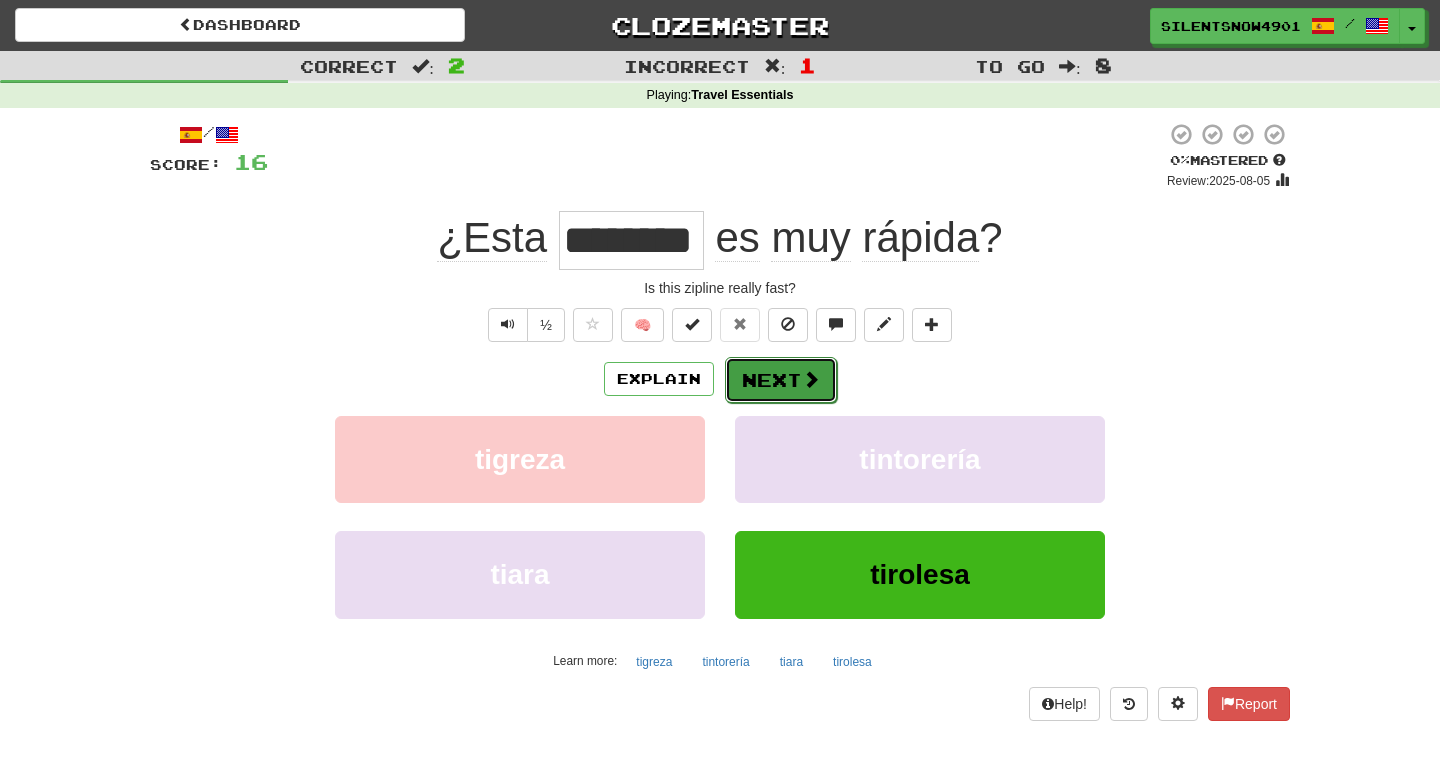 click at bounding box center (811, 379) 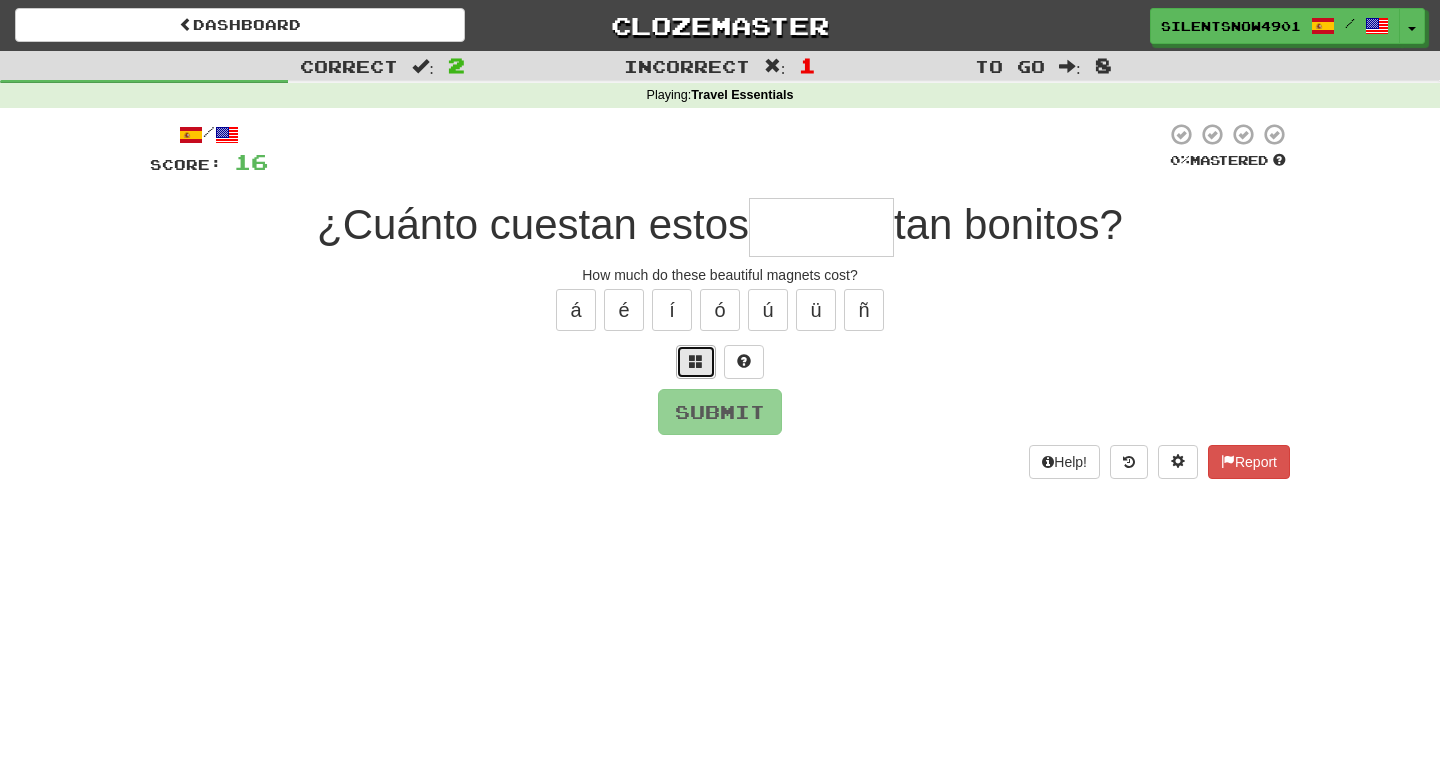 click at bounding box center [696, 361] 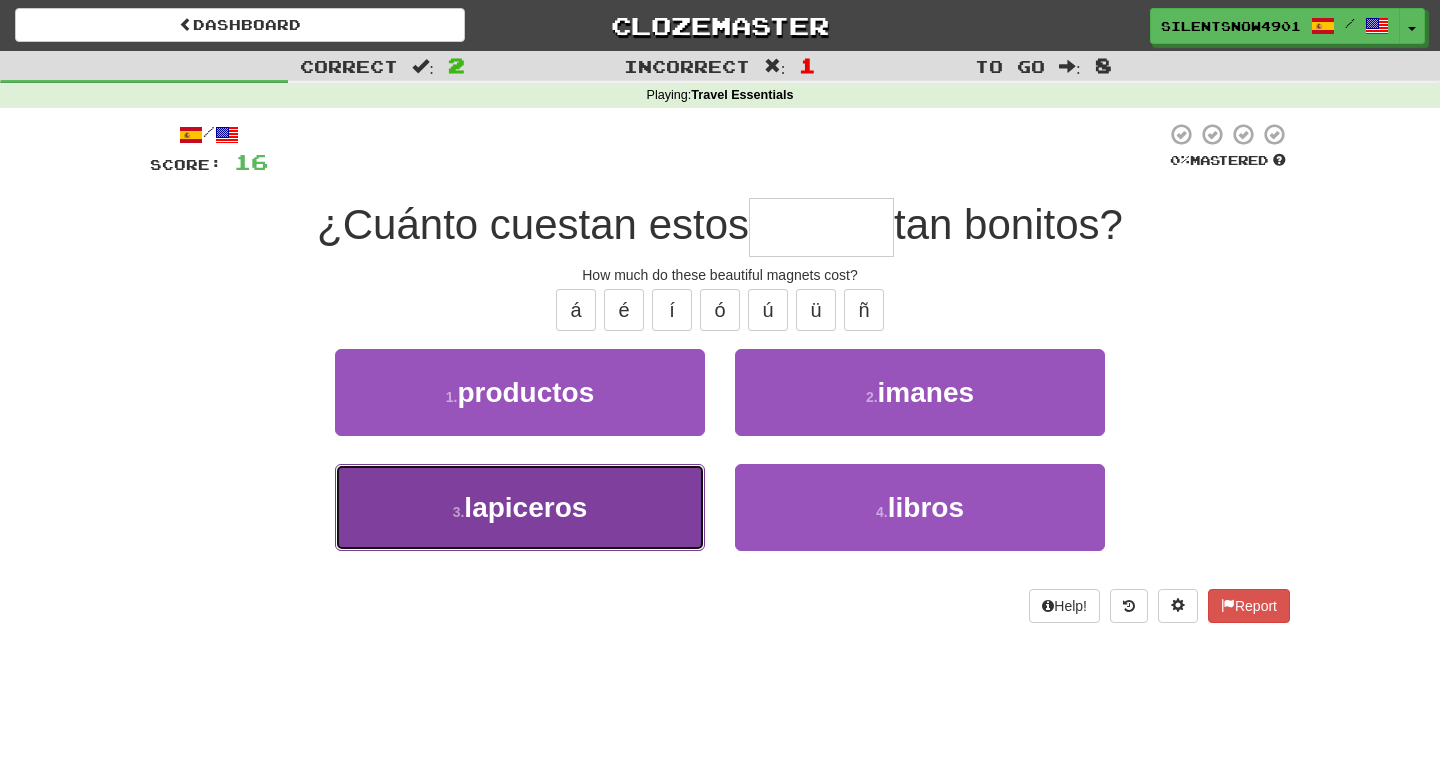 click on "3 .  lapiceros" at bounding box center (520, 507) 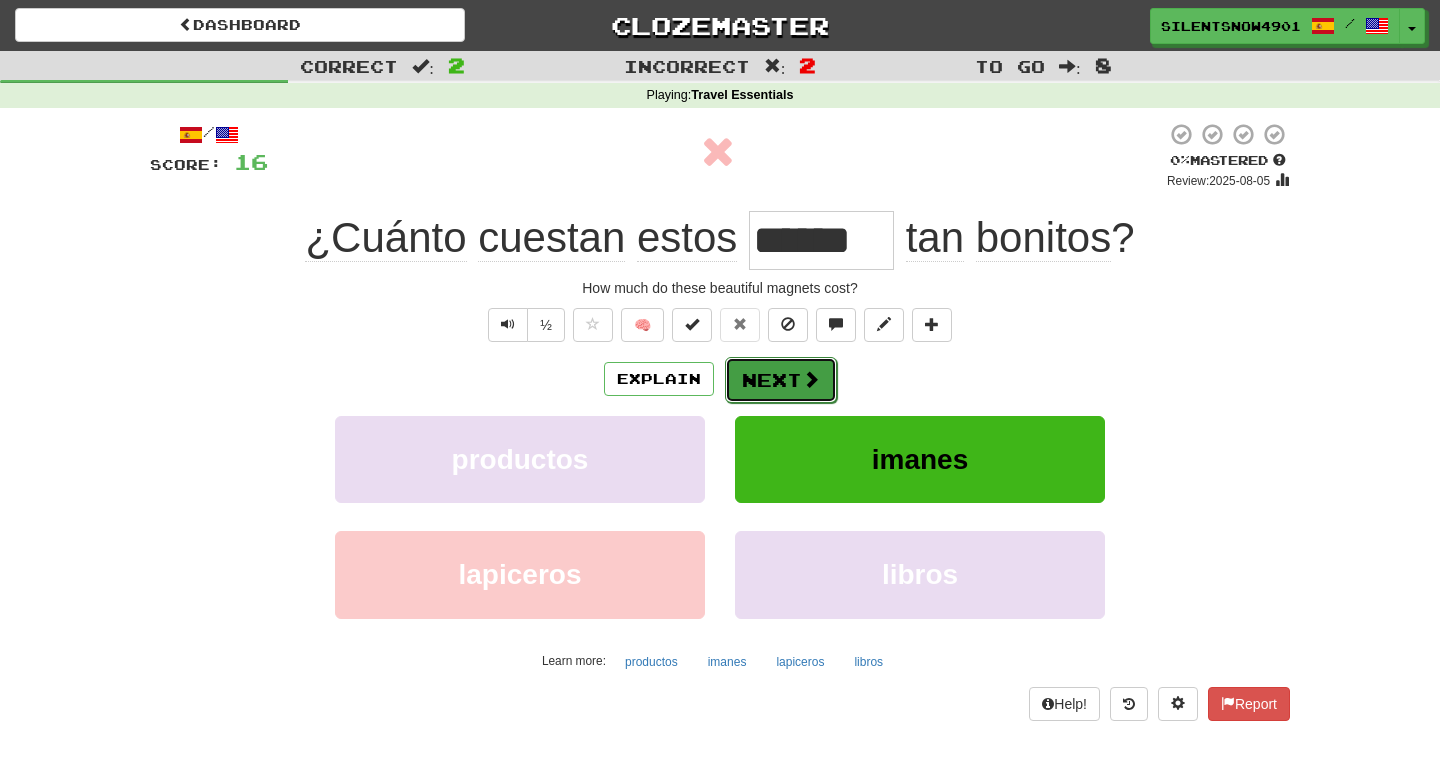 click on "Next" at bounding box center (781, 380) 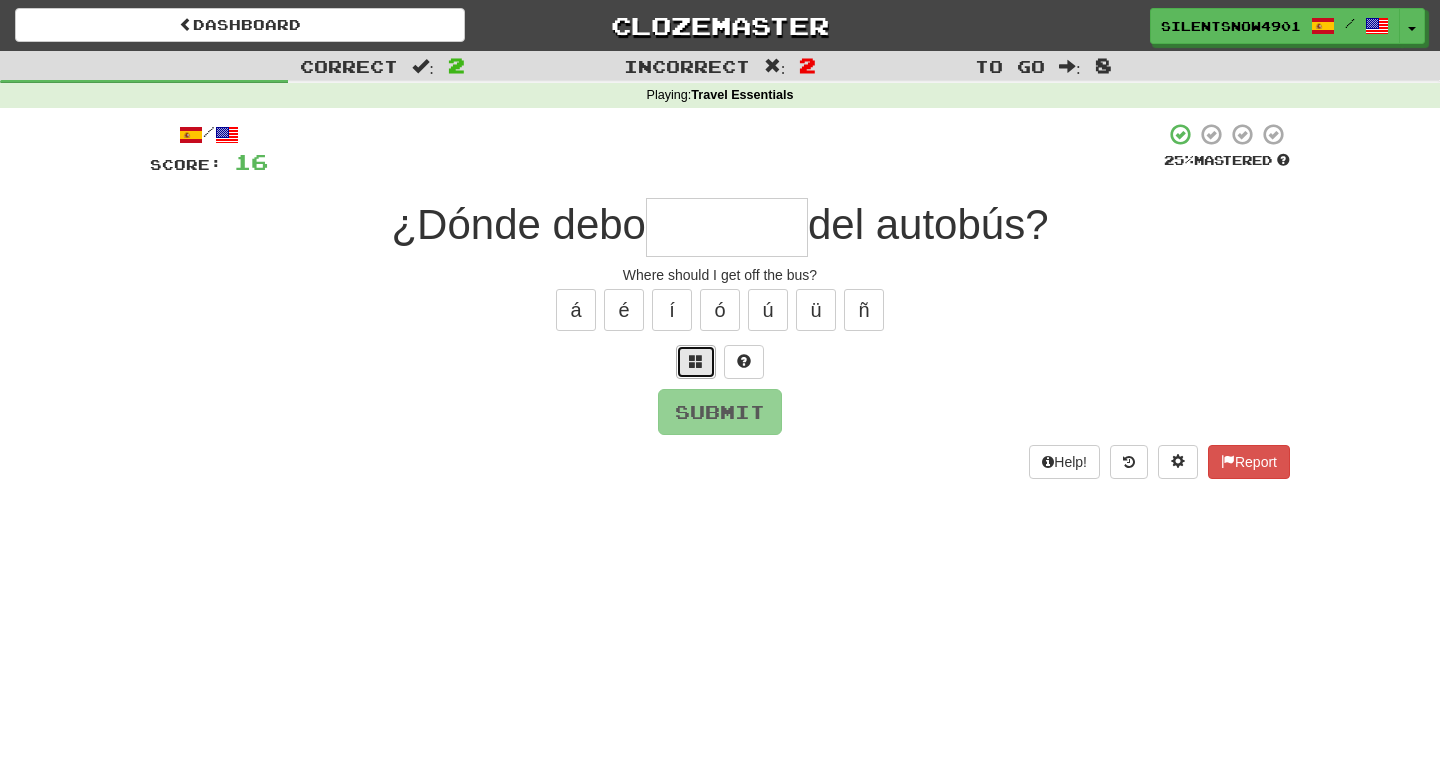 click at bounding box center (696, 361) 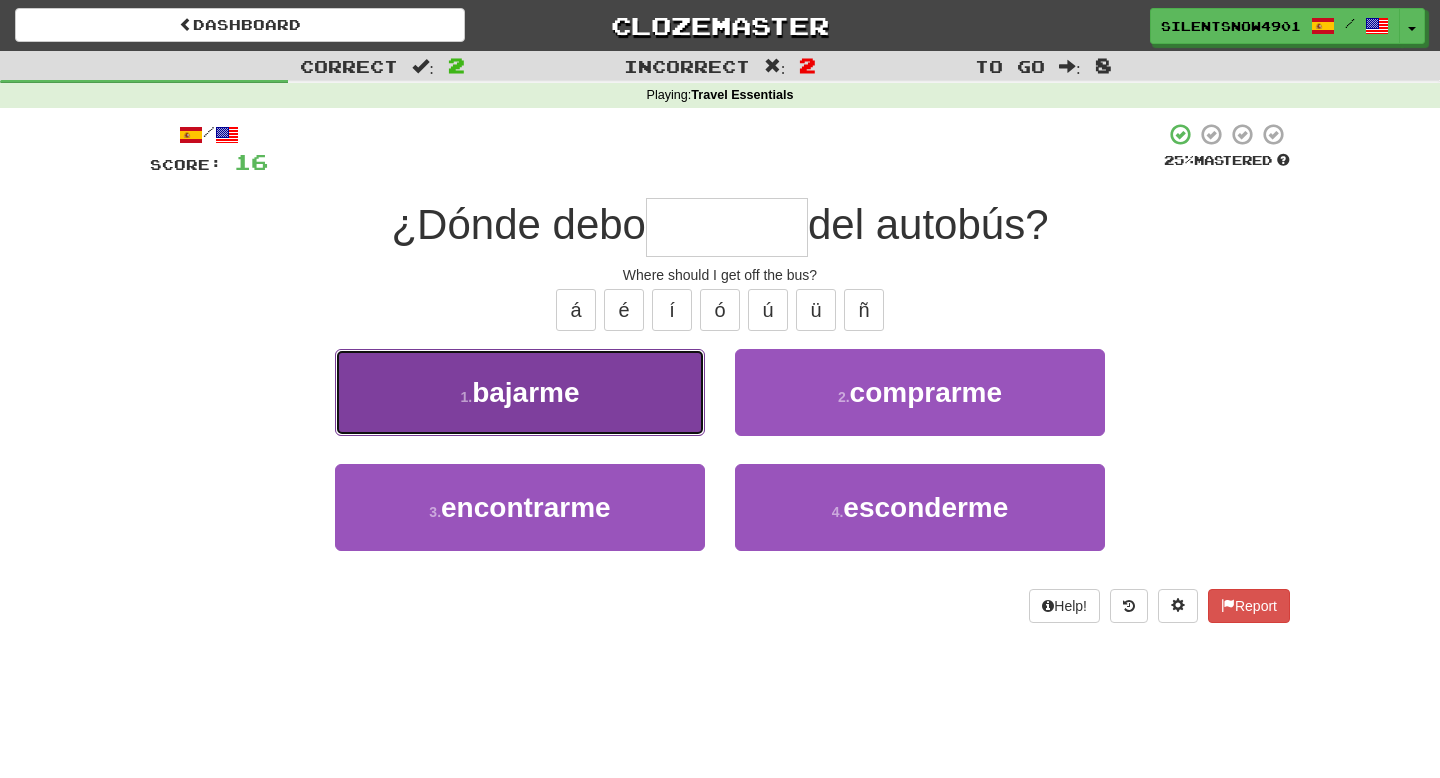 click on "1 .  bajarme" at bounding box center [520, 392] 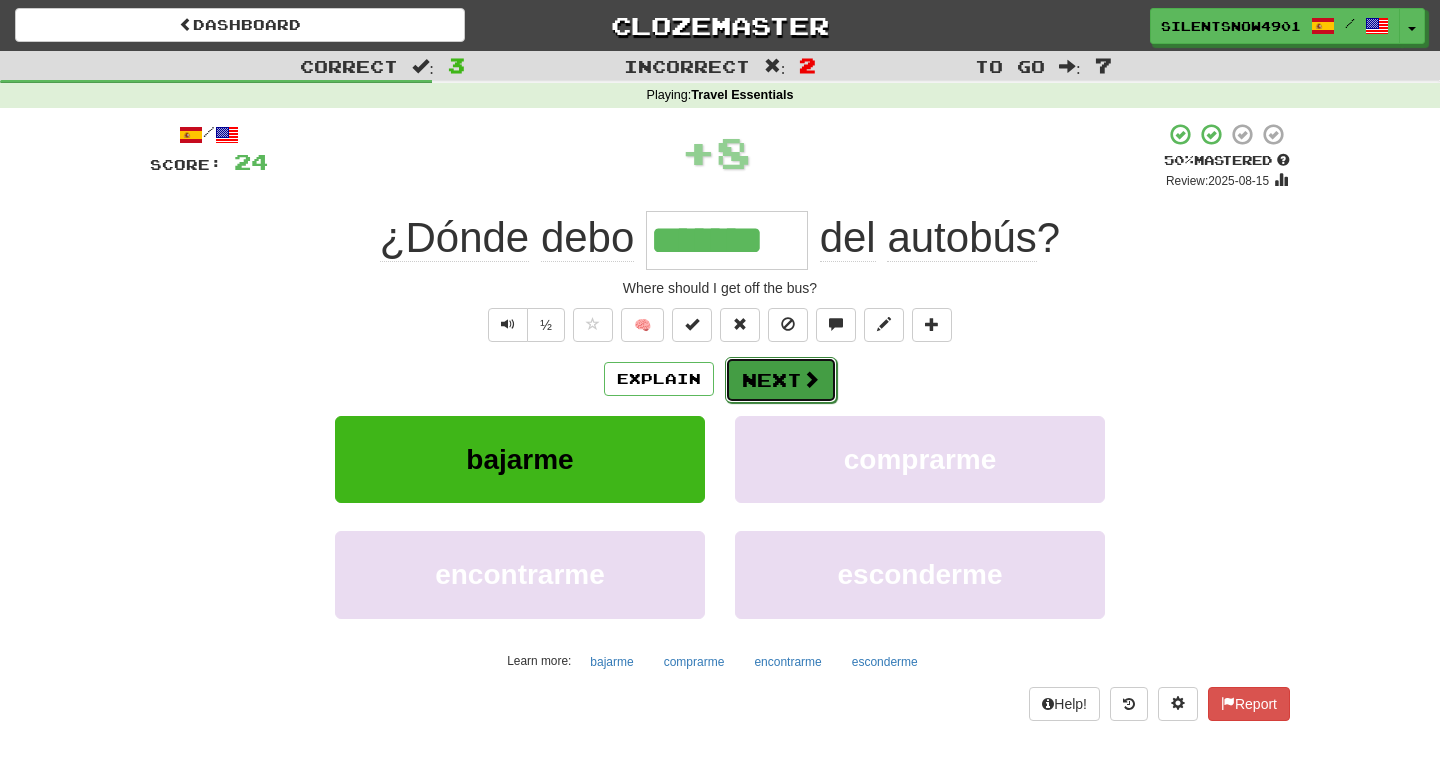 click on "Next" at bounding box center (781, 380) 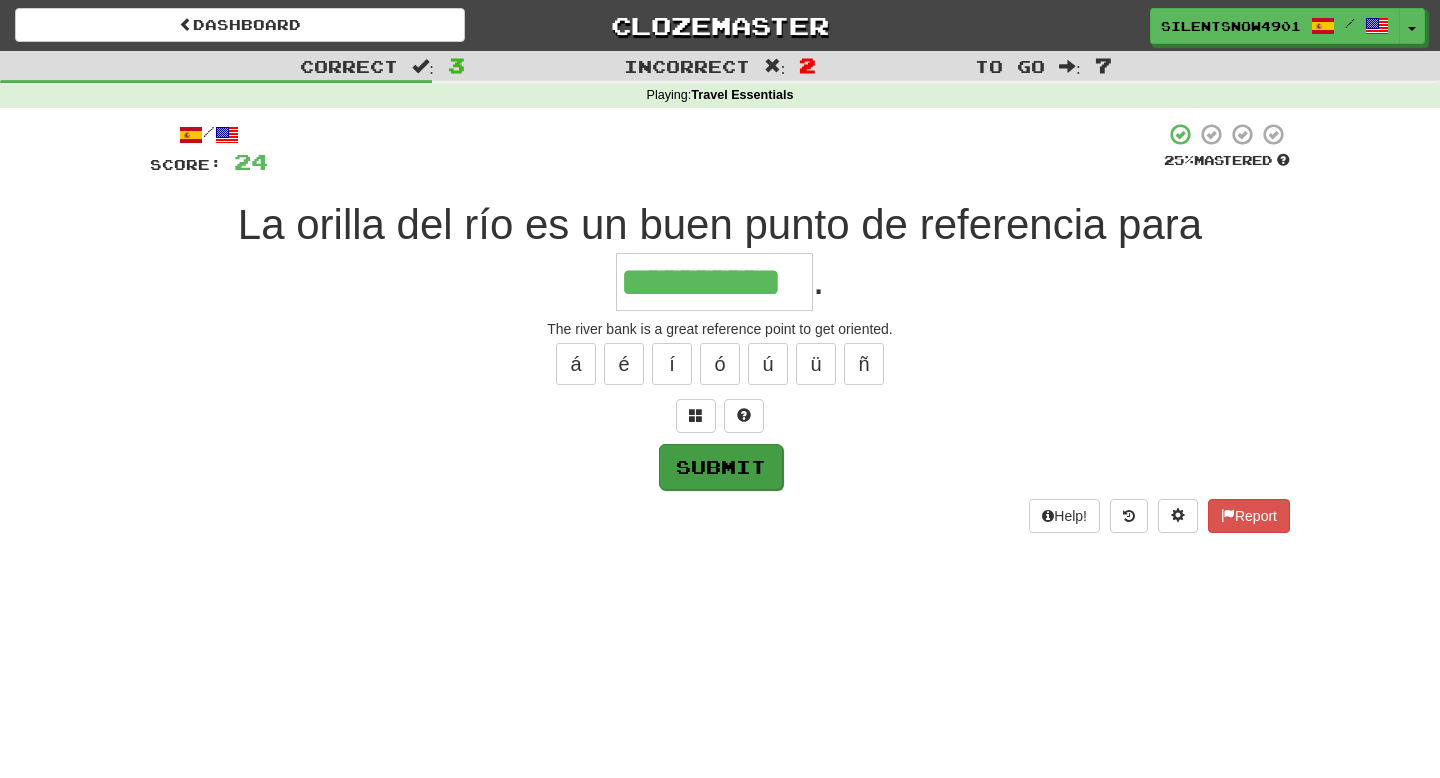 type on "**********" 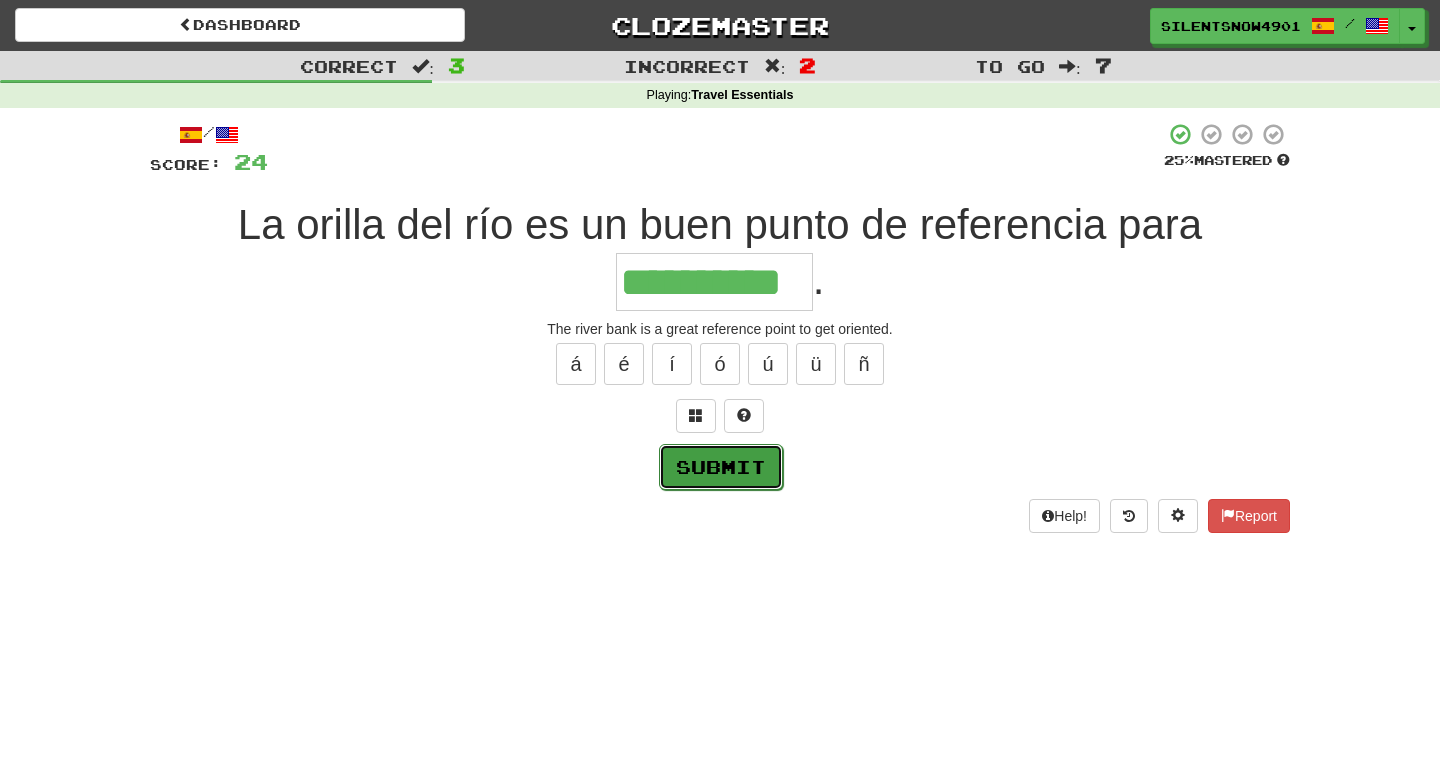 click on "Submit" at bounding box center (721, 467) 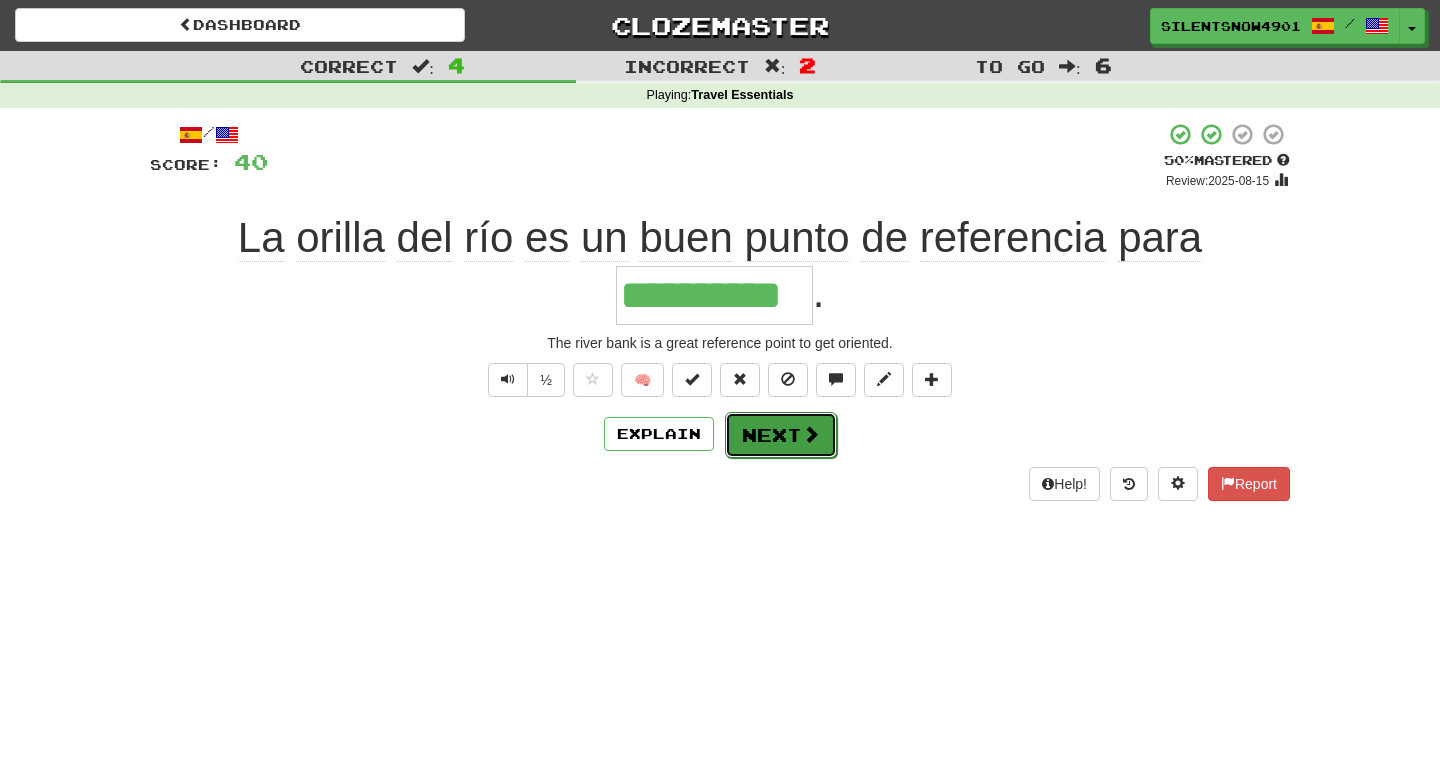 click on "Next" at bounding box center (781, 435) 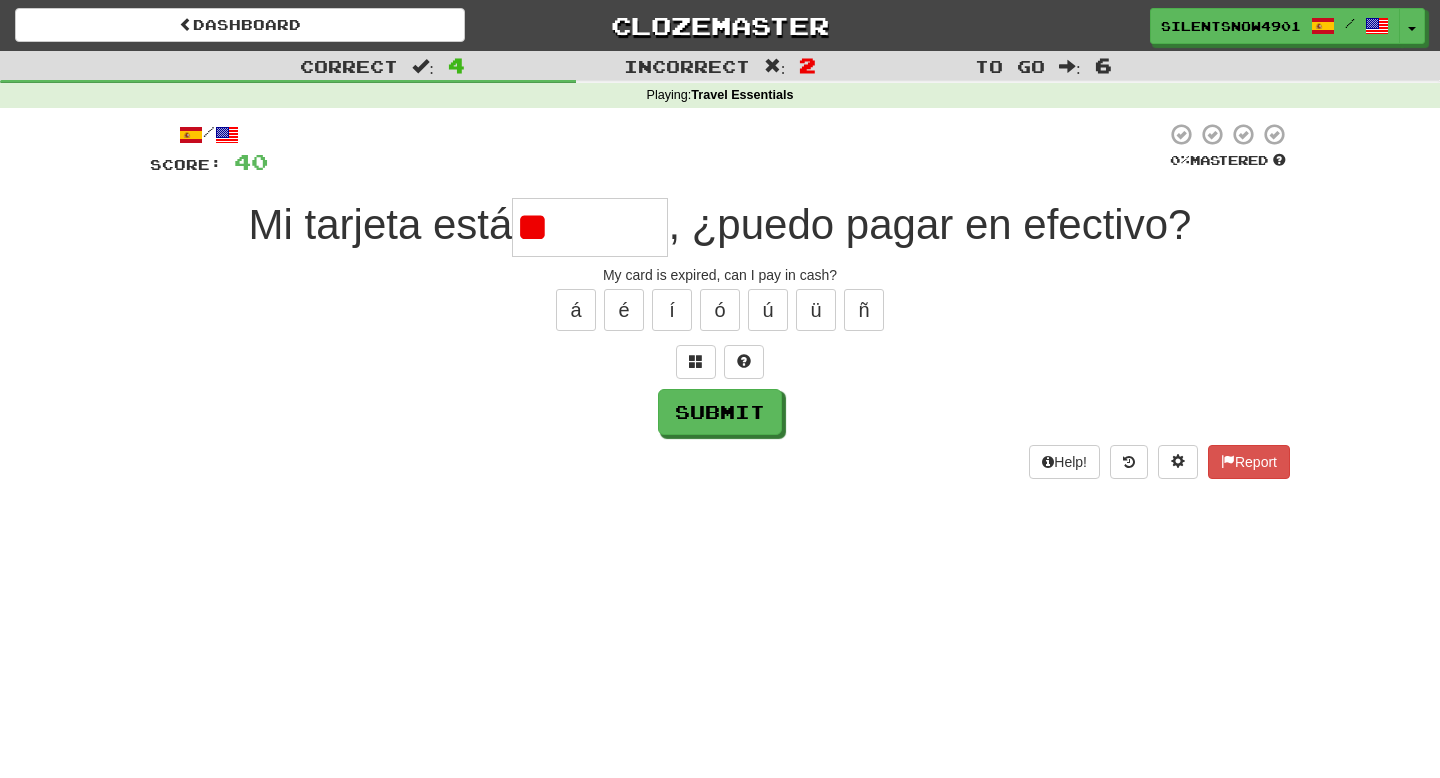type on "*" 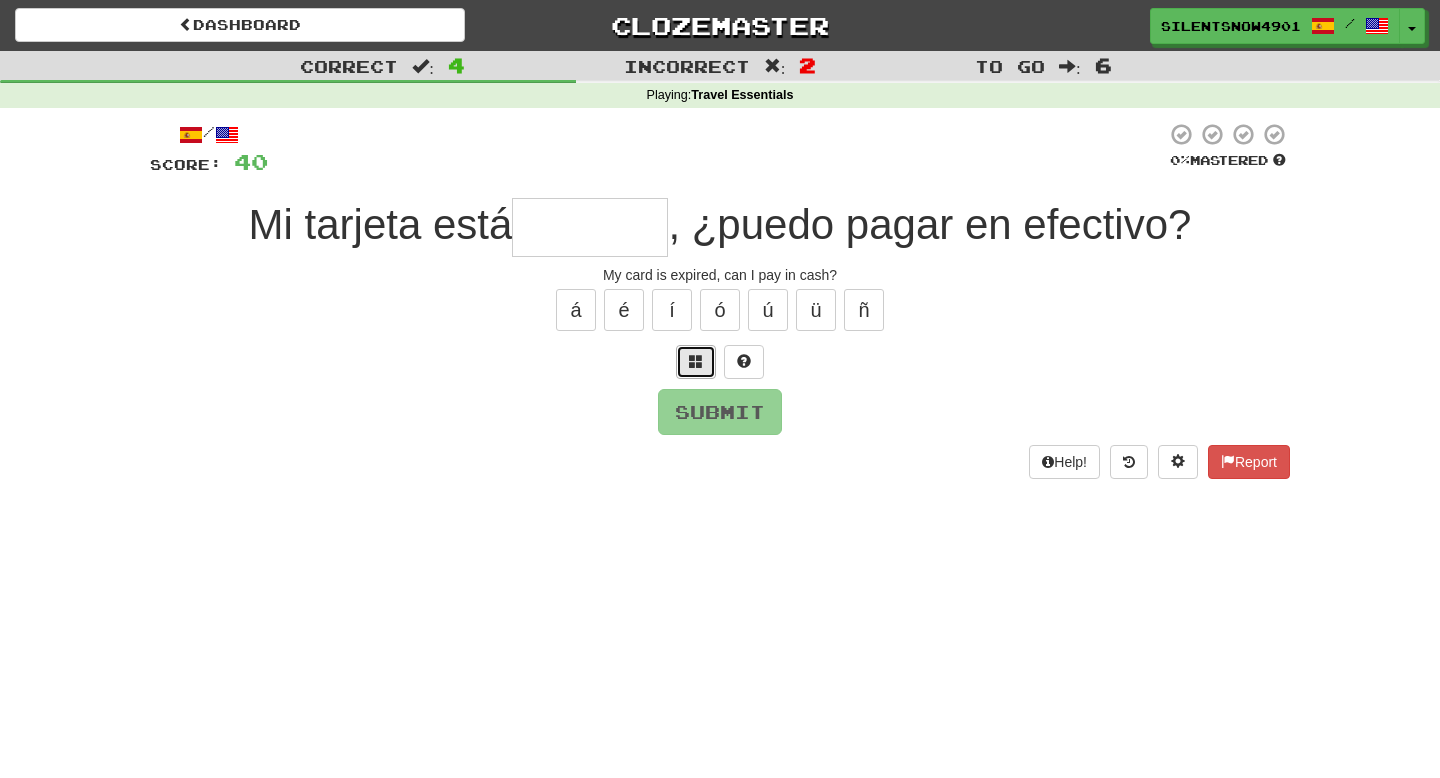 click at bounding box center (696, 362) 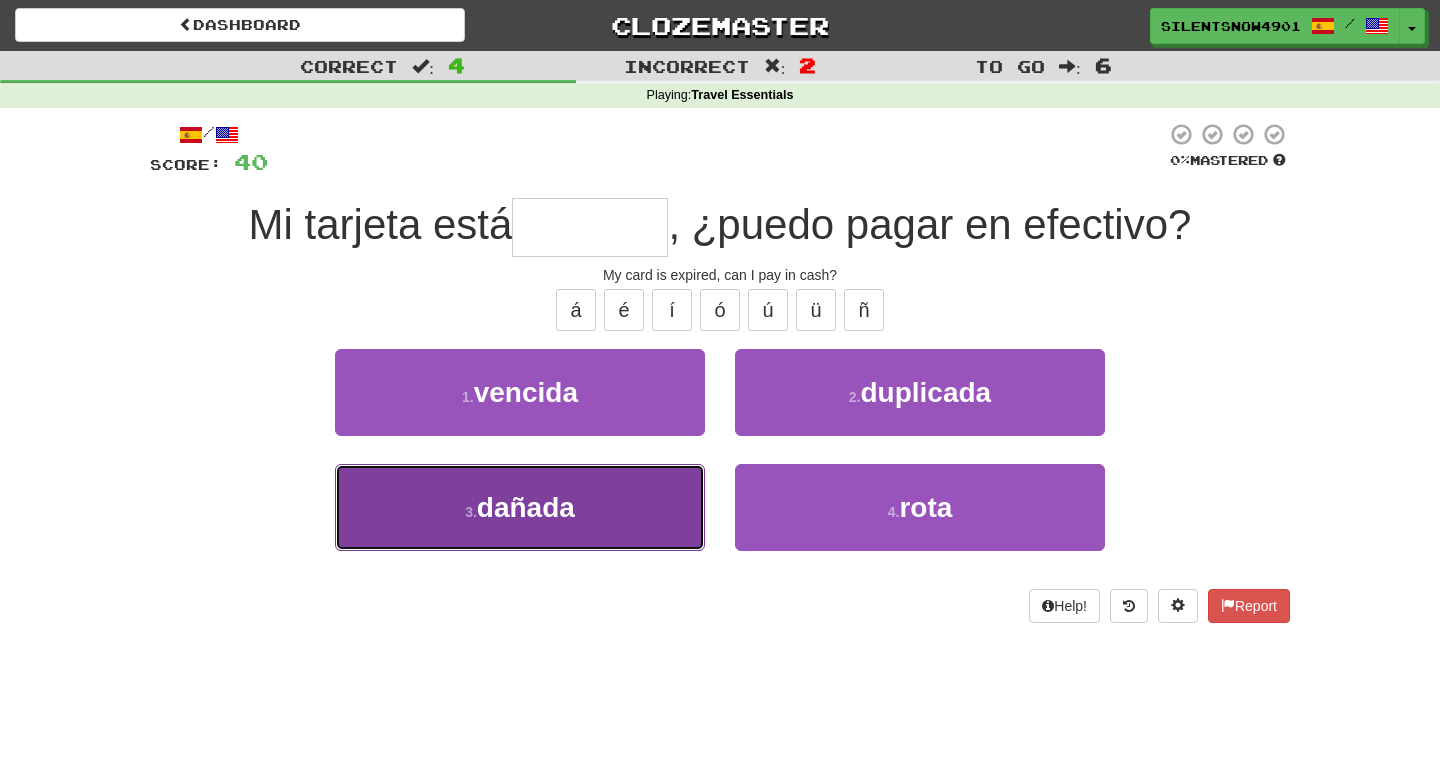 click on "dañada" at bounding box center (526, 507) 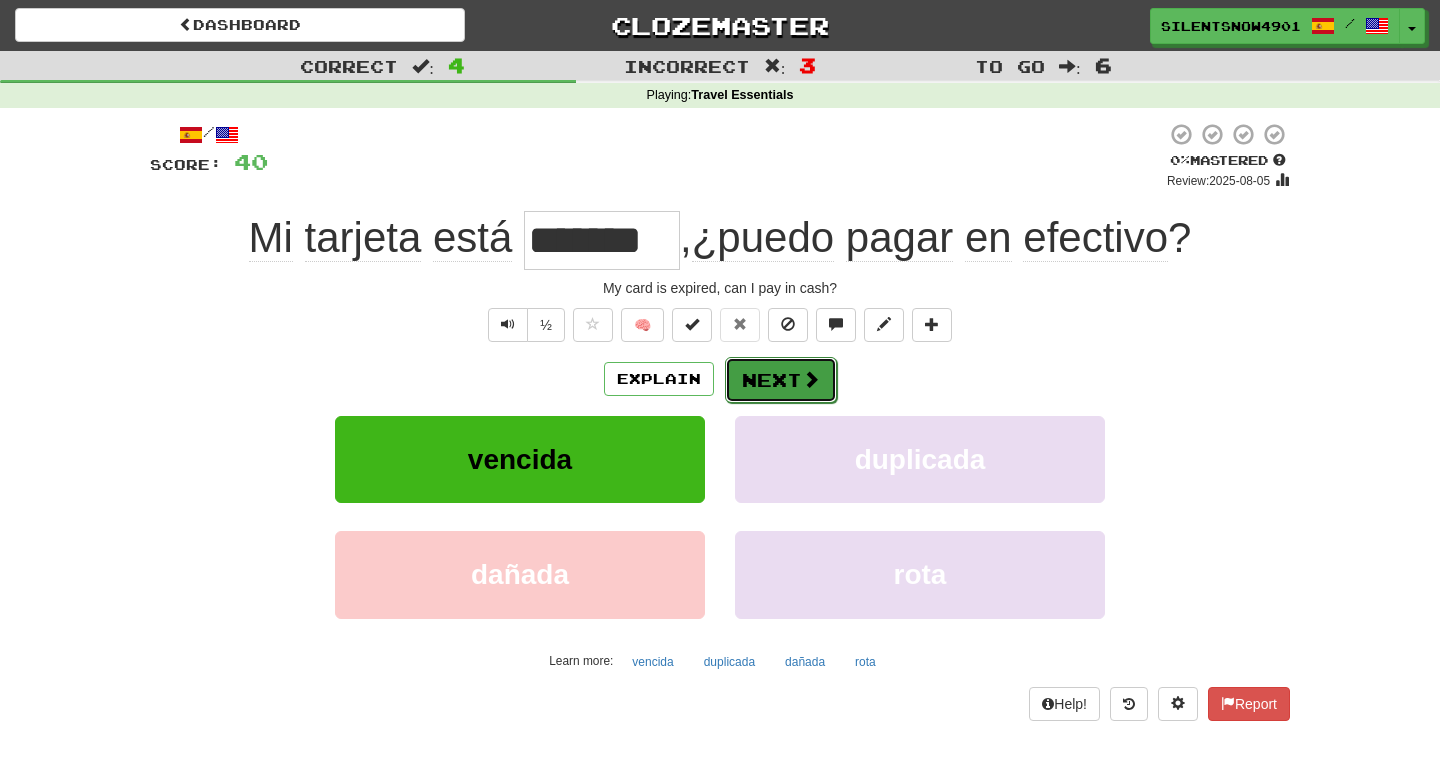 click on "Next" at bounding box center [781, 380] 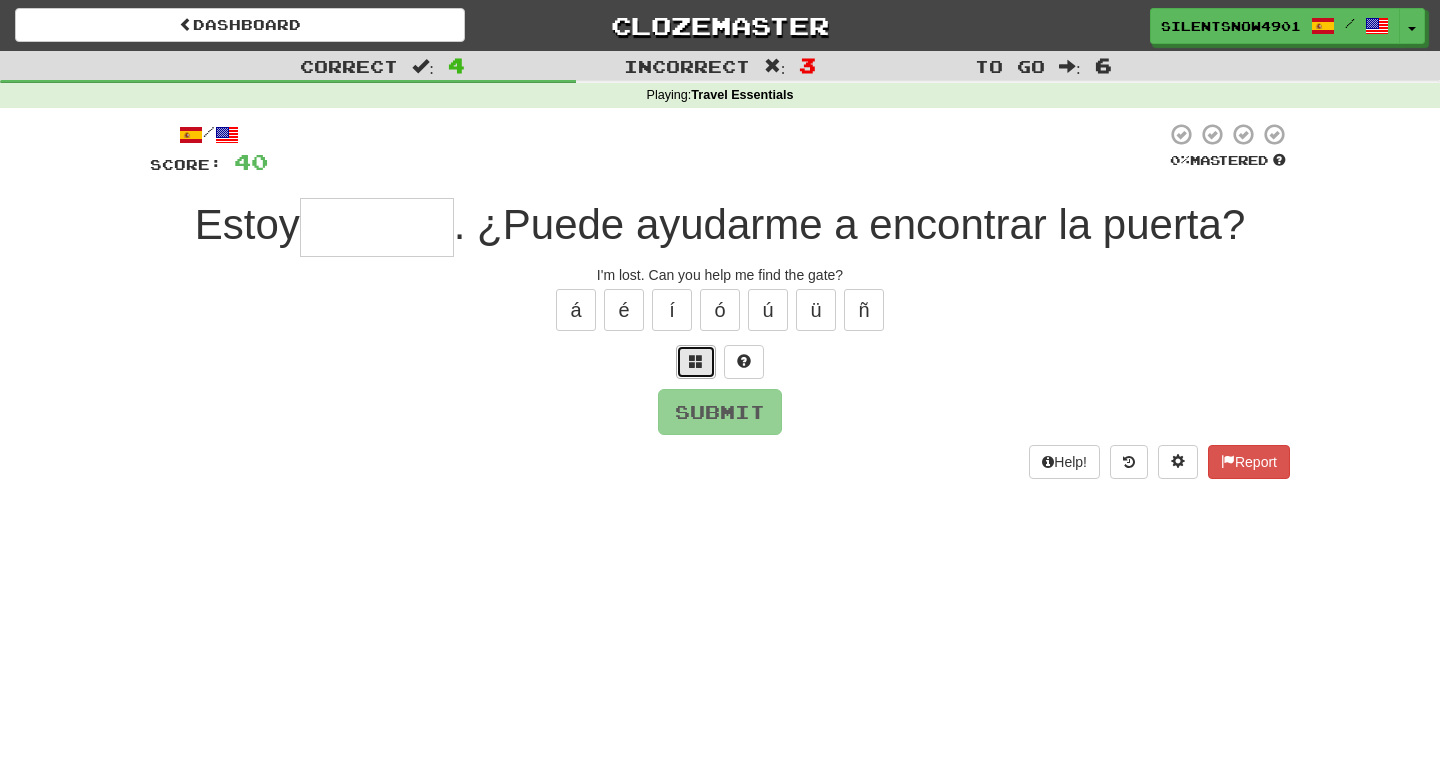 click at bounding box center [696, 361] 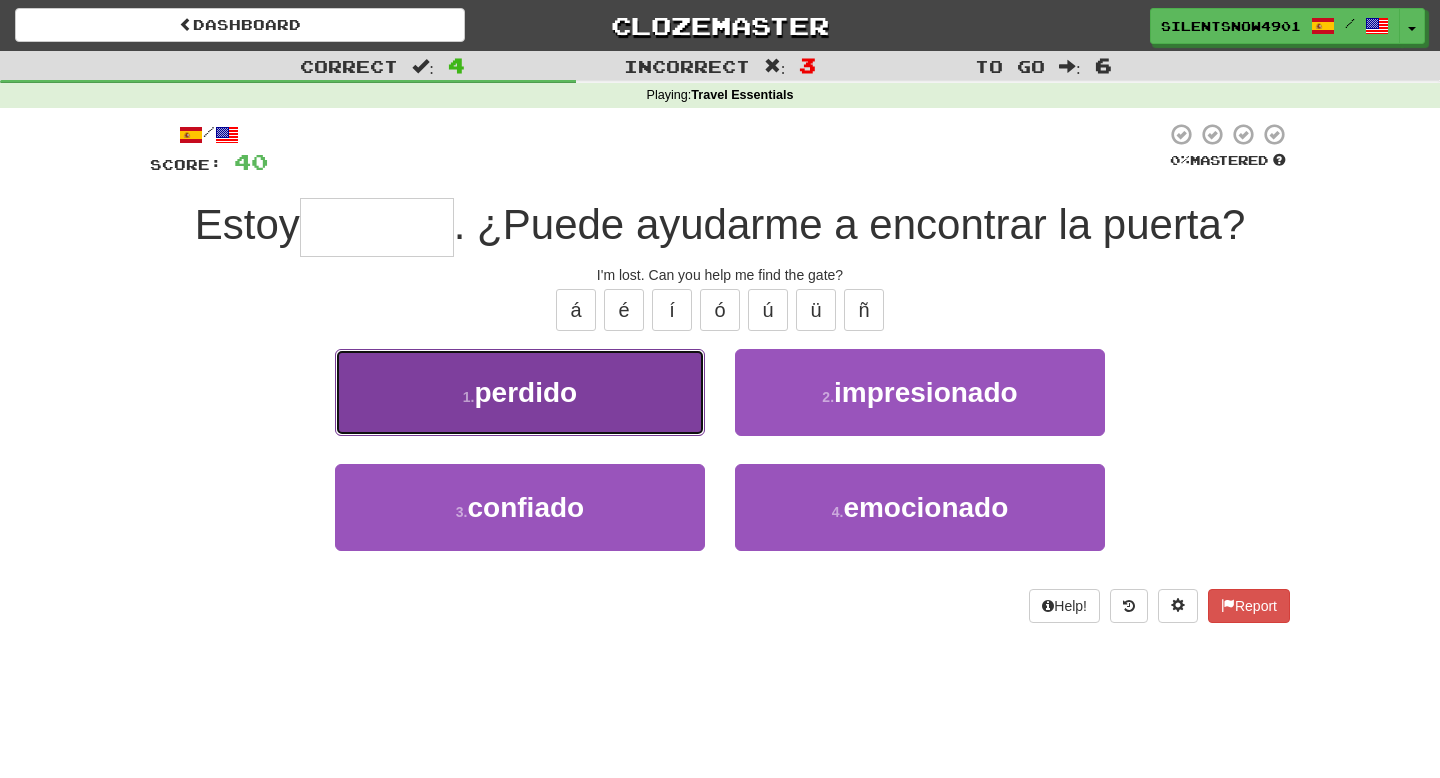 click on "1 .  perdido" at bounding box center (520, 392) 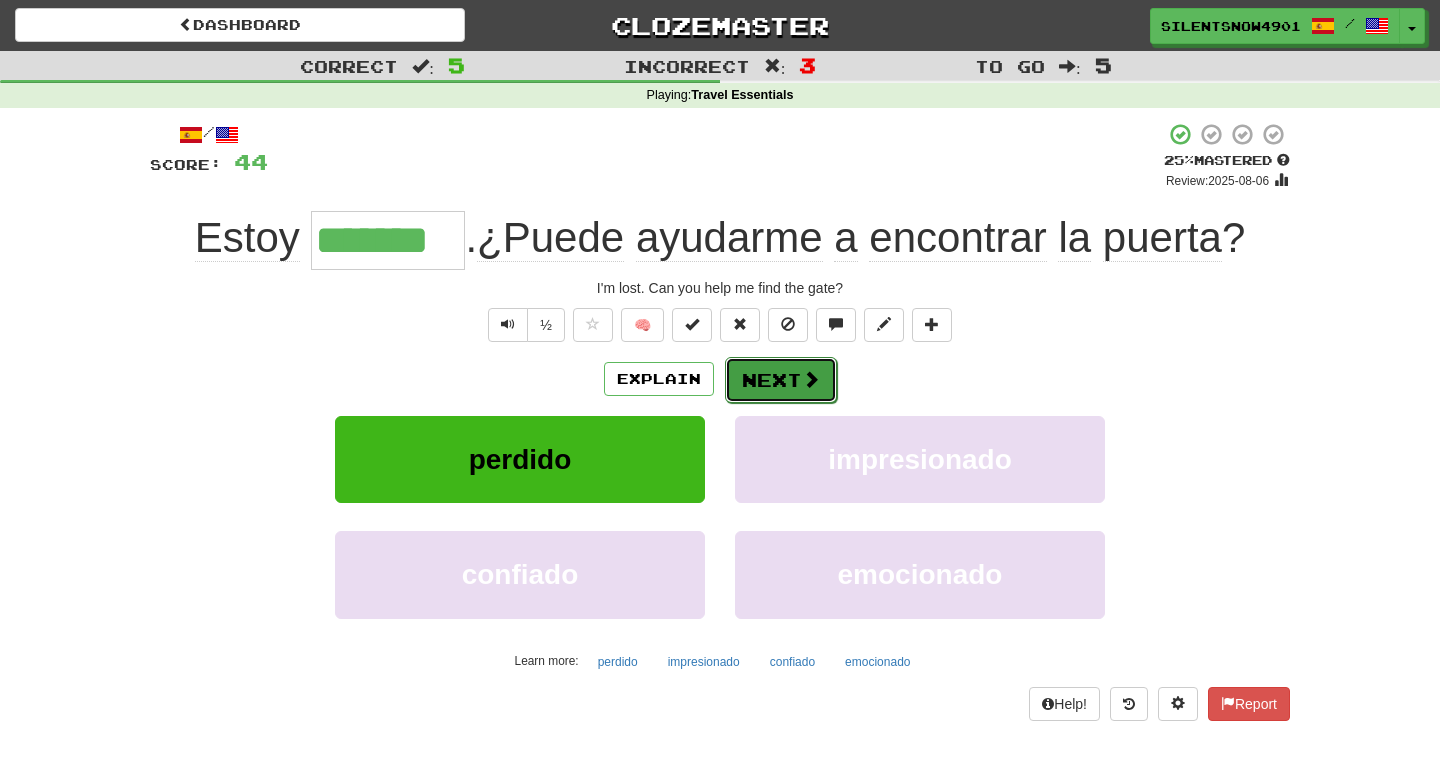 click on "Next" at bounding box center (781, 380) 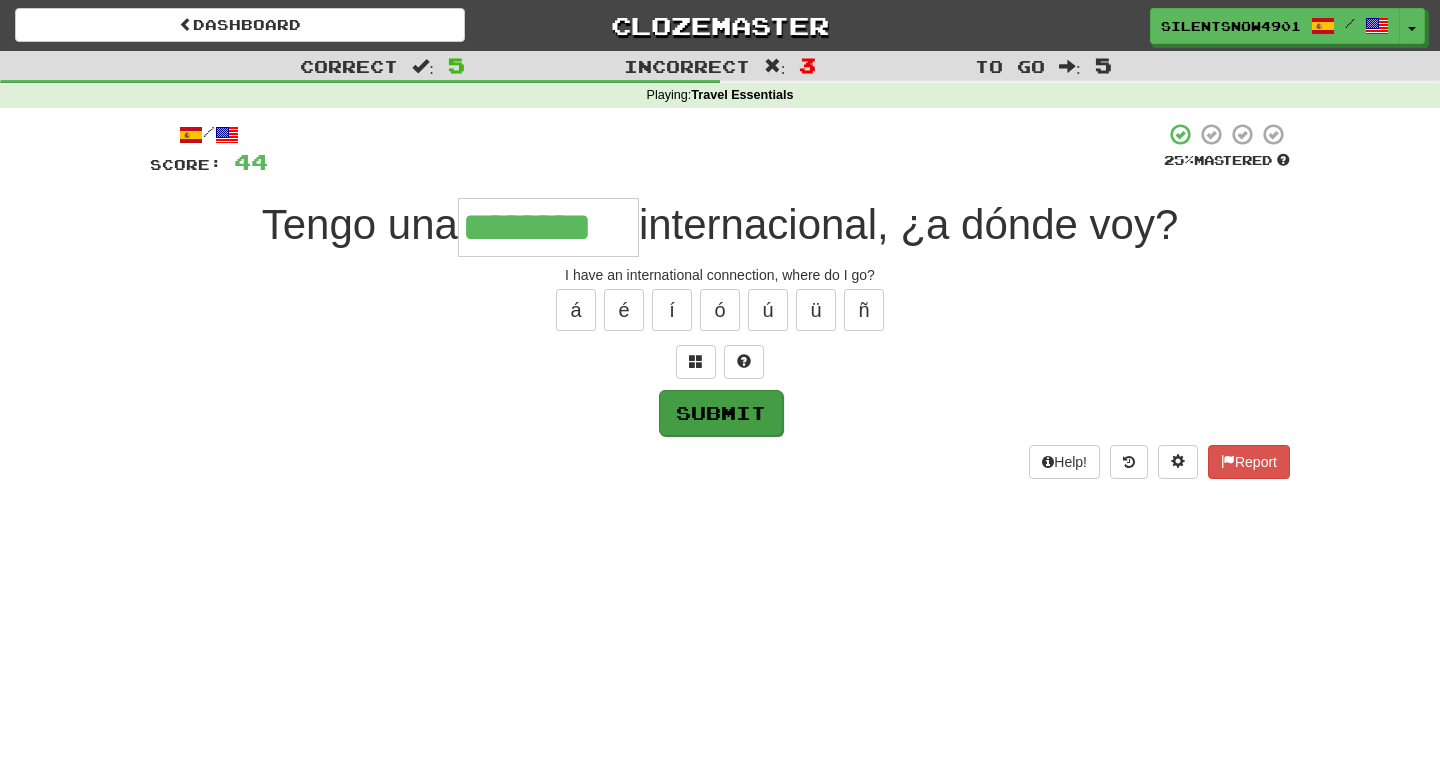type on "********" 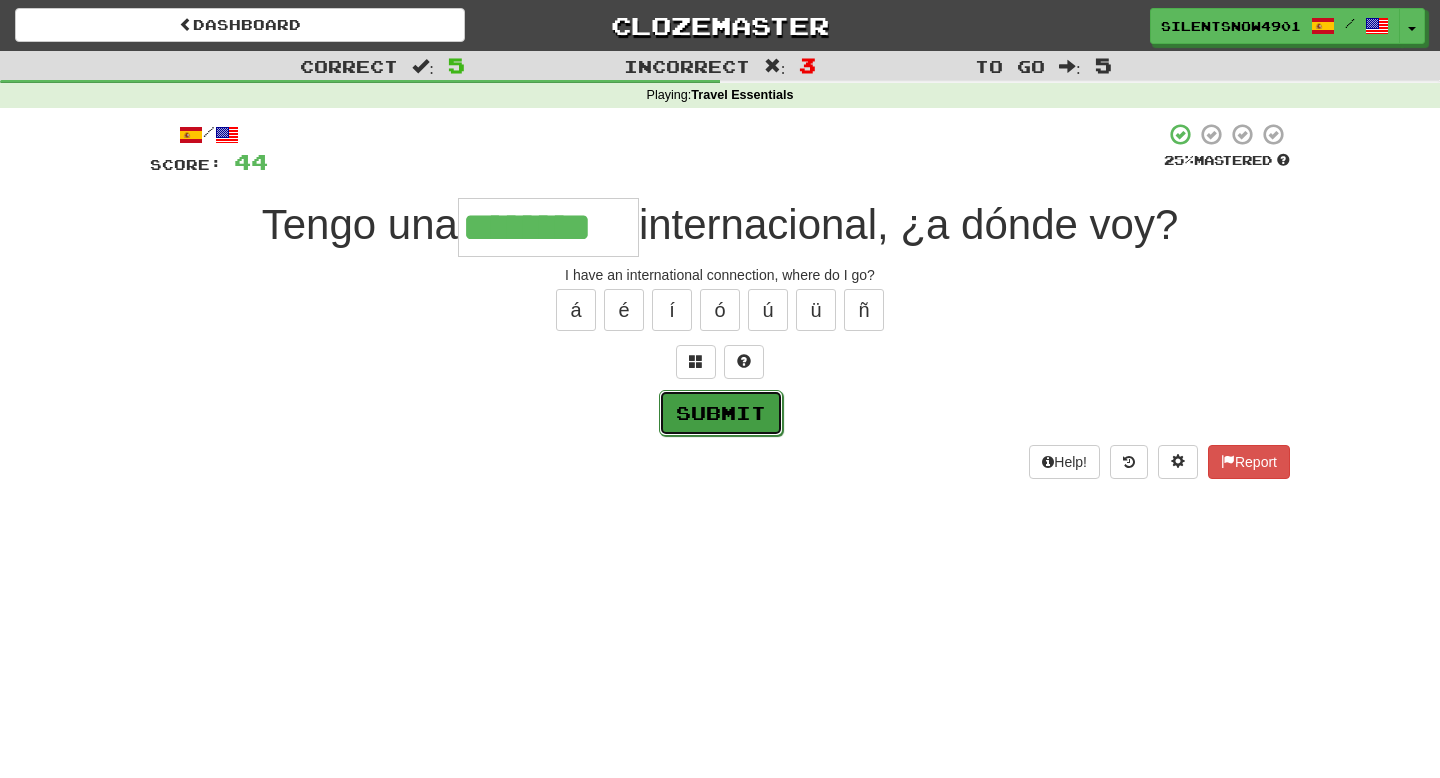 click on "Submit" at bounding box center [721, 413] 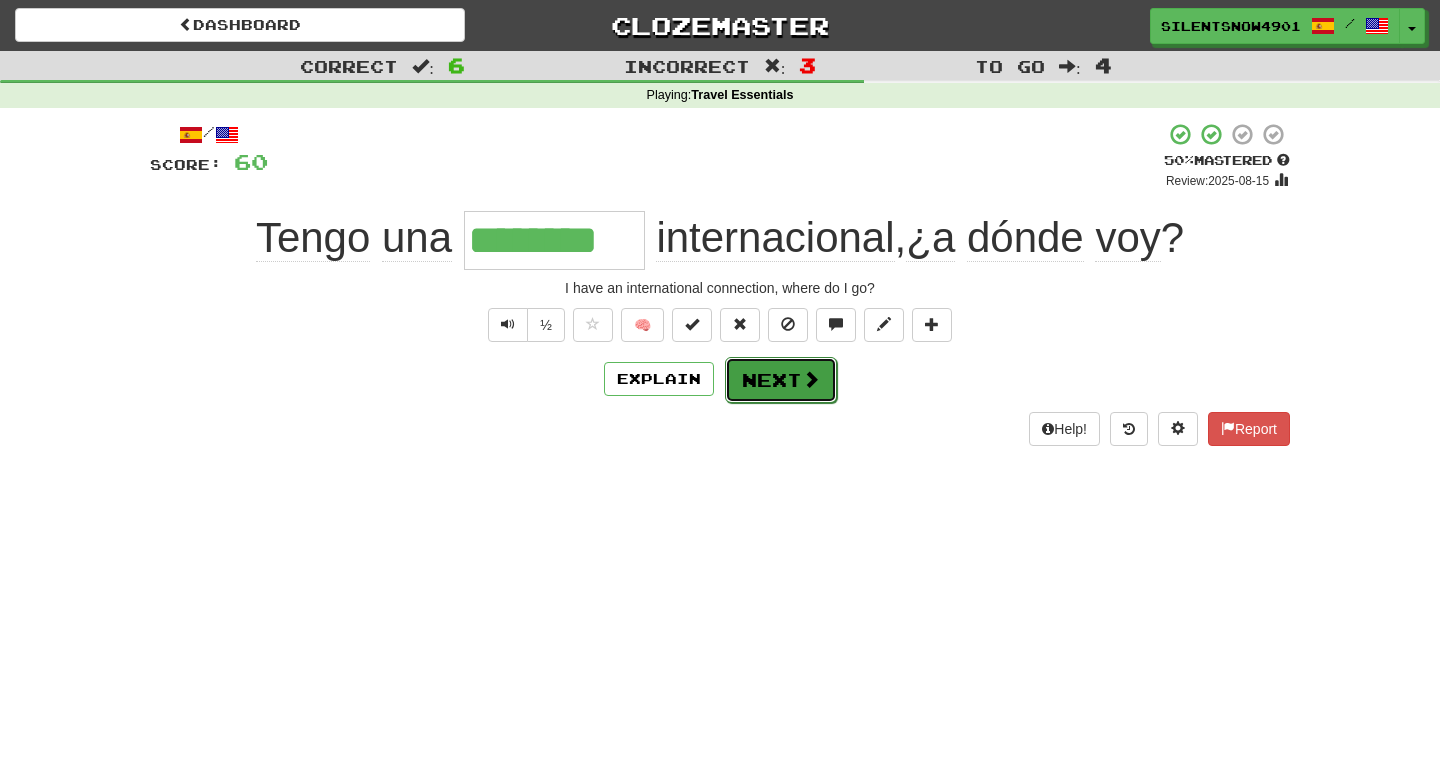 click on "Next" at bounding box center [781, 380] 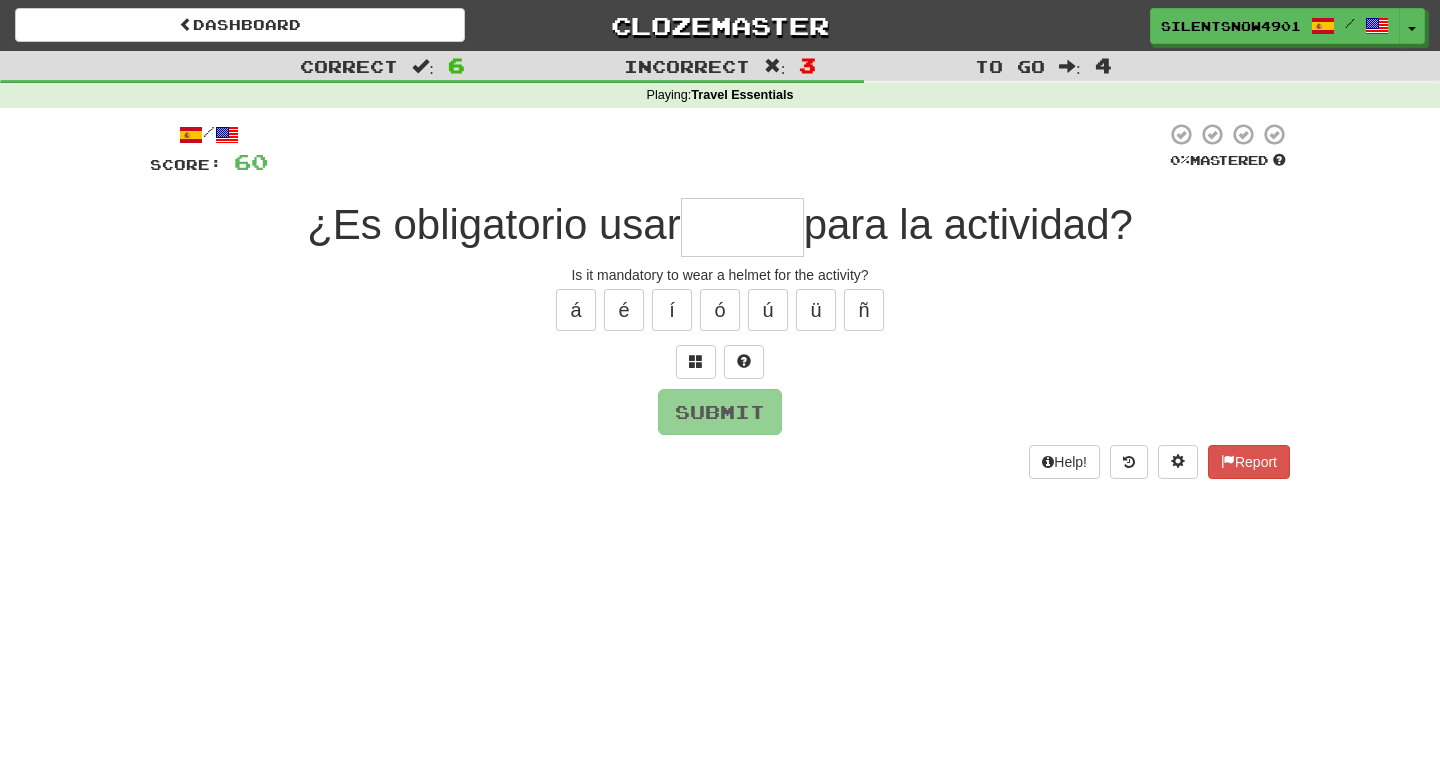type on "*" 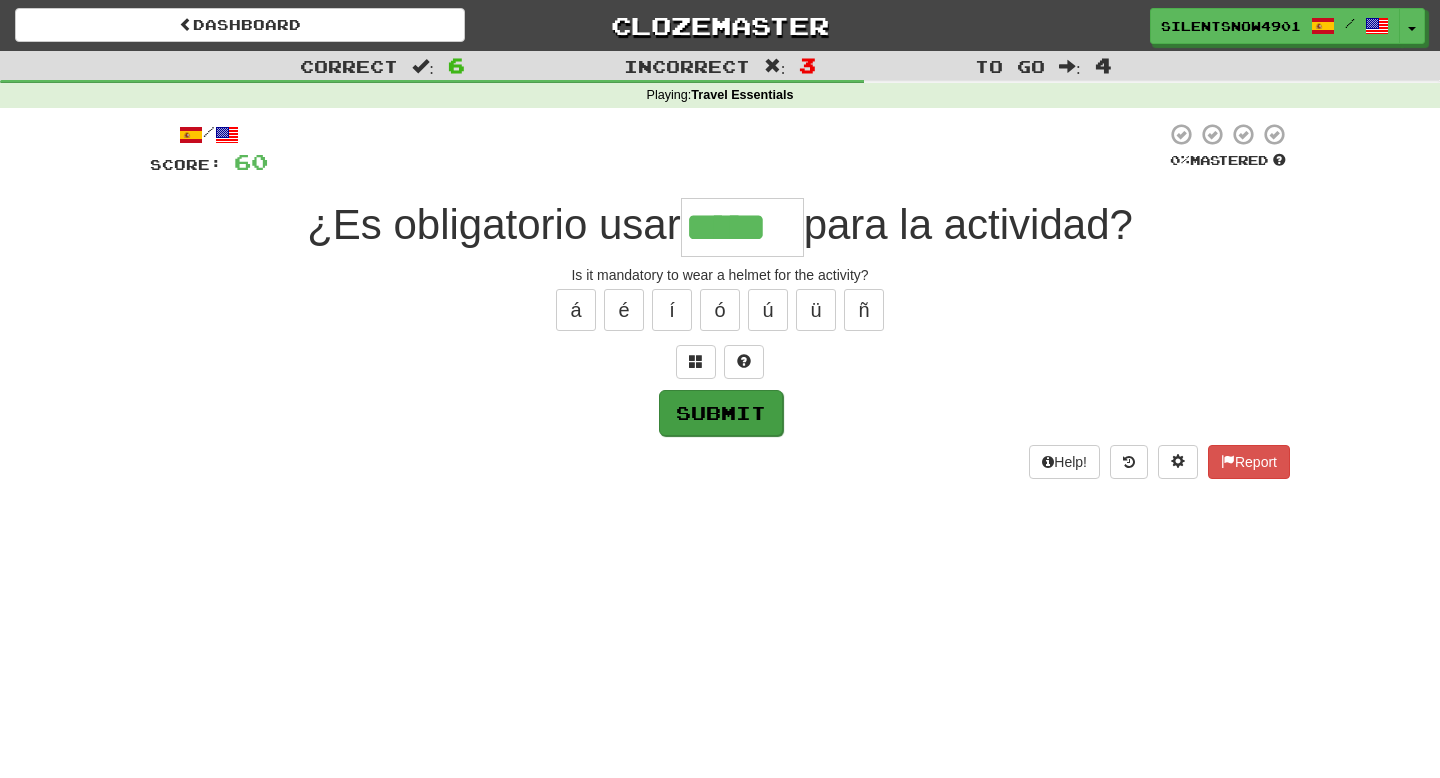 type on "*****" 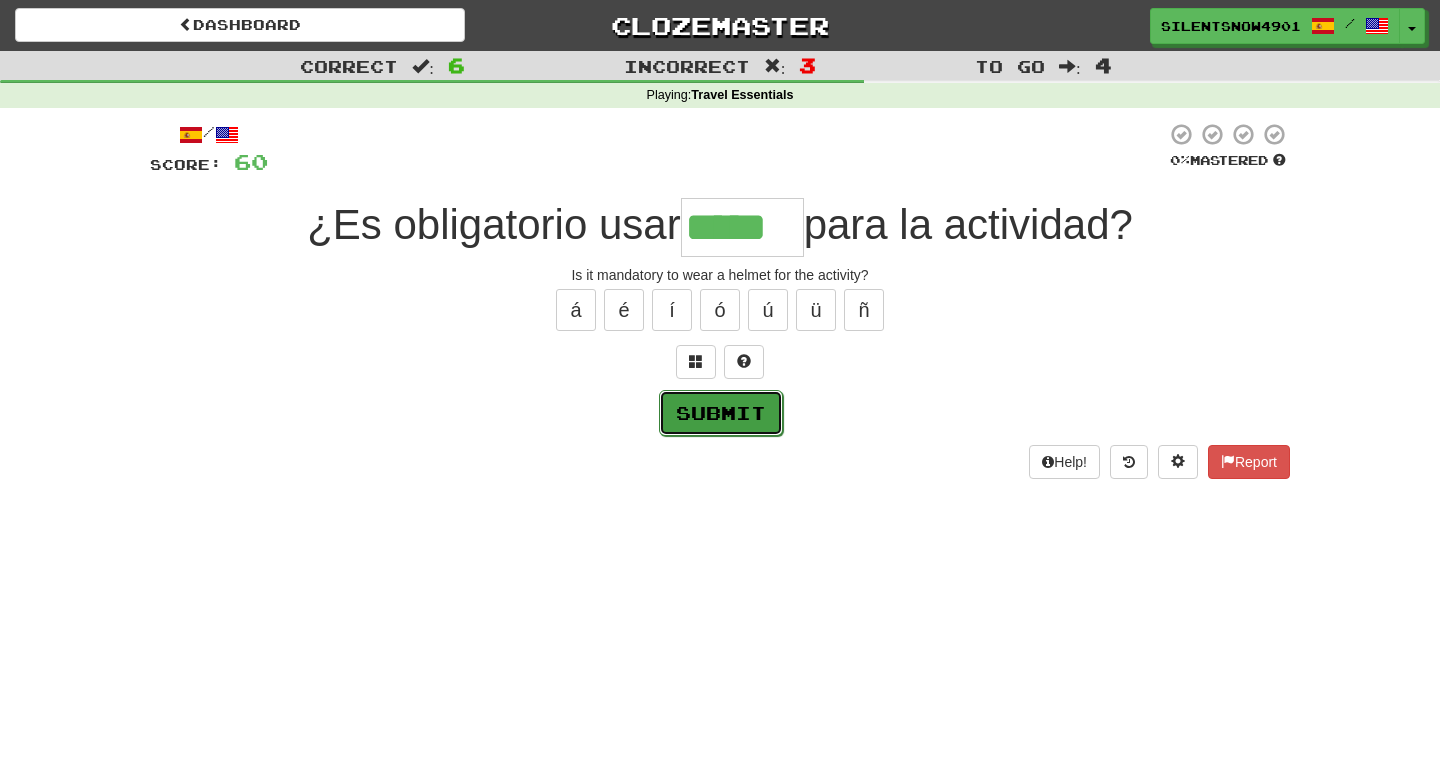 click on "Submit" at bounding box center (721, 413) 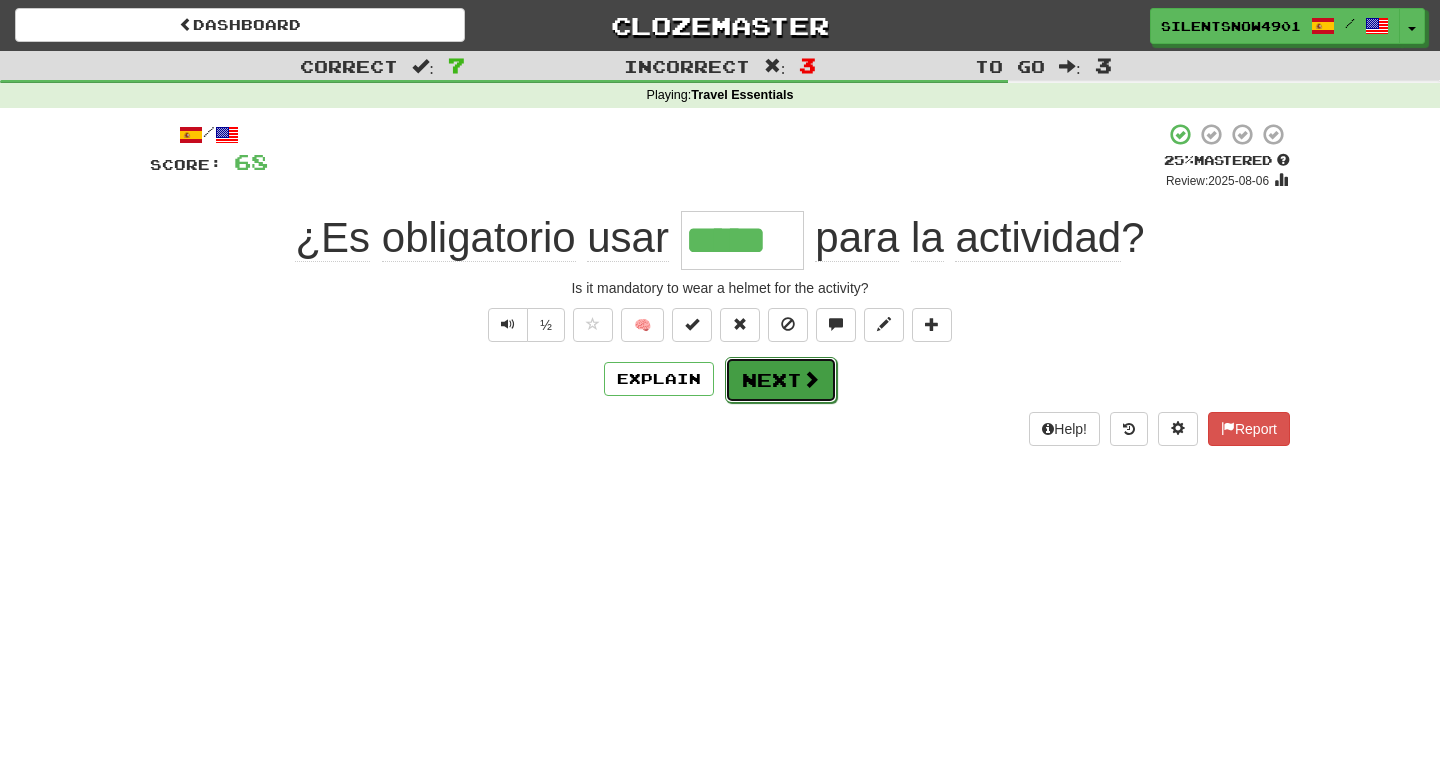 click on "Next" at bounding box center [781, 380] 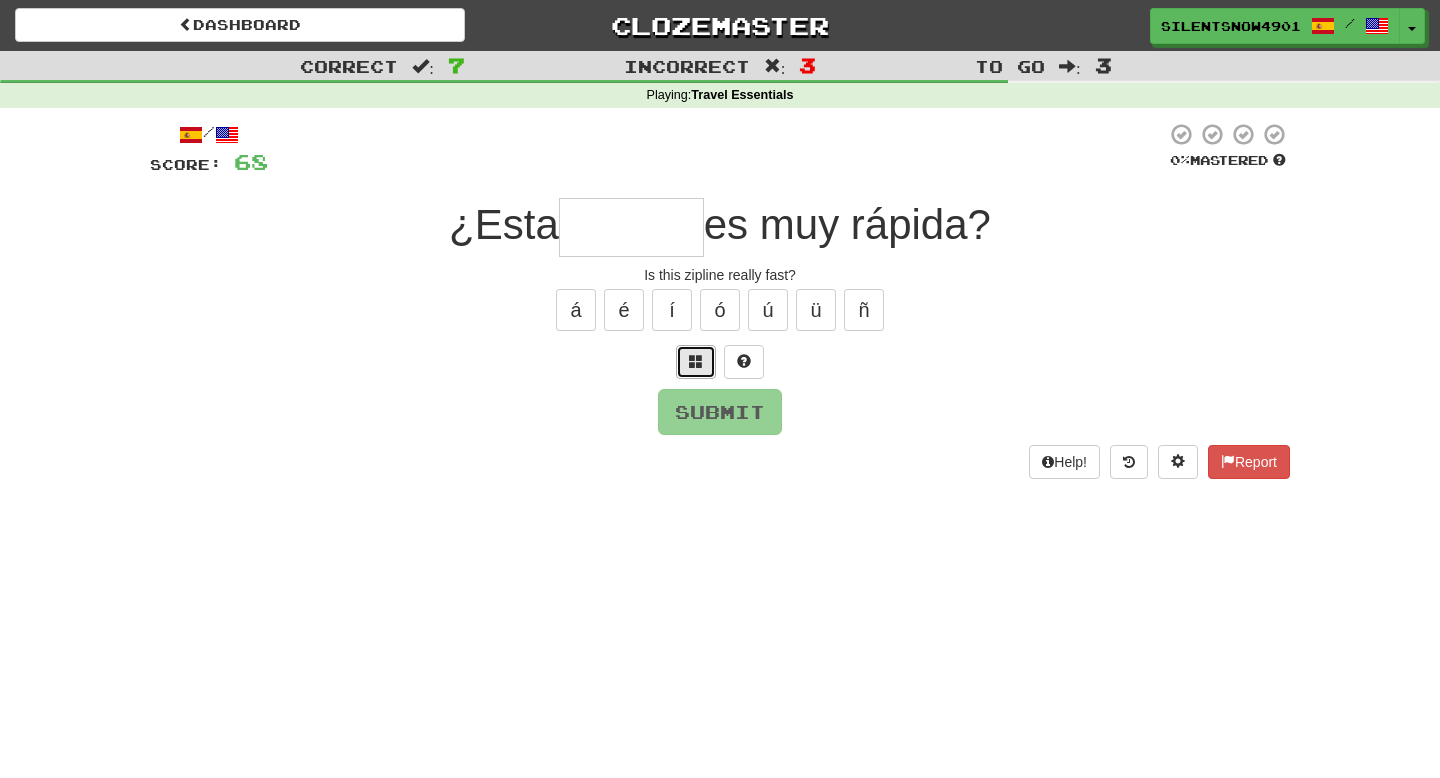 click at bounding box center (696, 361) 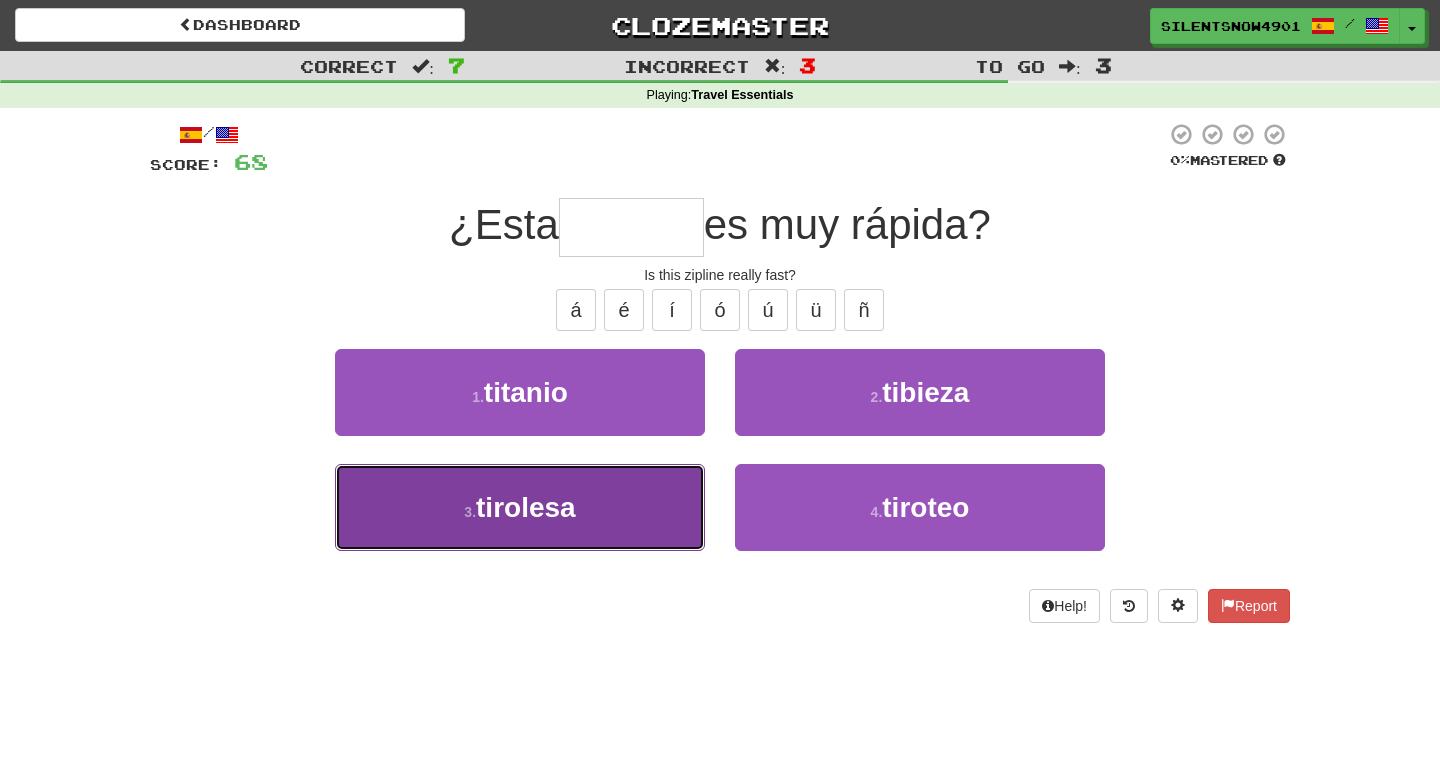 click on "tirolesa" at bounding box center [526, 507] 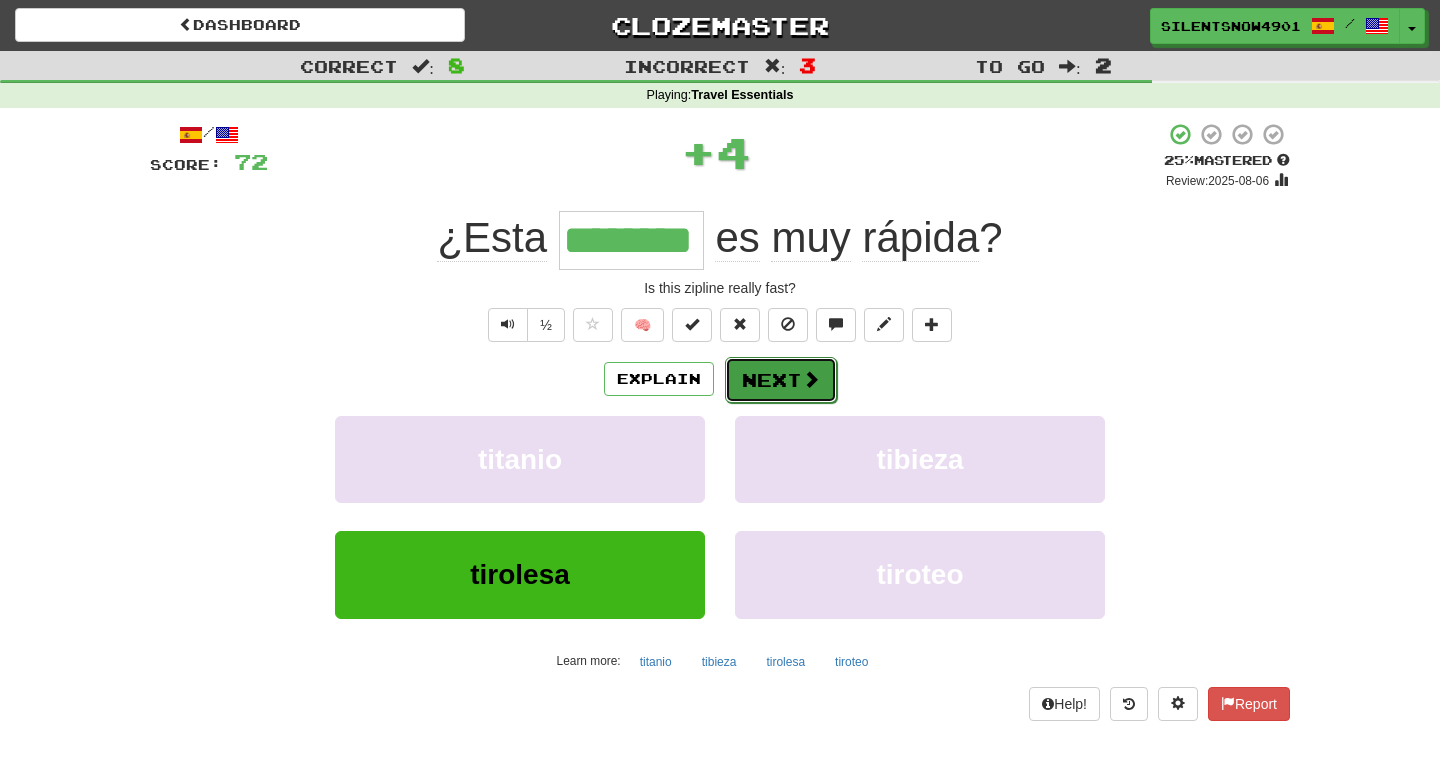 click on "Next" at bounding box center (781, 380) 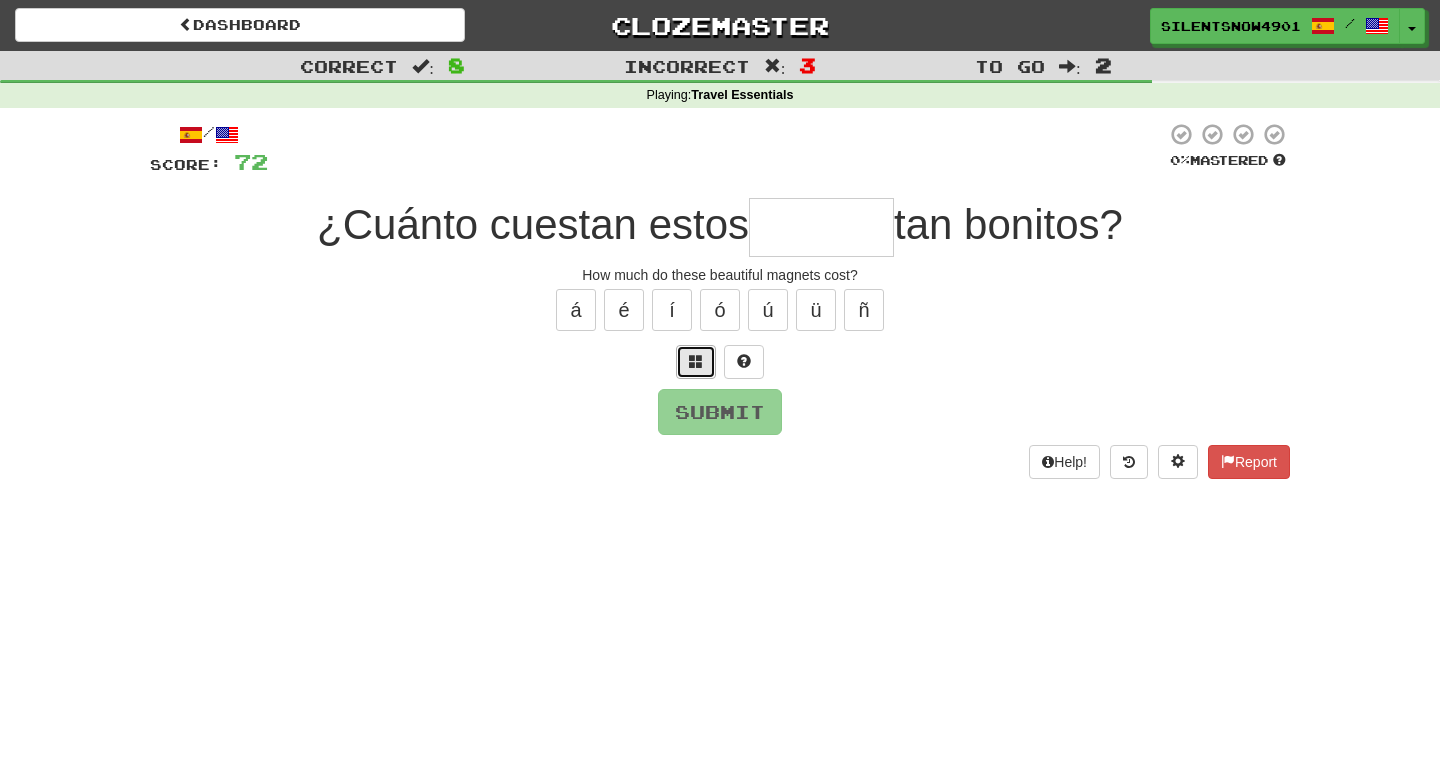 click at bounding box center [696, 361] 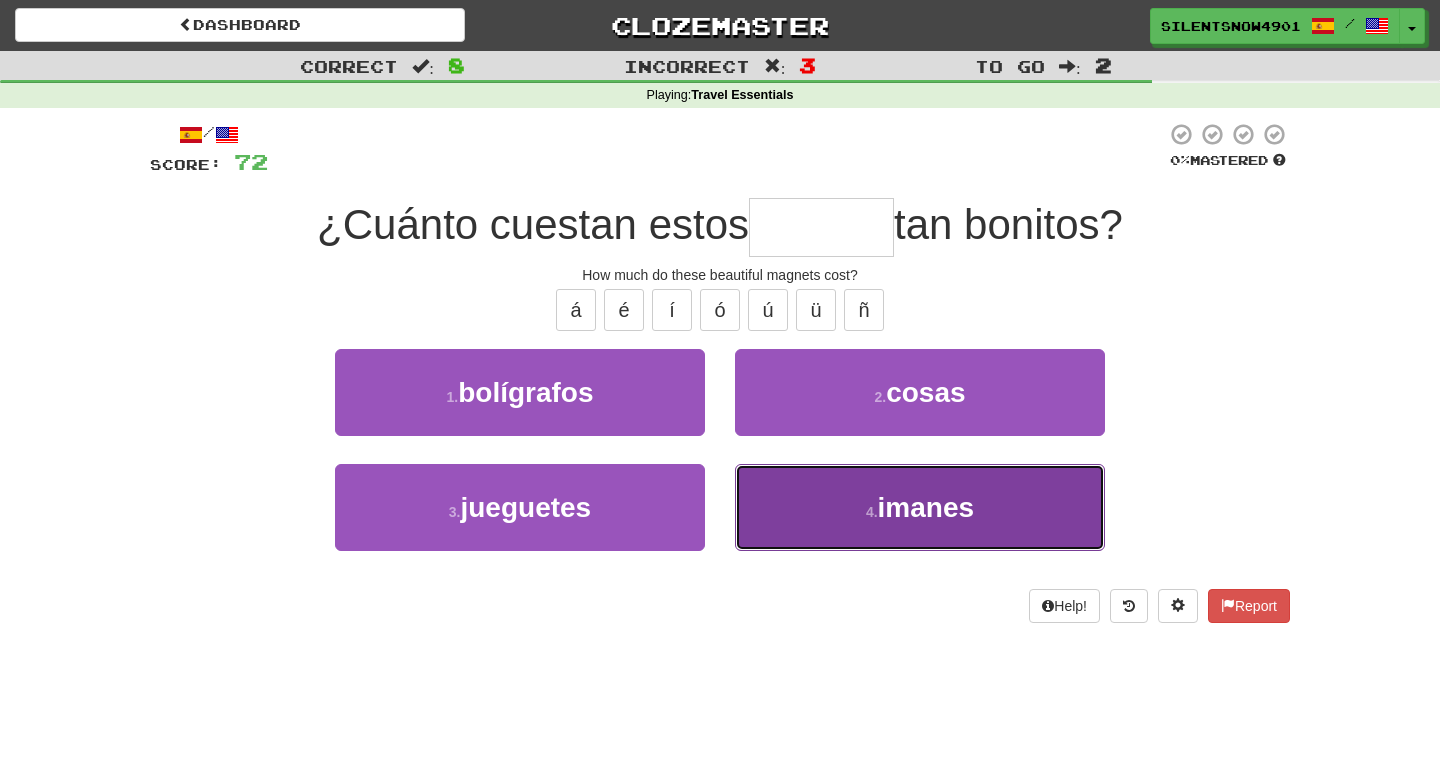click on "4 .  imanes" at bounding box center (920, 507) 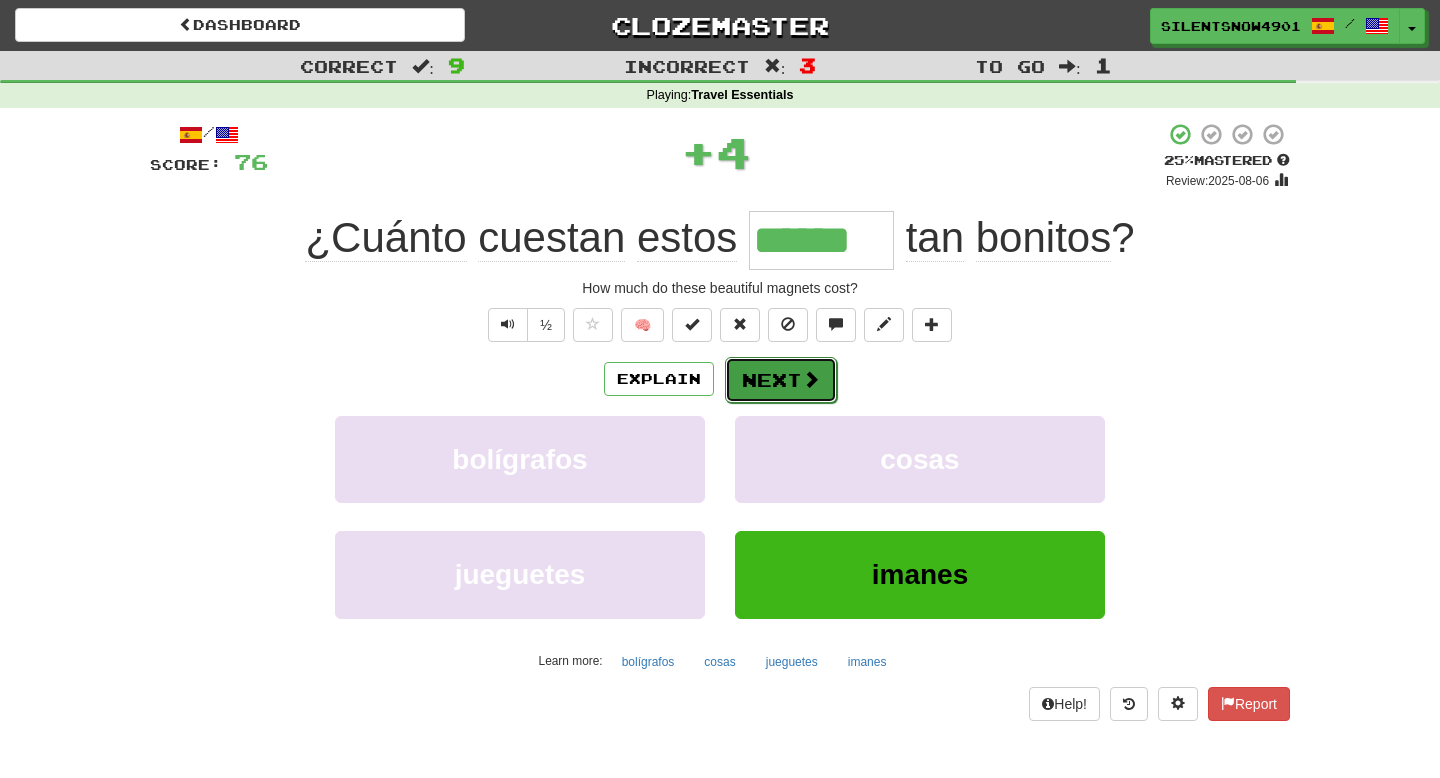 click at bounding box center (811, 379) 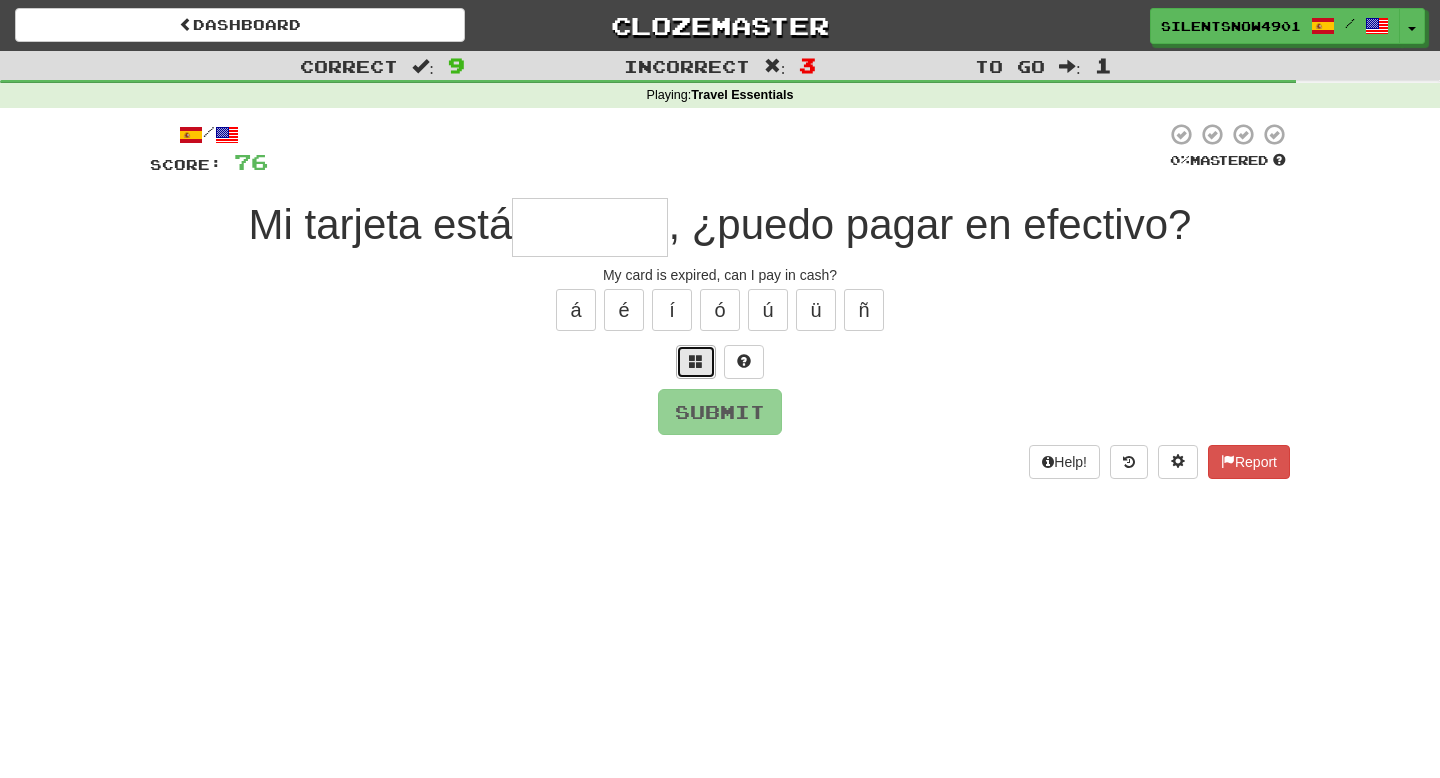 click at bounding box center (696, 361) 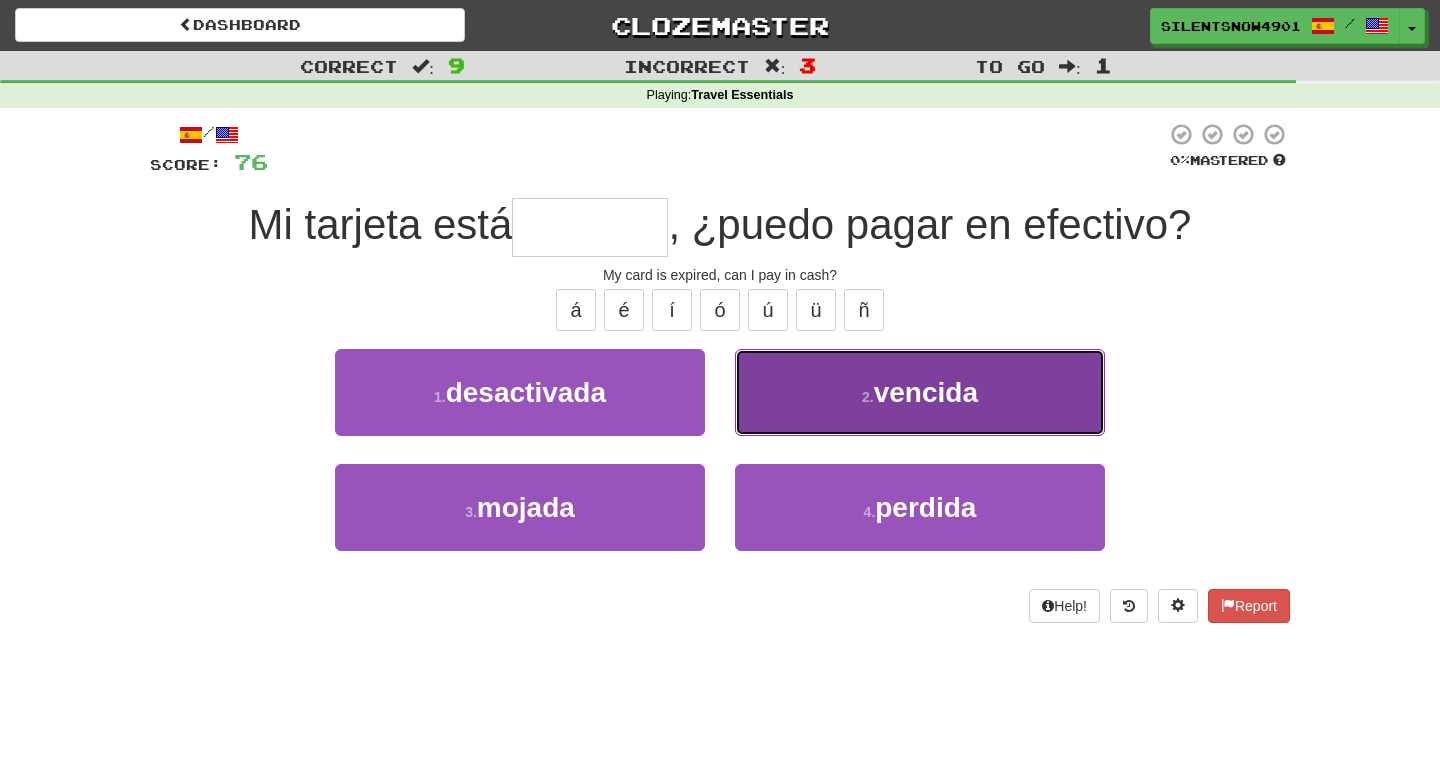 click on "2 .  vencida" at bounding box center [920, 392] 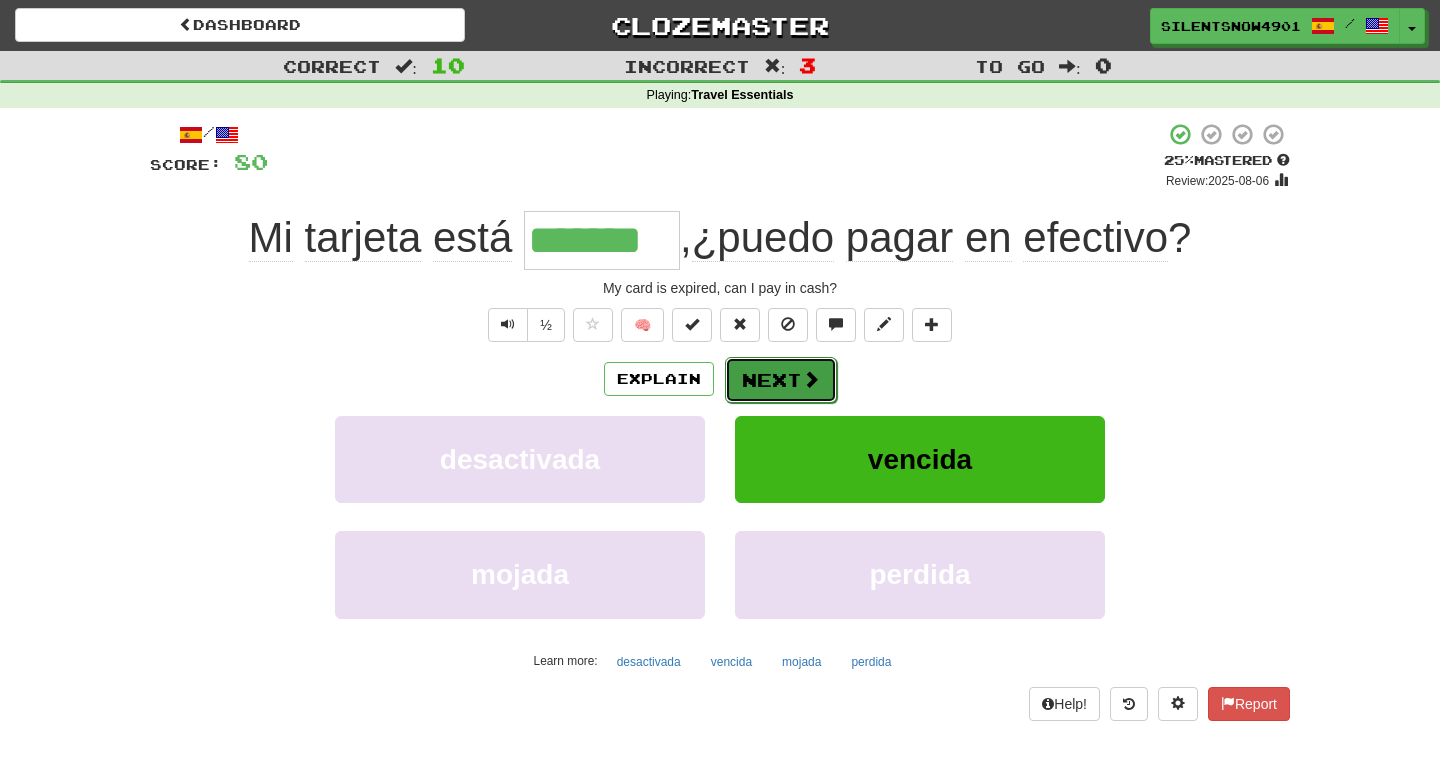 click on "Next" at bounding box center [781, 380] 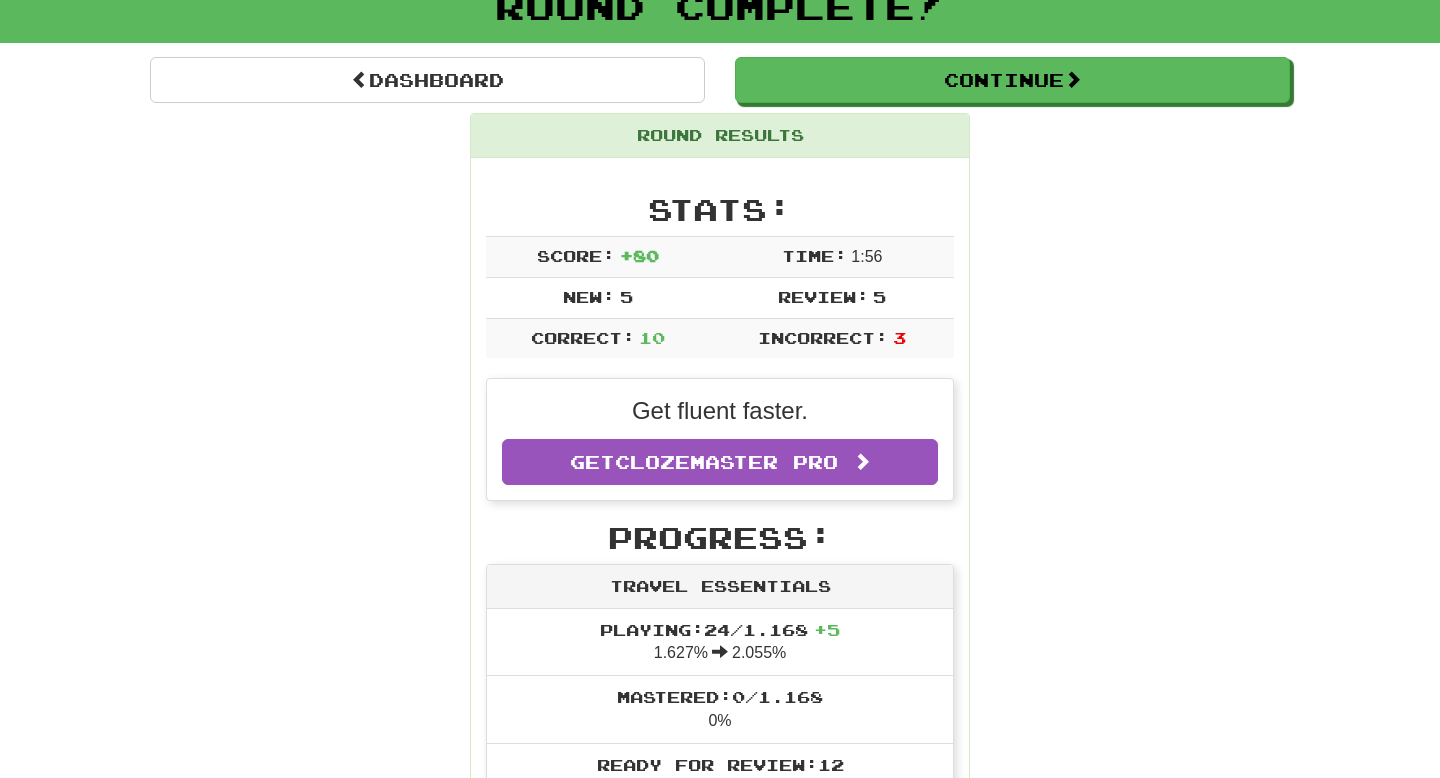 scroll, scrollTop: 0, scrollLeft: 0, axis: both 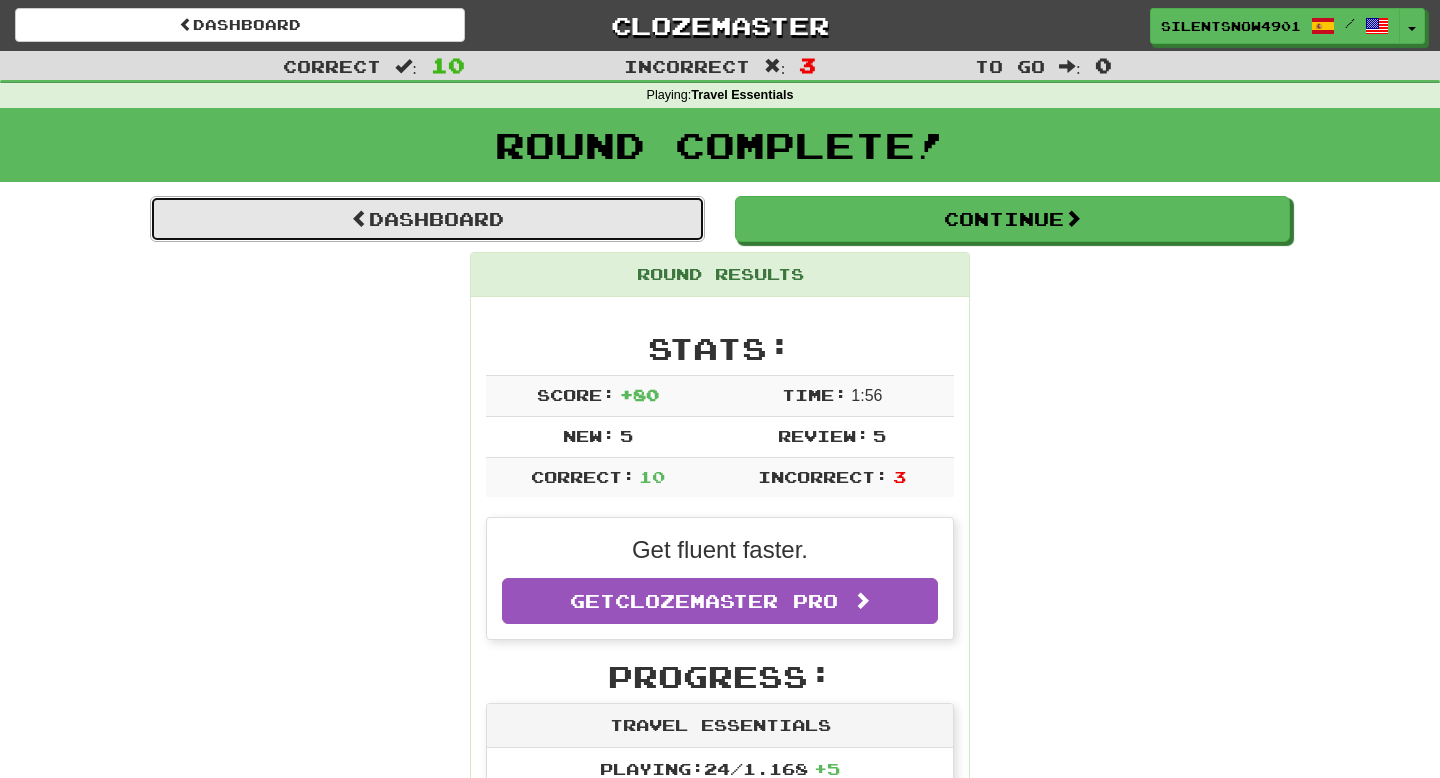 click on "Dashboard" at bounding box center (427, 219) 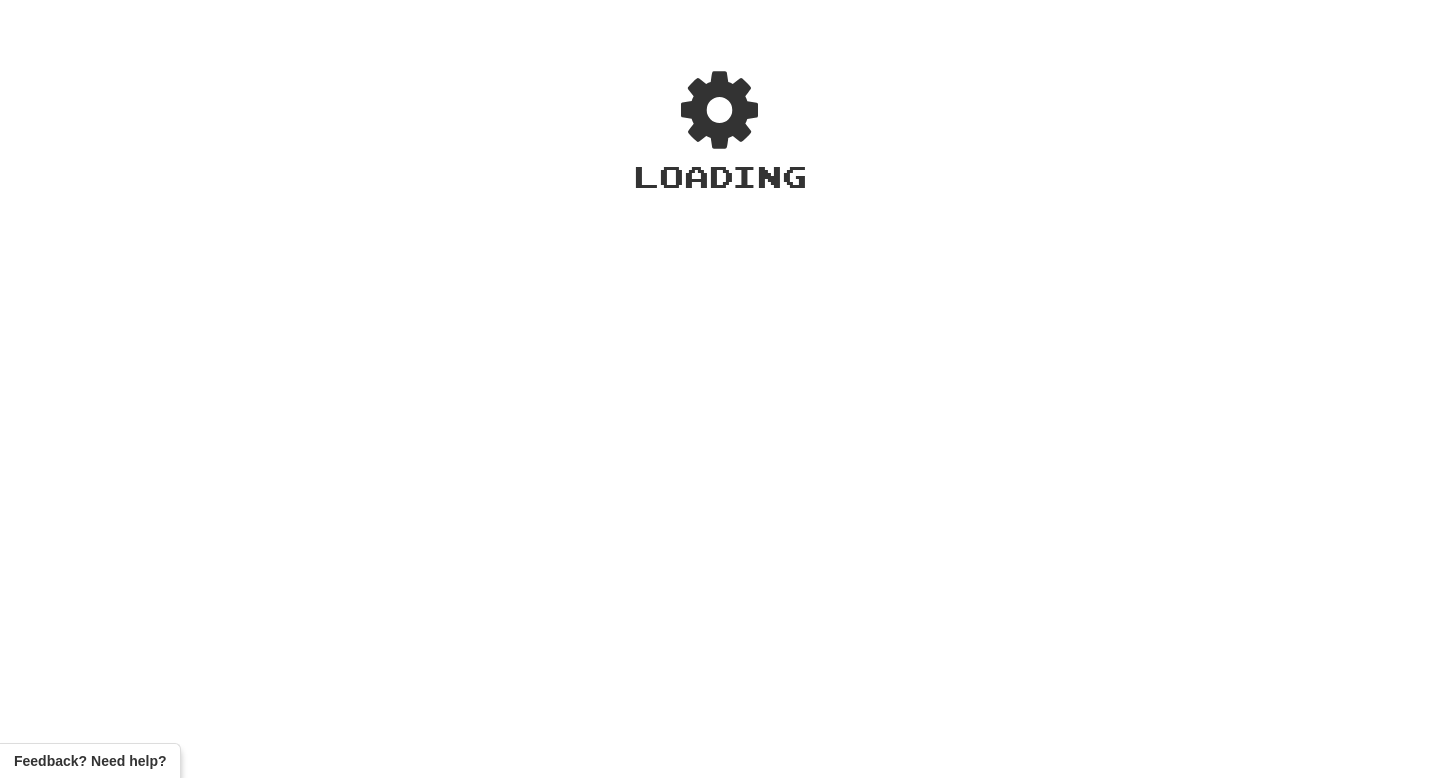 scroll, scrollTop: 0, scrollLeft: 0, axis: both 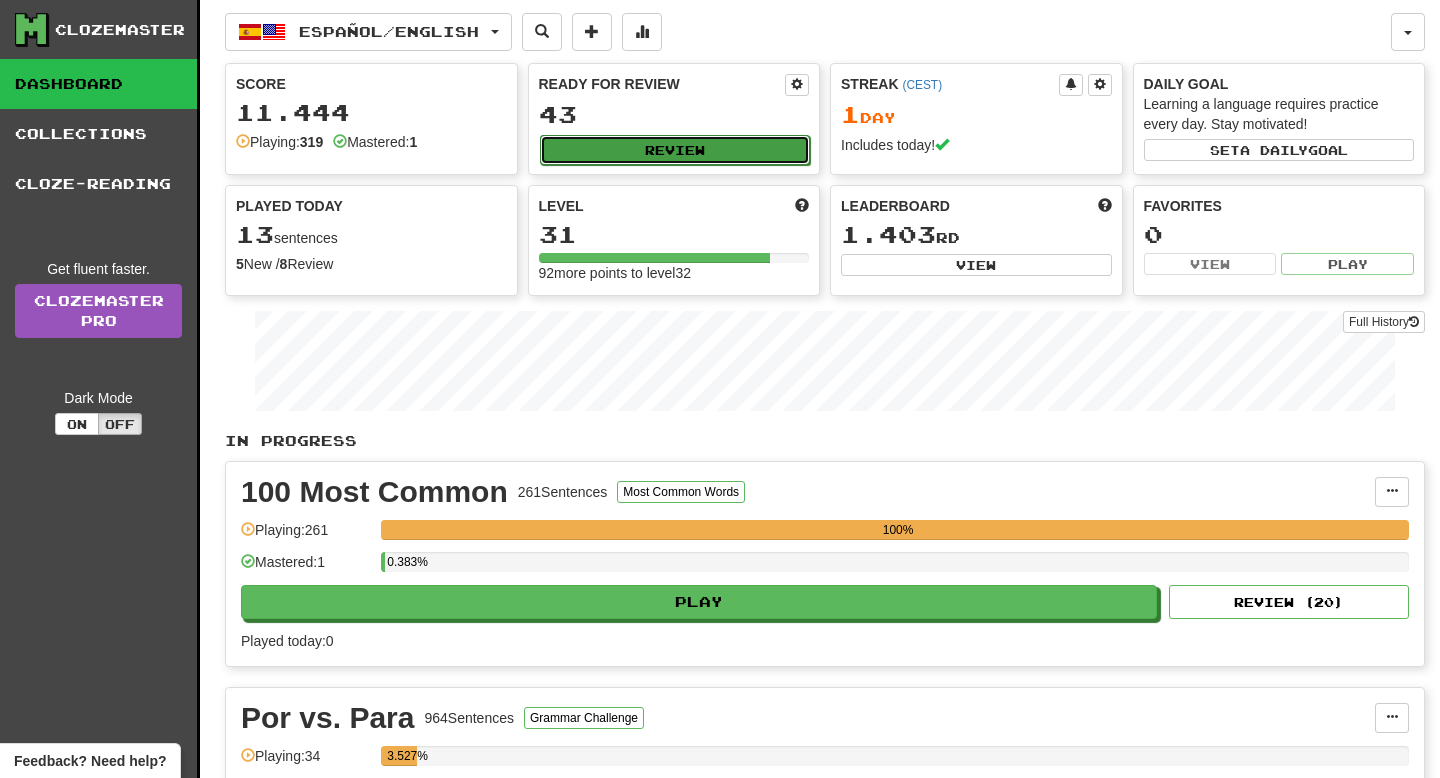 click on "Review" at bounding box center (675, 150) 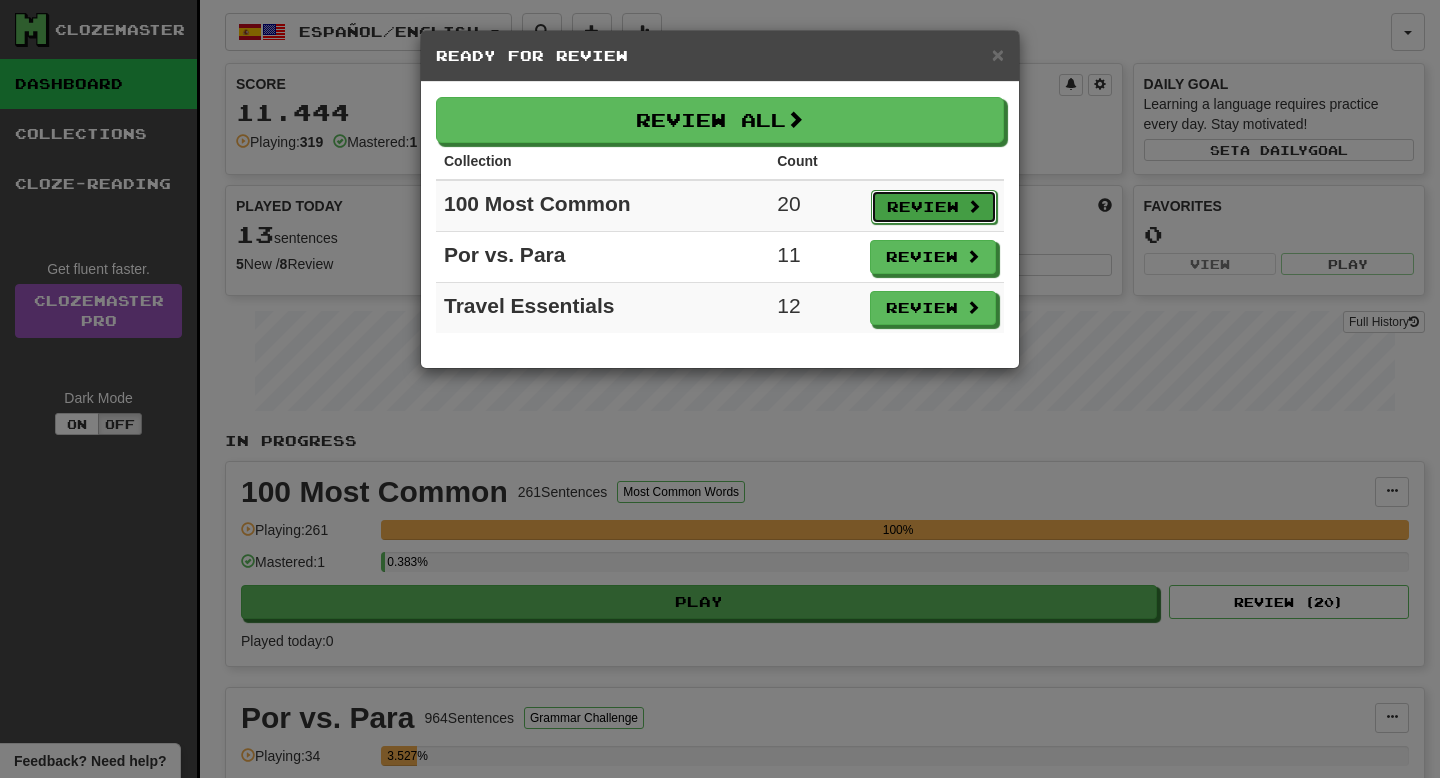 click at bounding box center (974, 206) 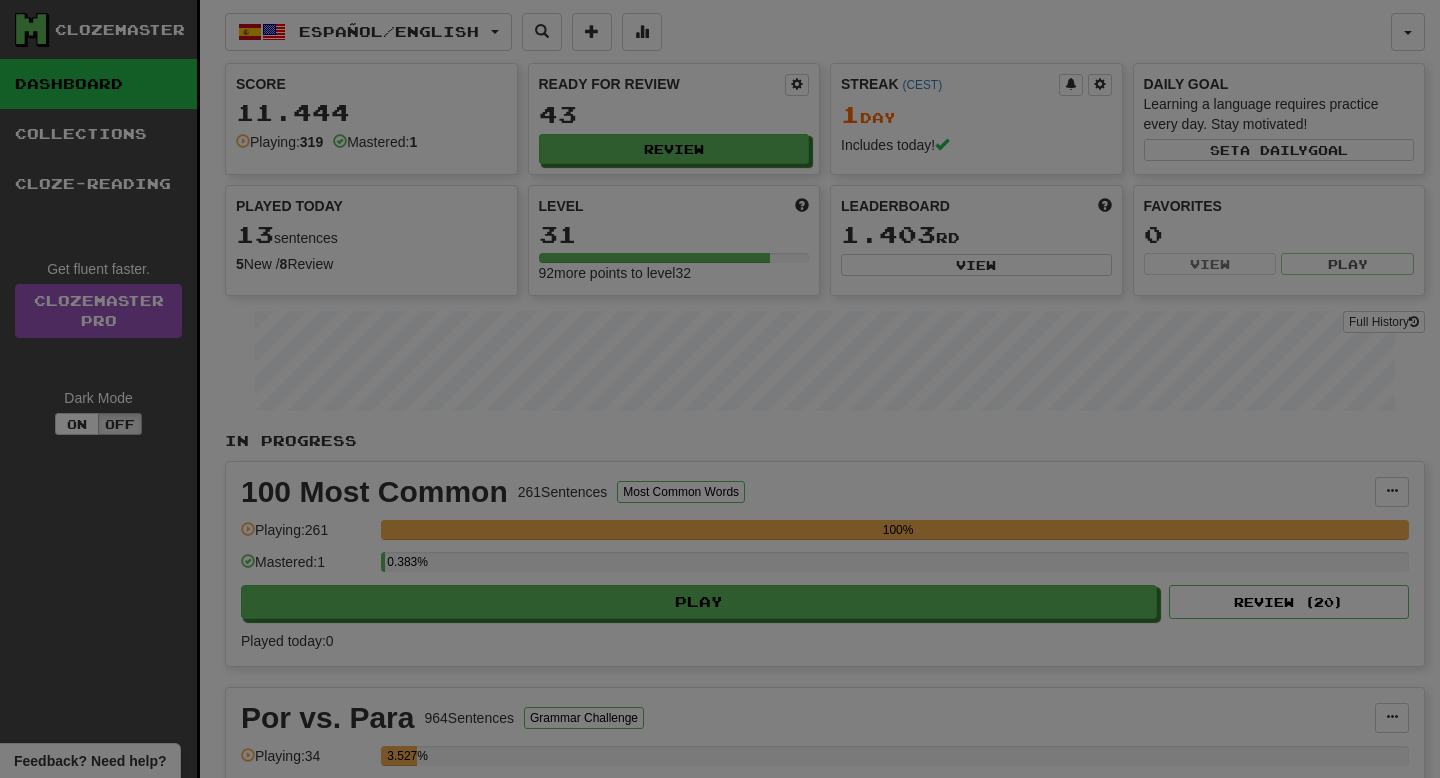 select on "**" 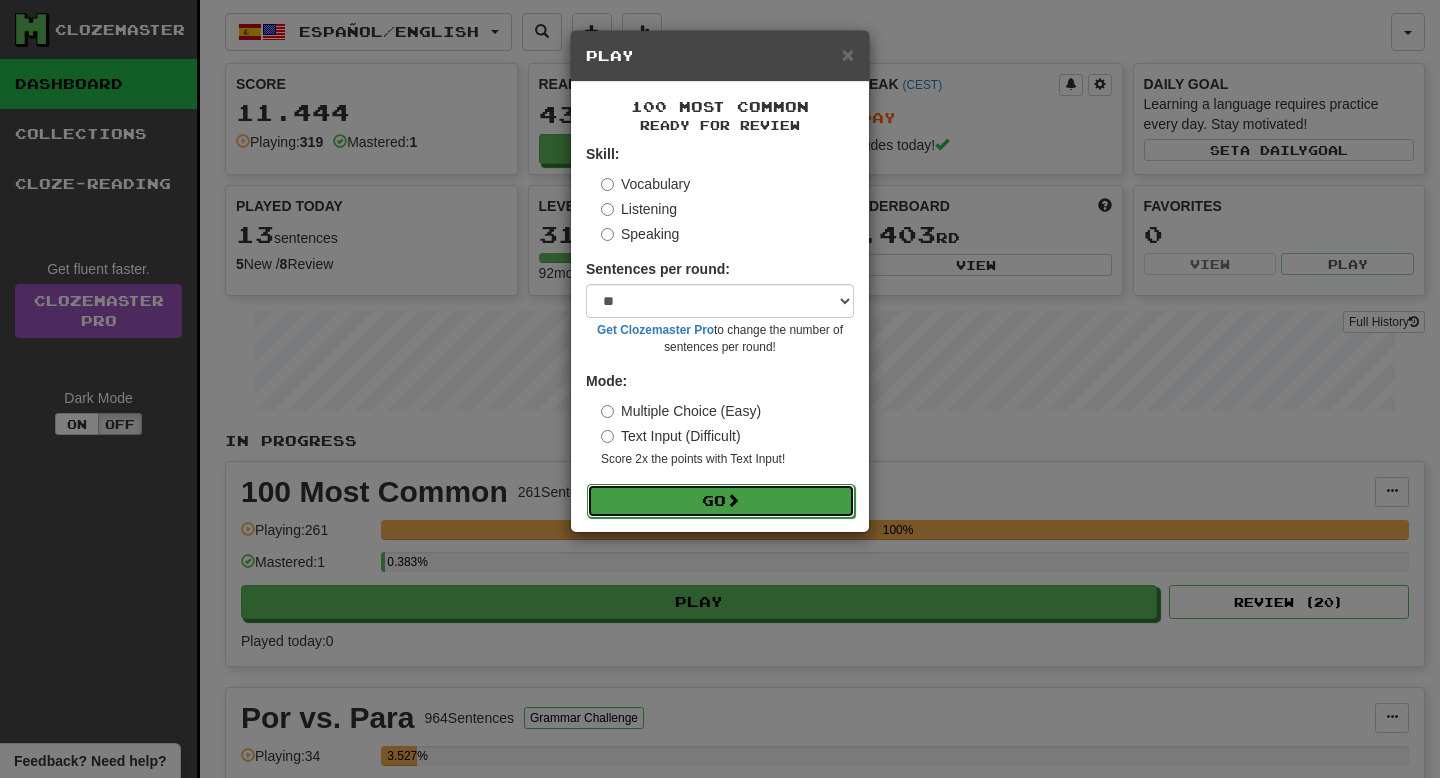 click on "Go" at bounding box center [721, 501] 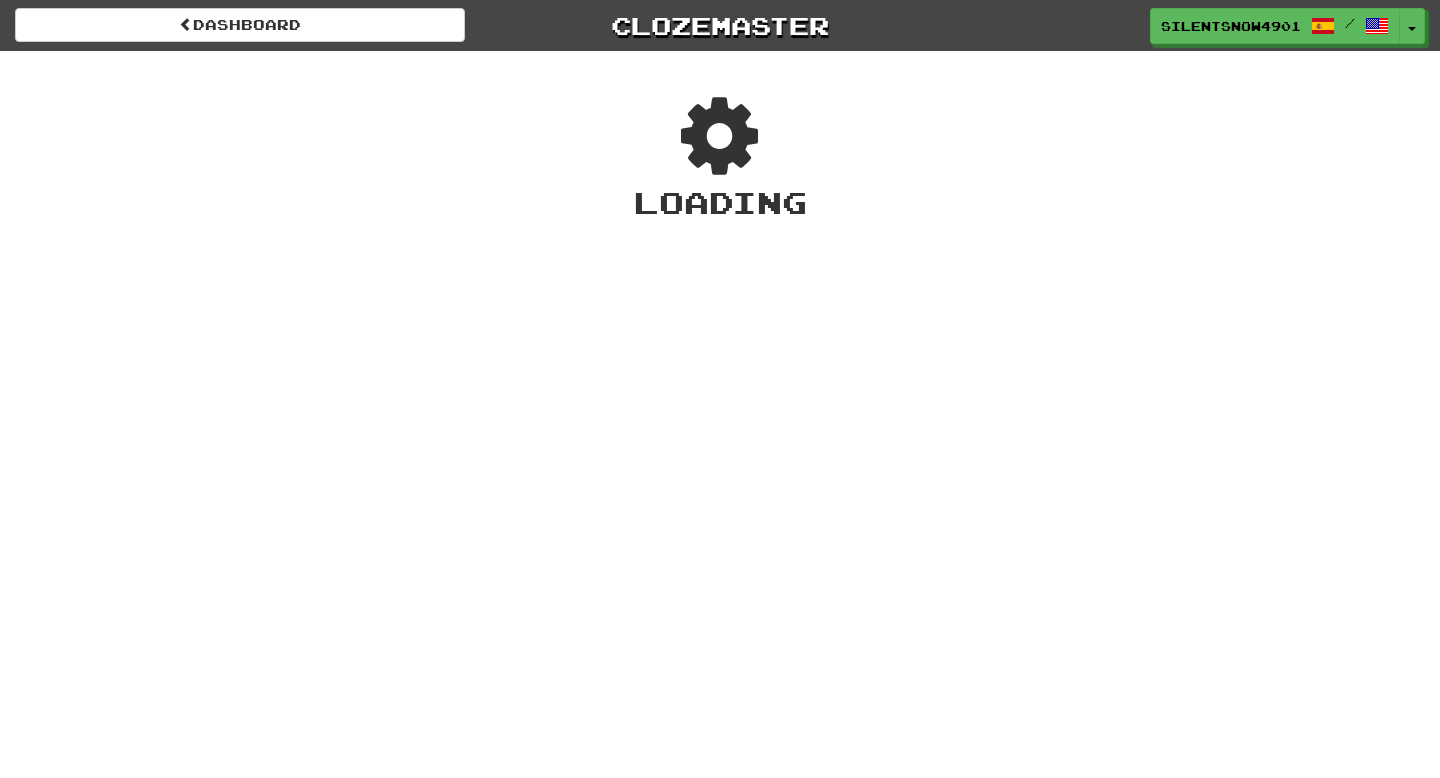 scroll, scrollTop: 0, scrollLeft: 0, axis: both 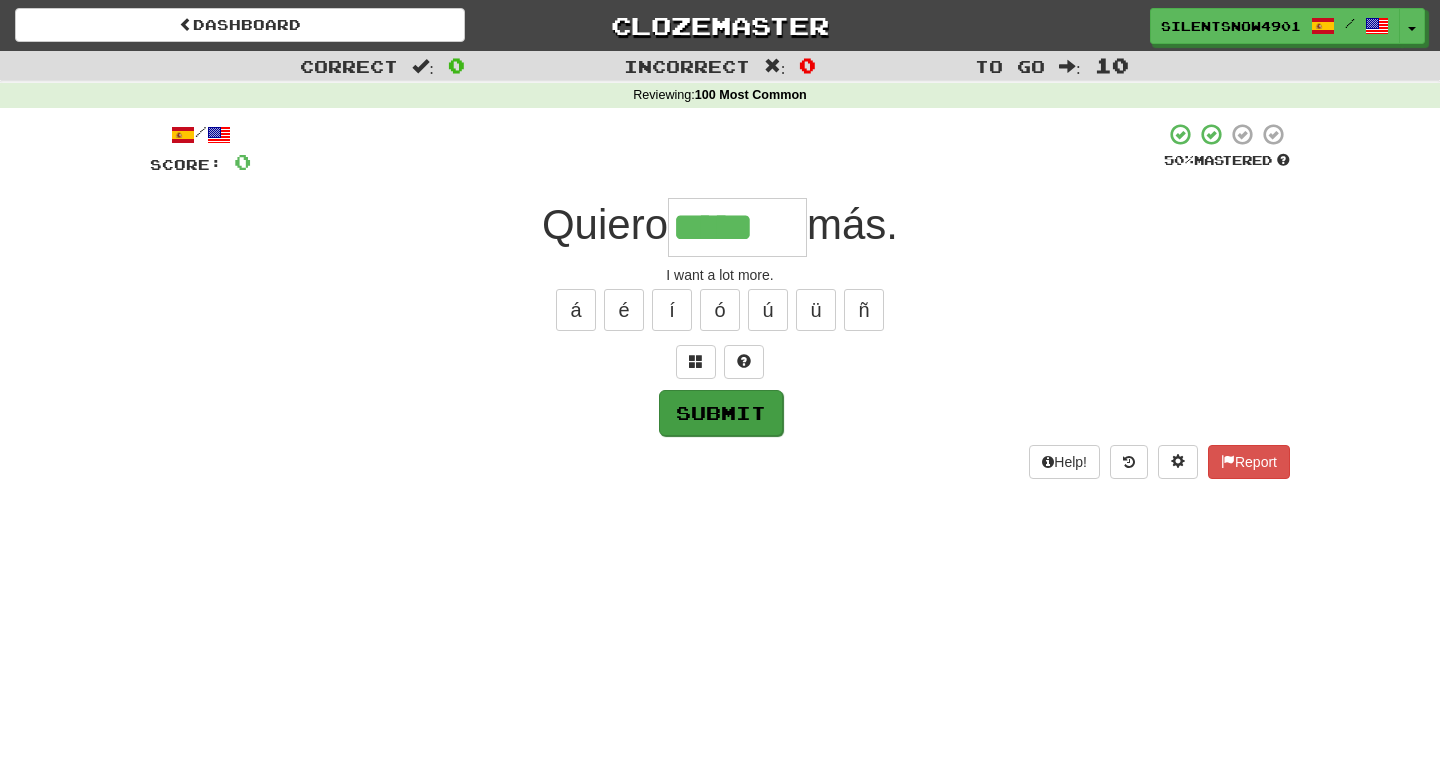 type on "*****" 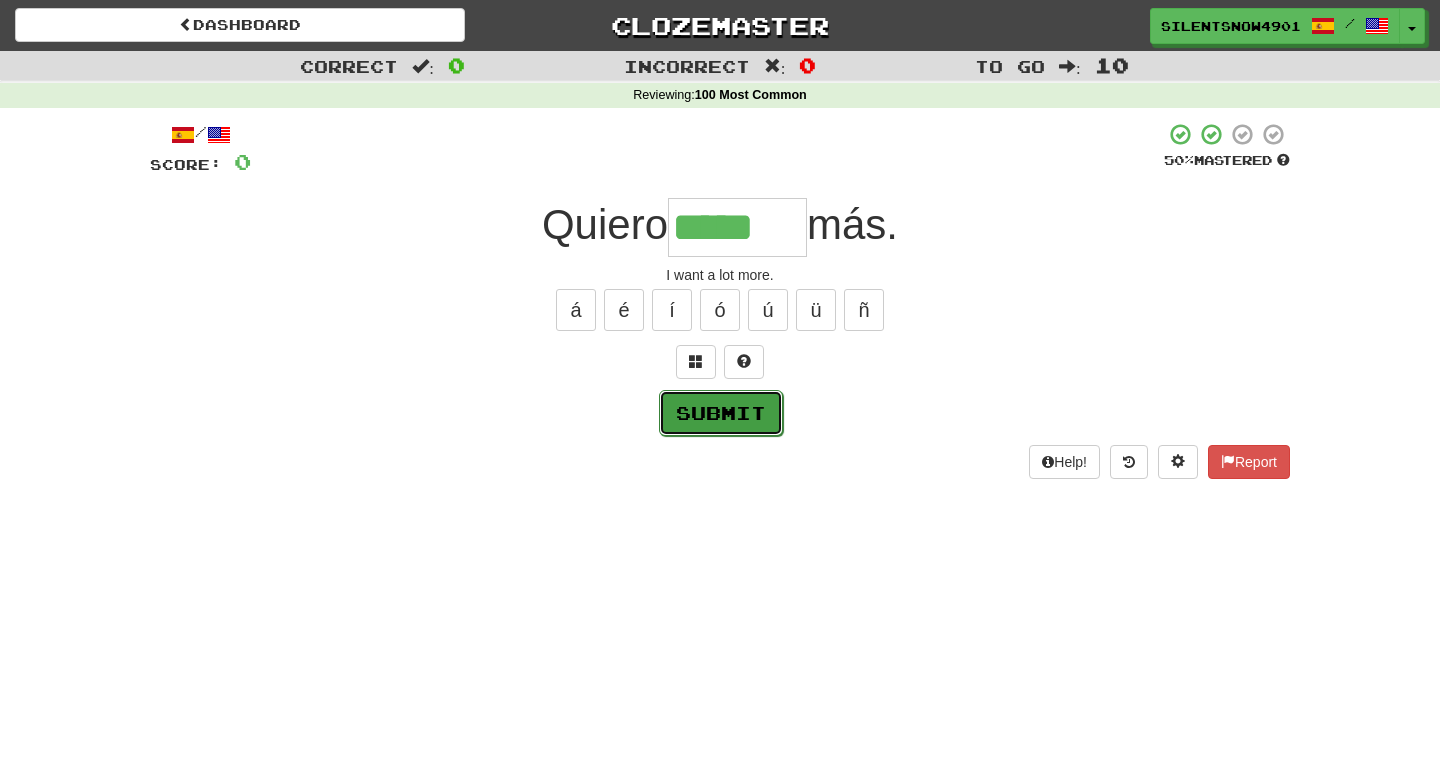 click on "Submit" at bounding box center (721, 413) 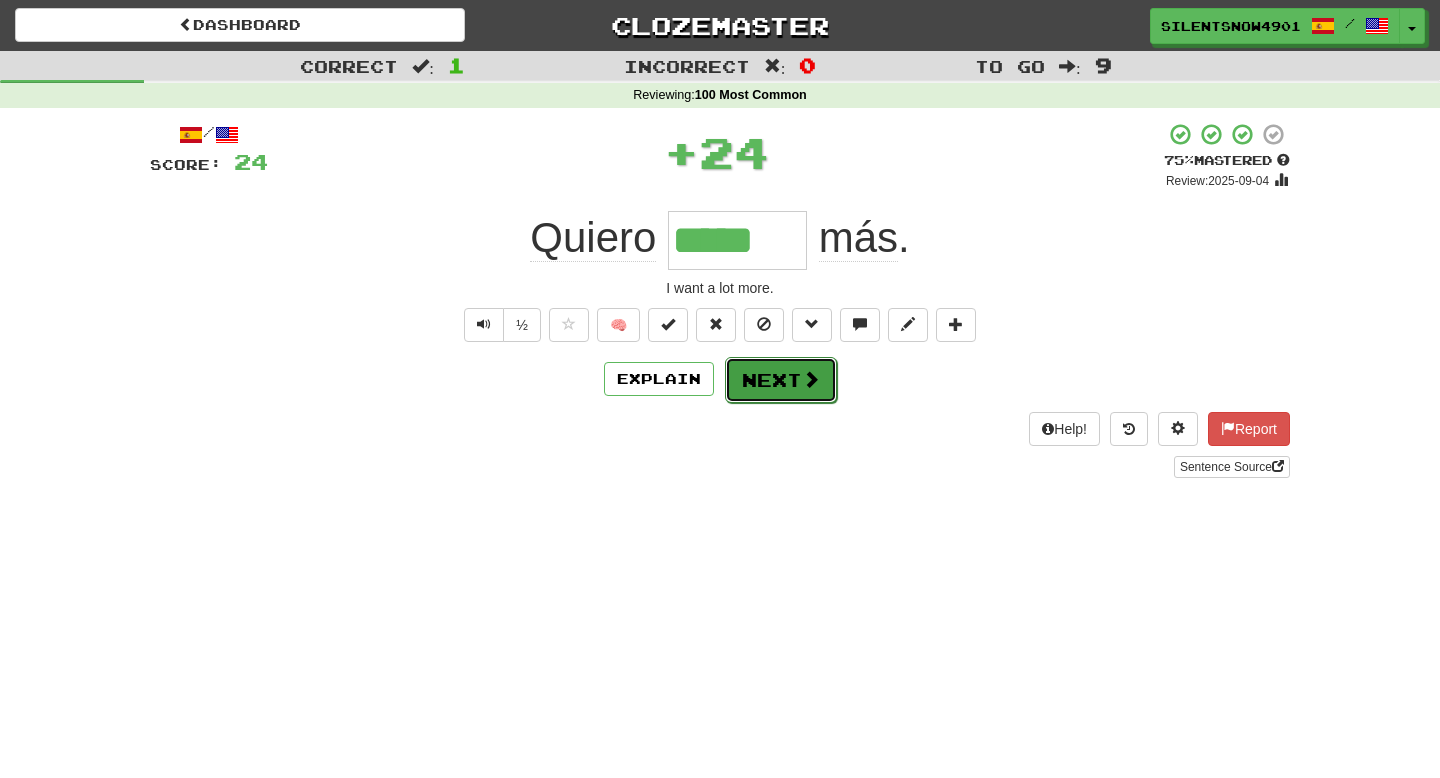 click on "Next" at bounding box center [781, 380] 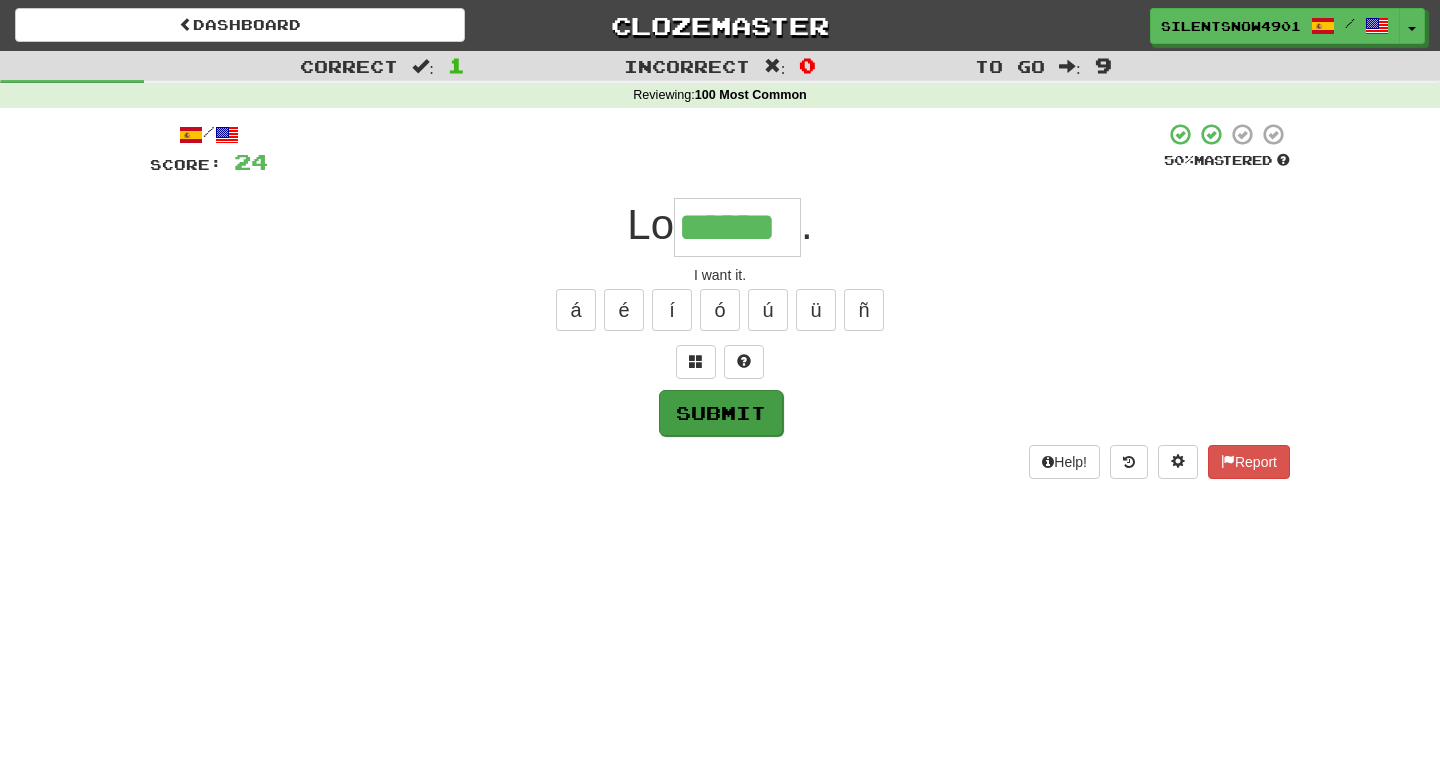 type on "******" 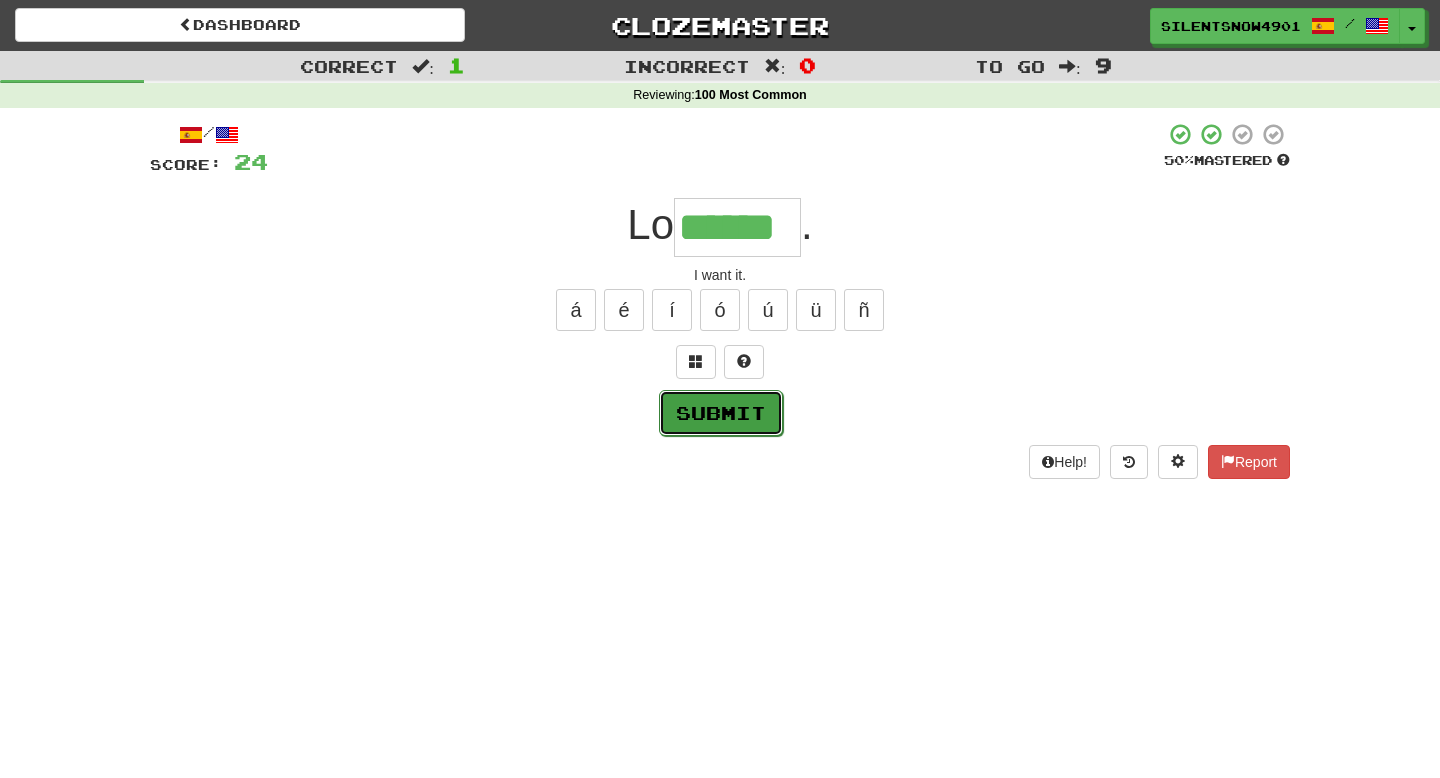 click on "Submit" at bounding box center [721, 413] 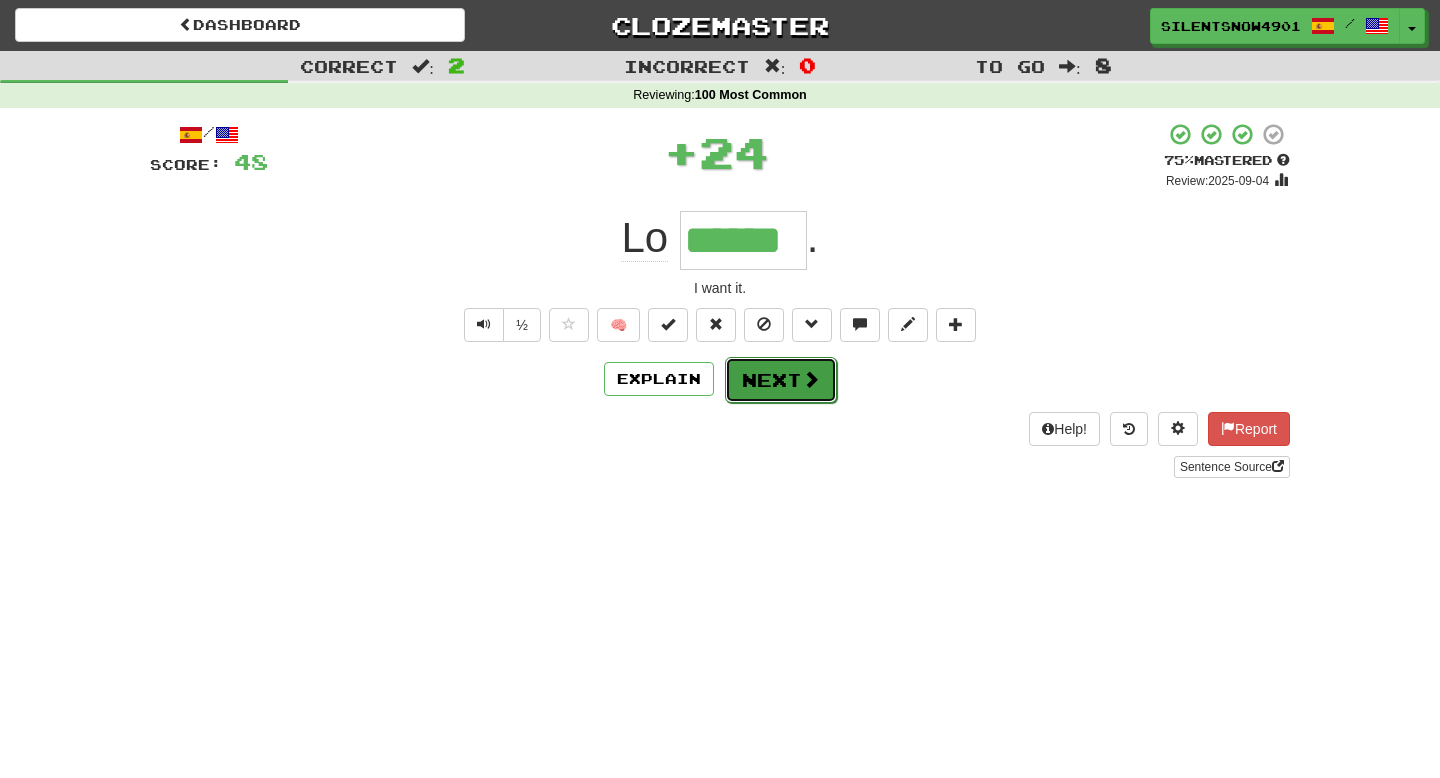 click on "Next" at bounding box center (781, 380) 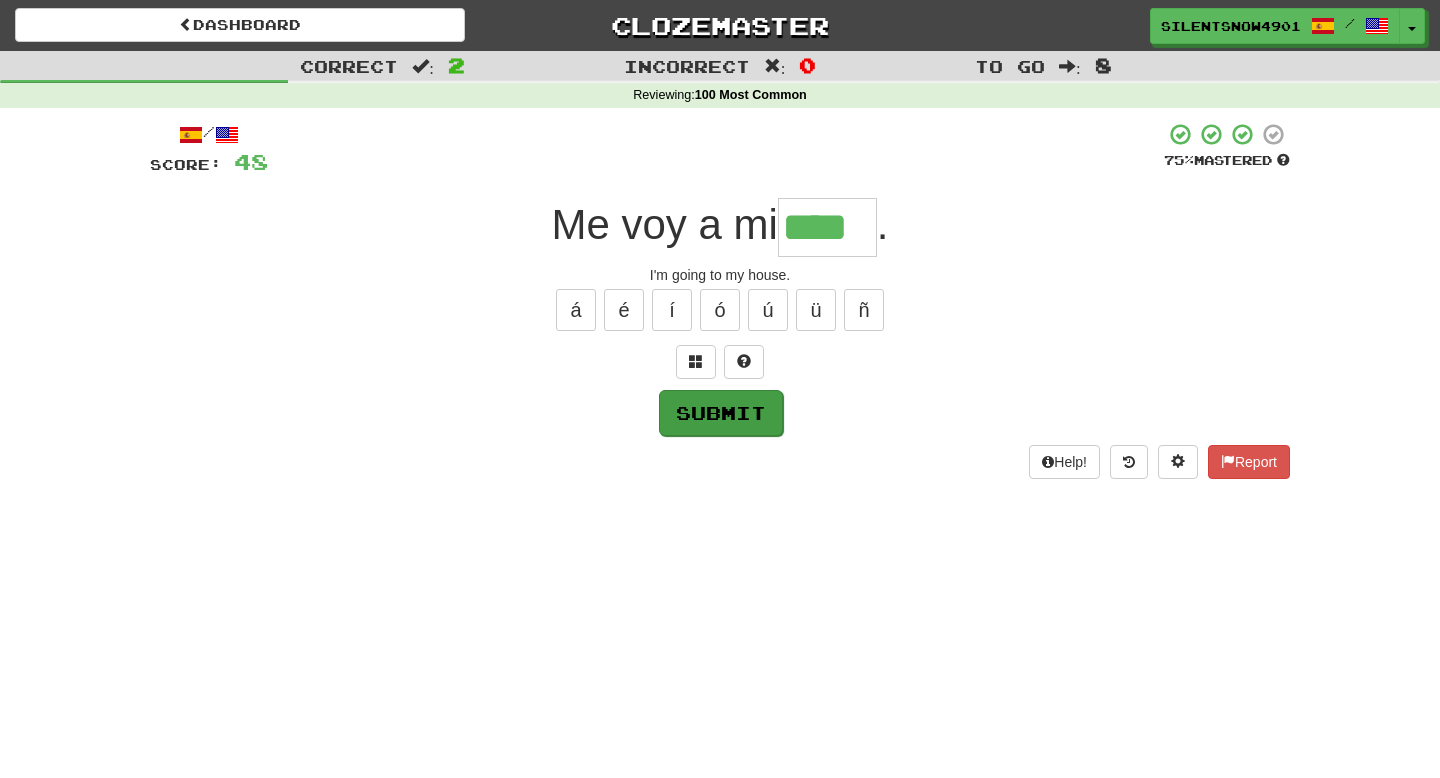 type on "****" 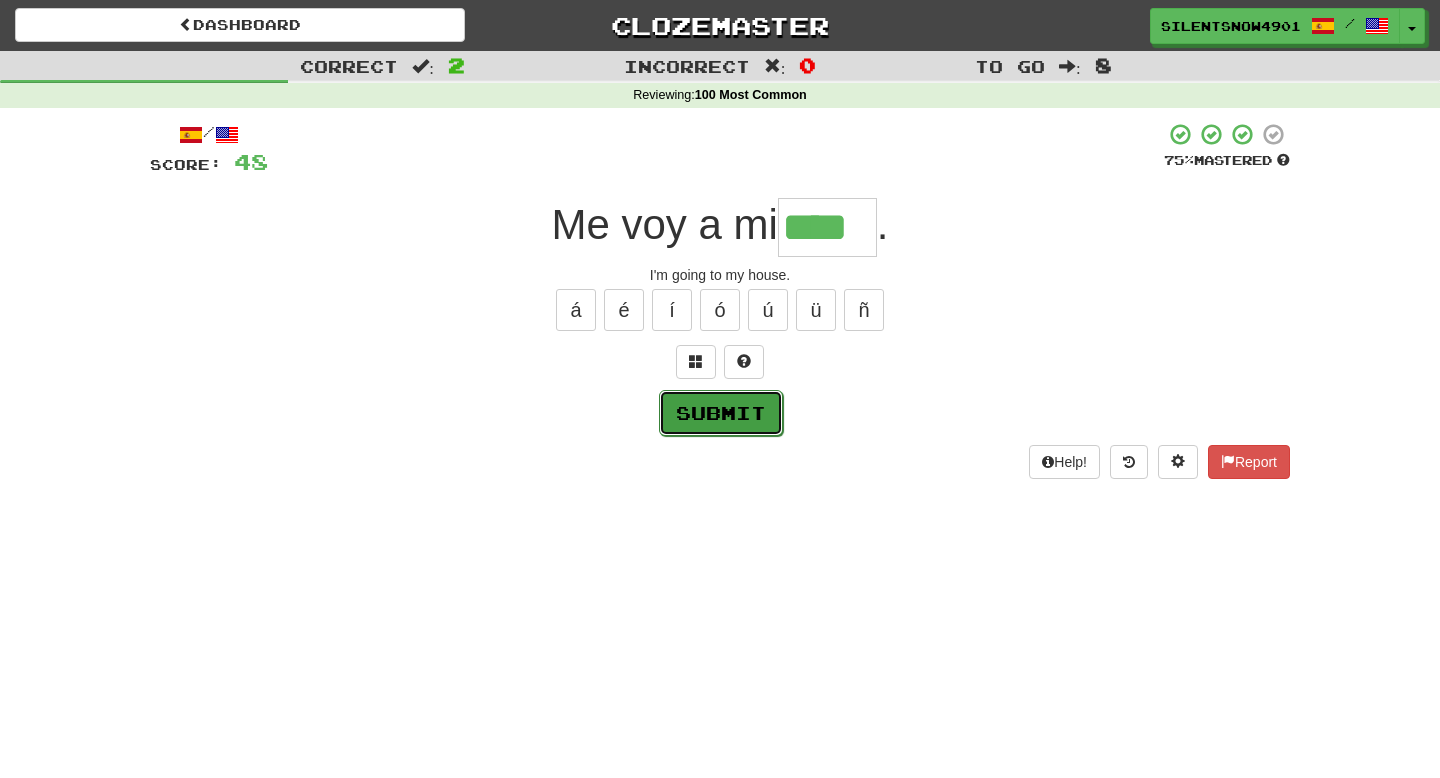 click on "Submit" at bounding box center [721, 413] 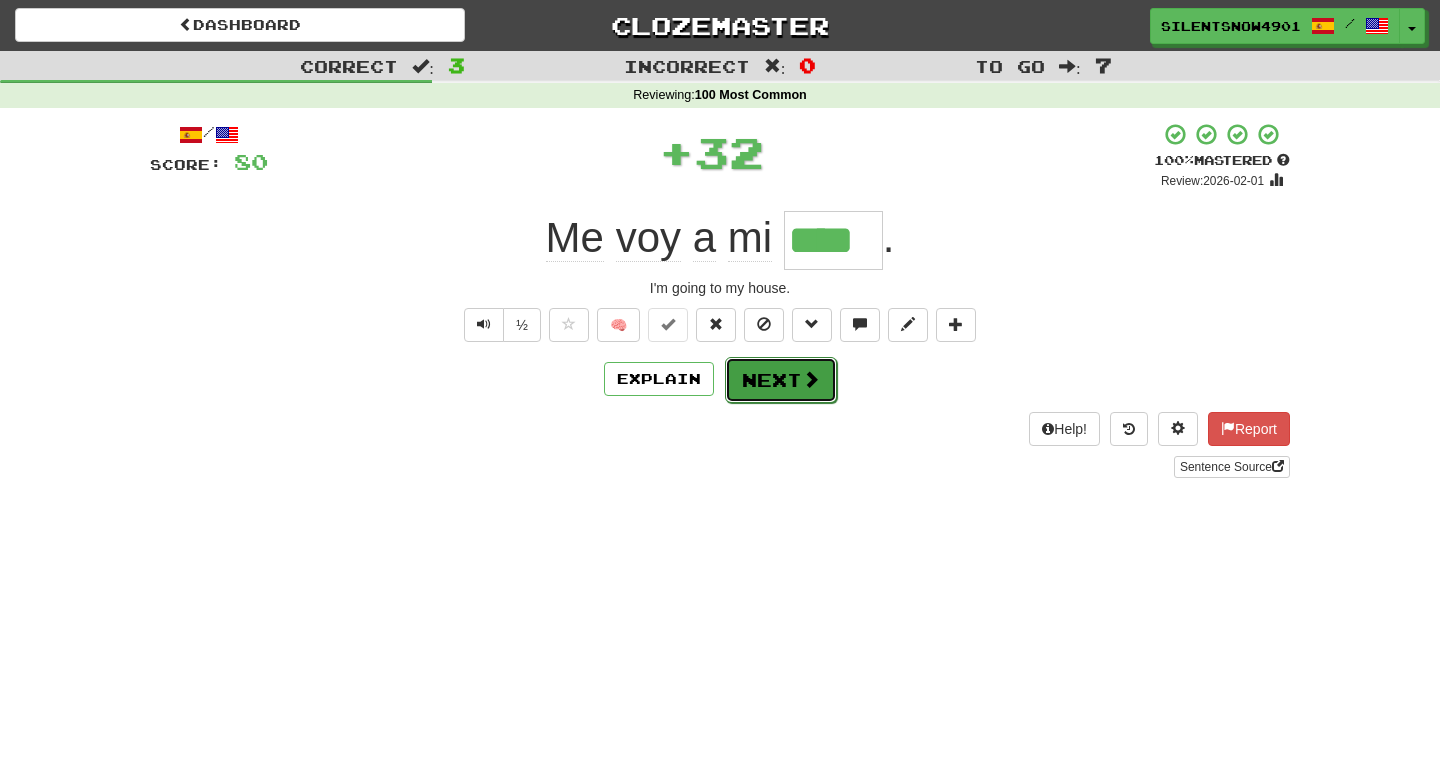 click at bounding box center (811, 379) 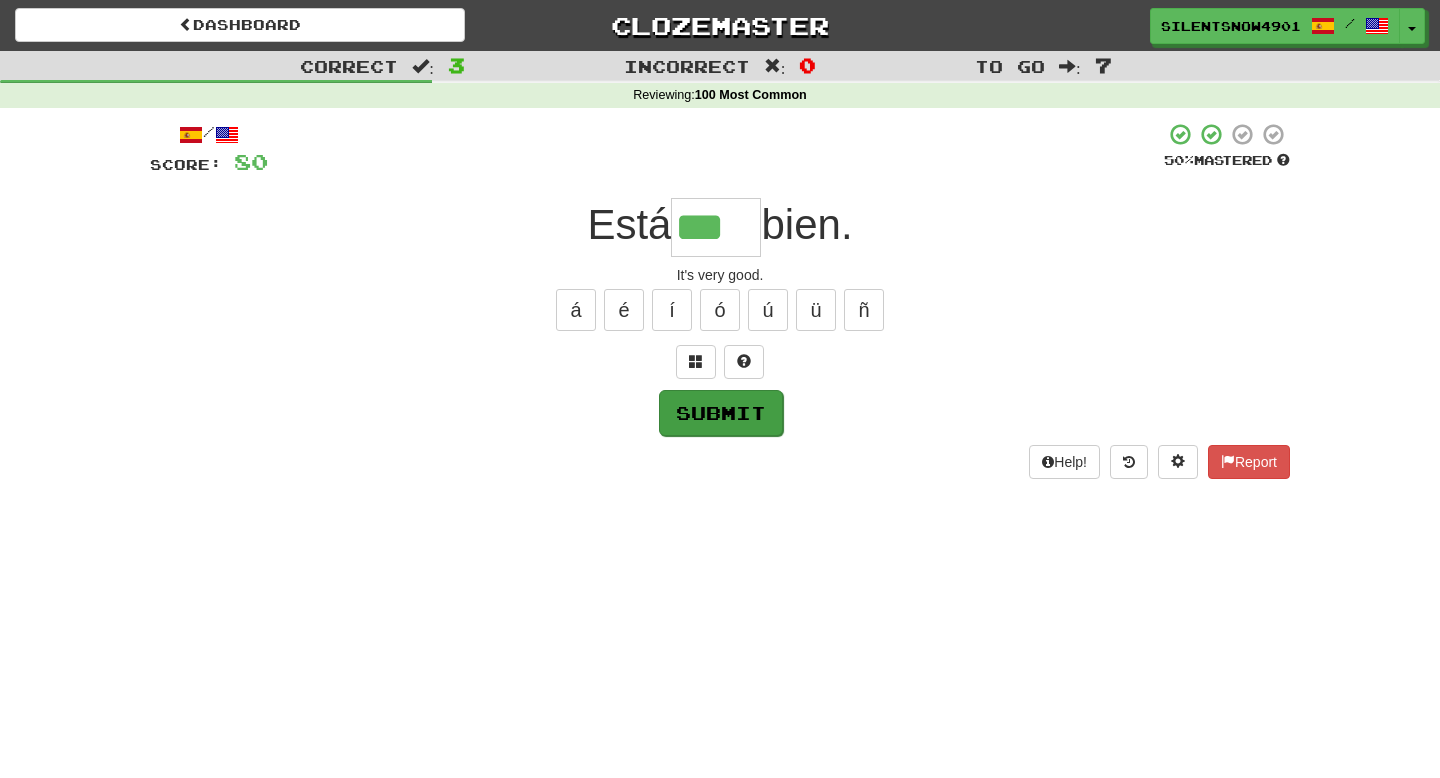 type on "***" 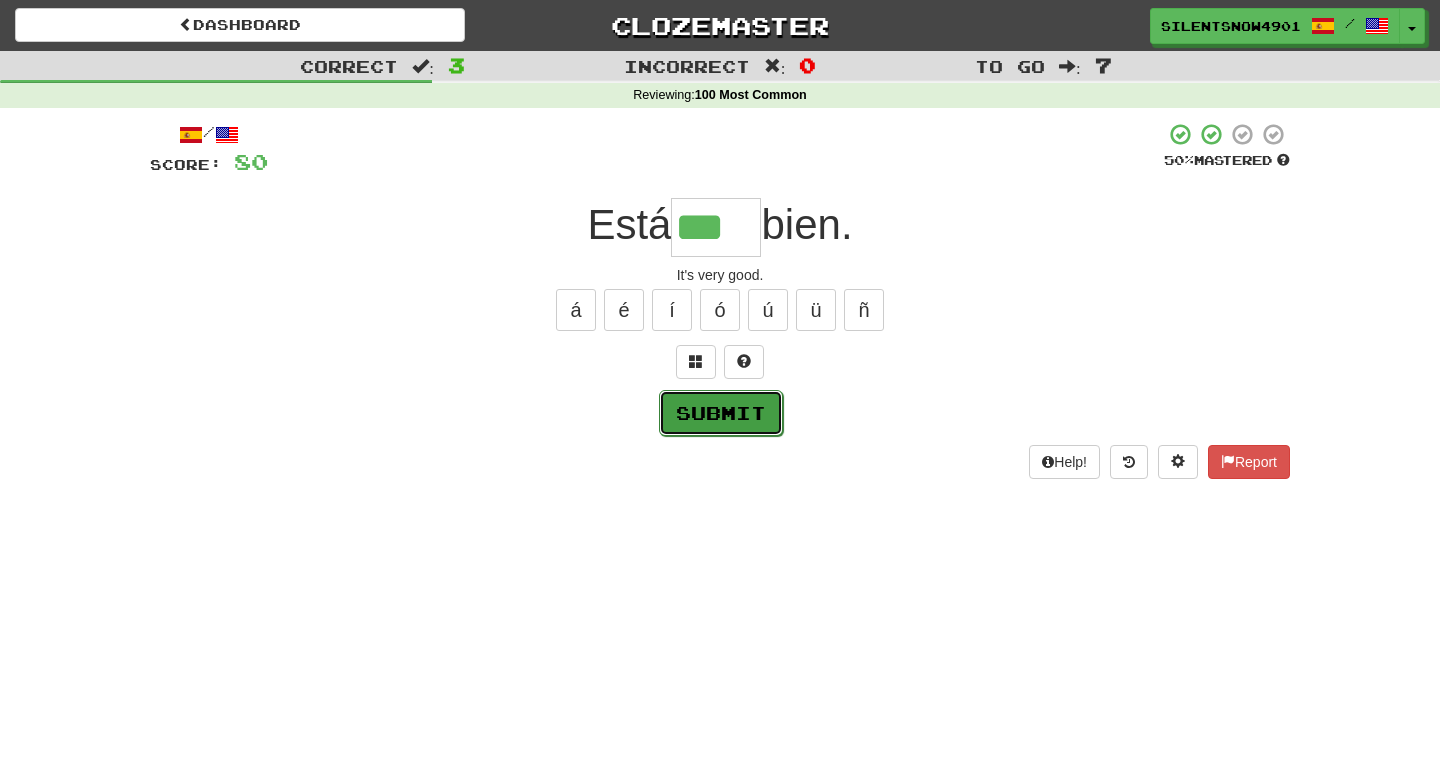 click on "Submit" at bounding box center [721, 413] 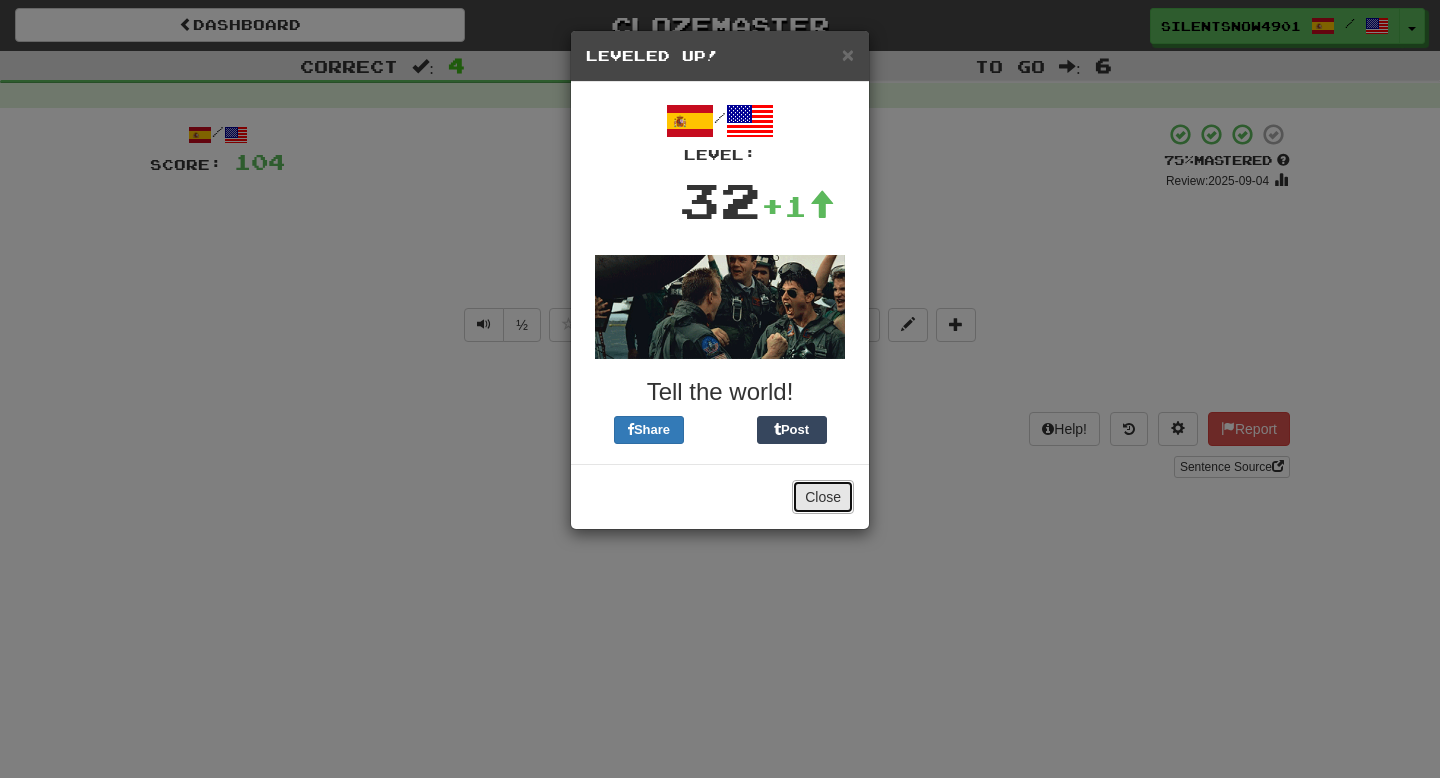 click on "Close" at bounding box center (823, 497) 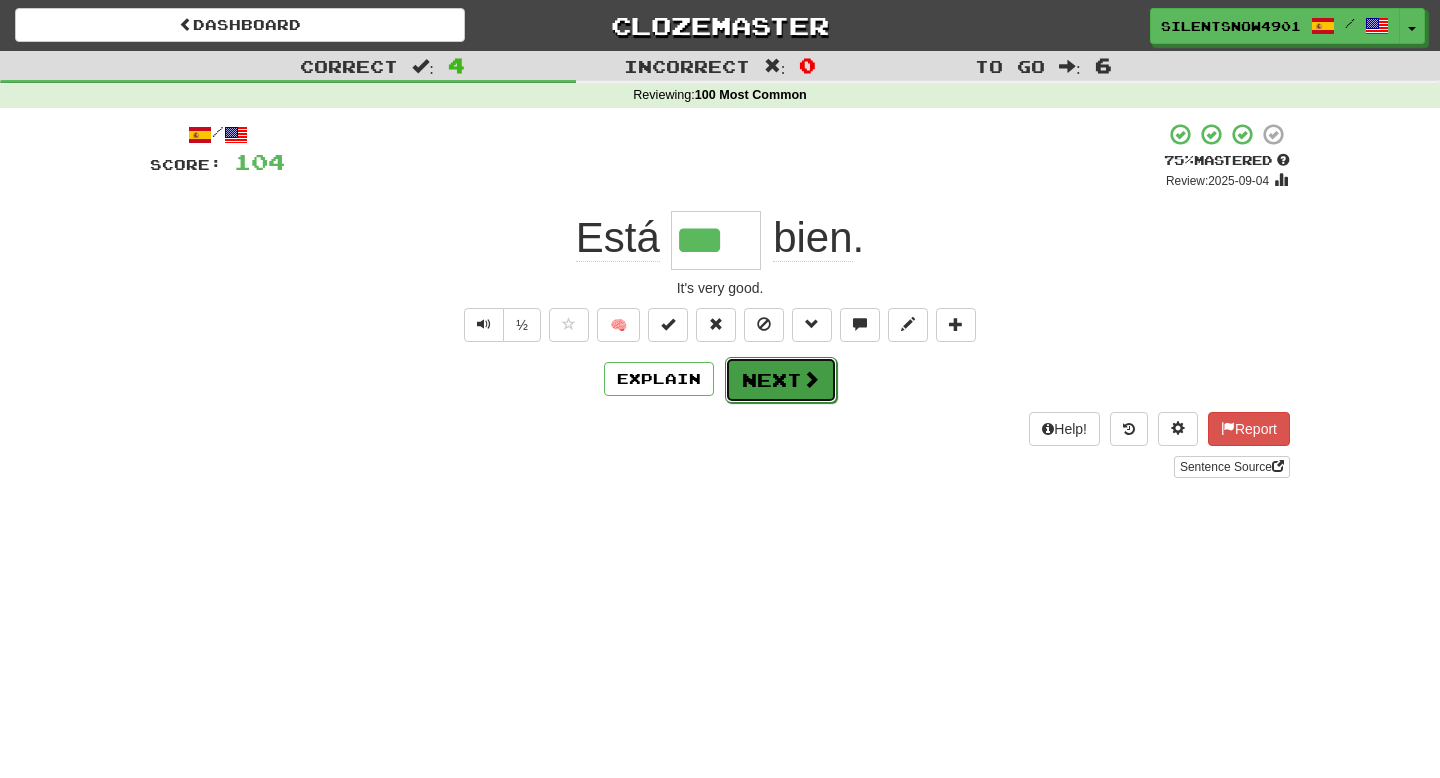 click on "Next" at bounding box center (781, 380) 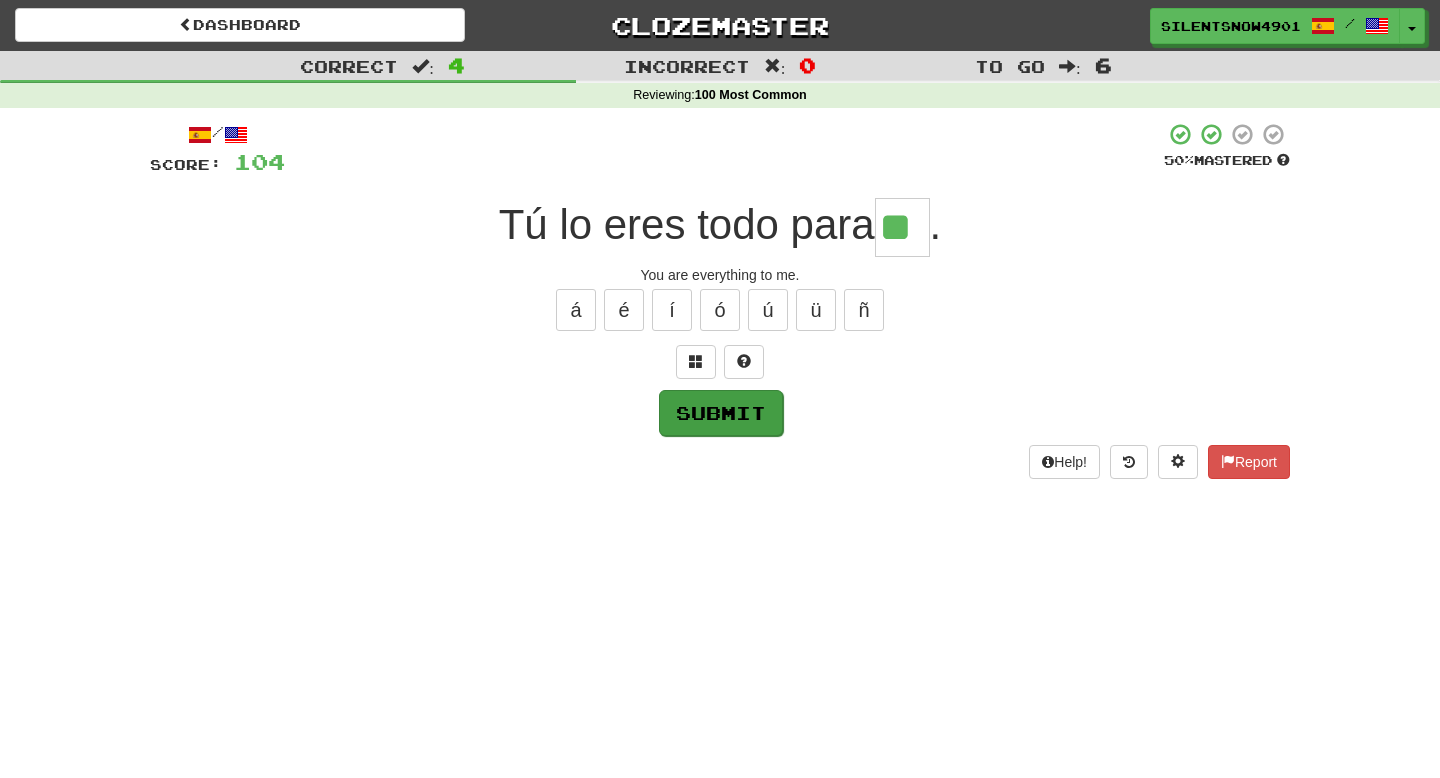 type on "**" 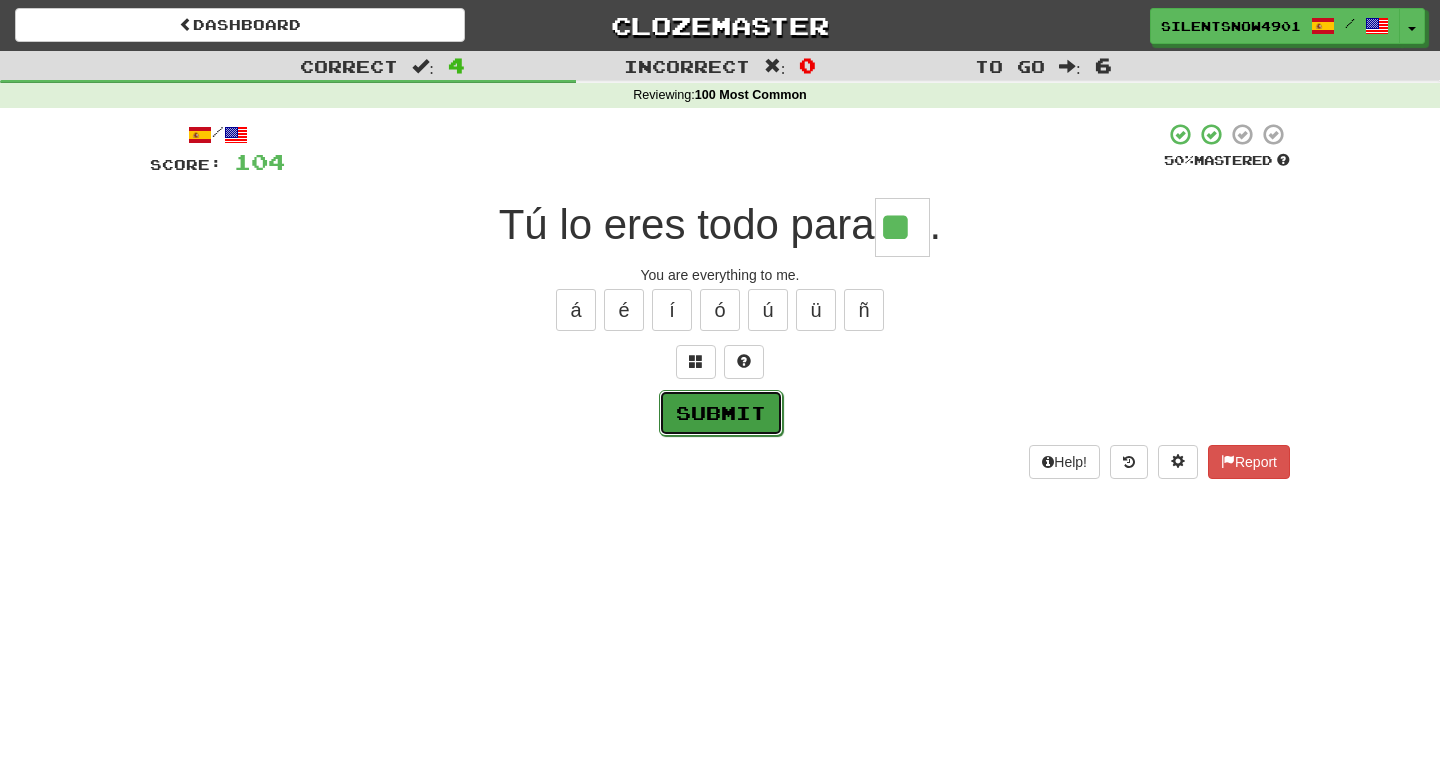 click on "Submit" at bounding box center [721, 413] 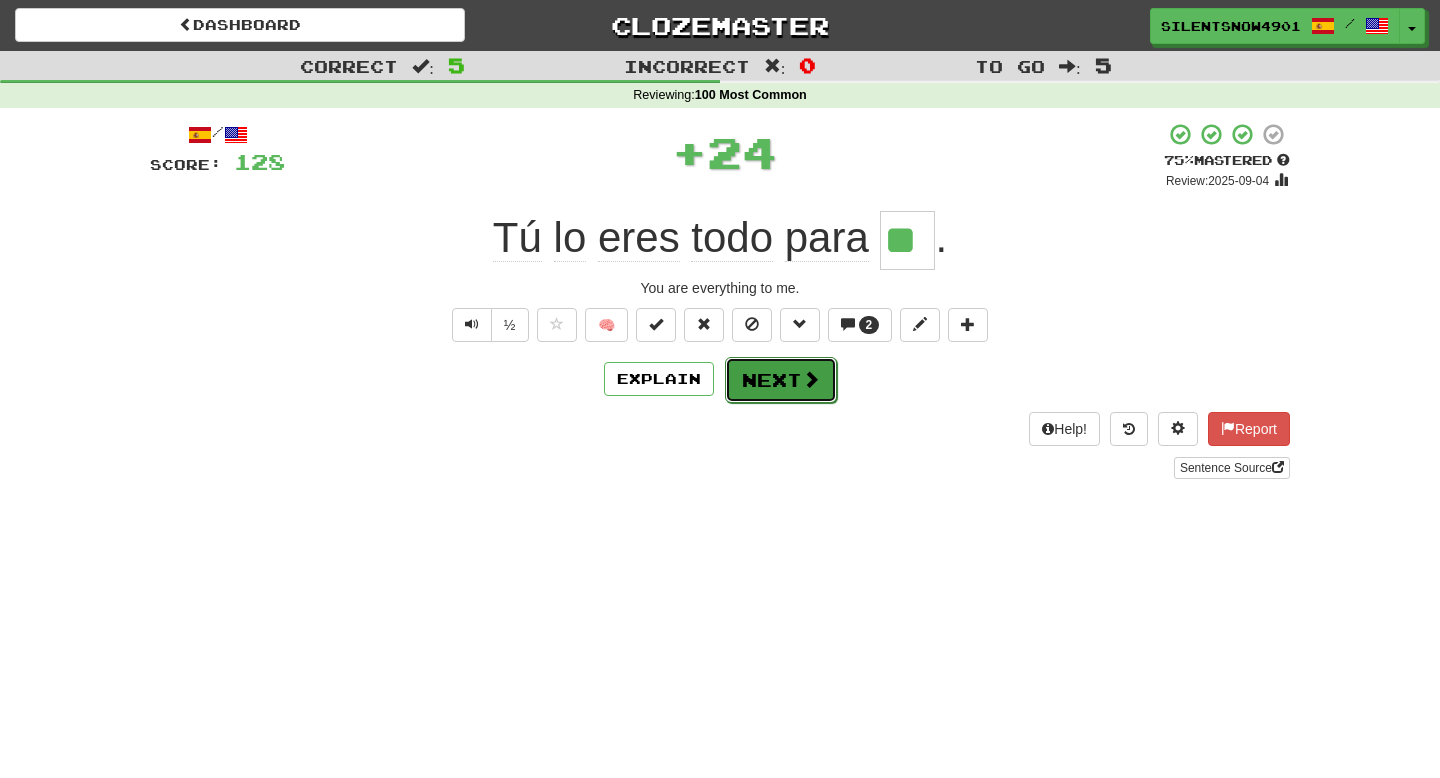 click on "Next" at bounding box center [781, 380] 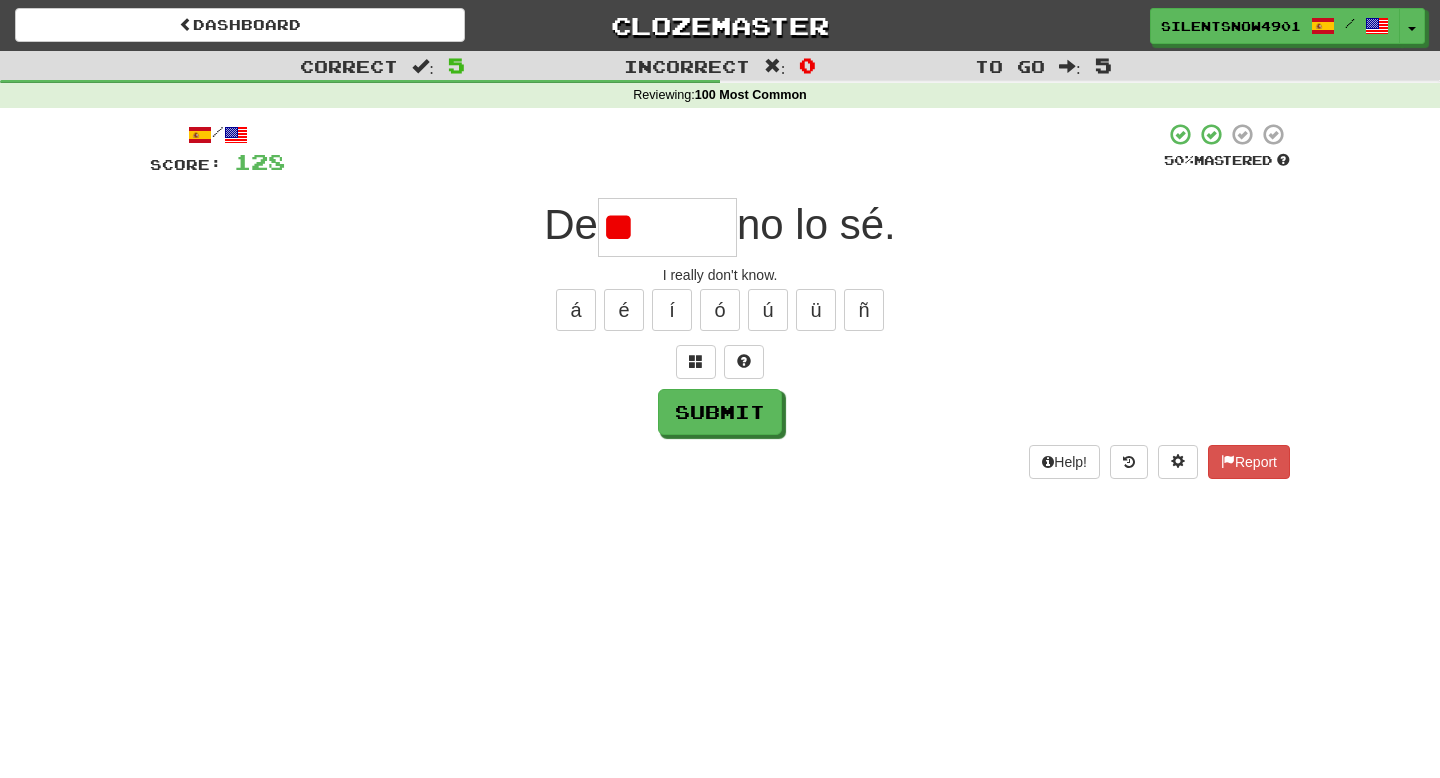 type on "*" 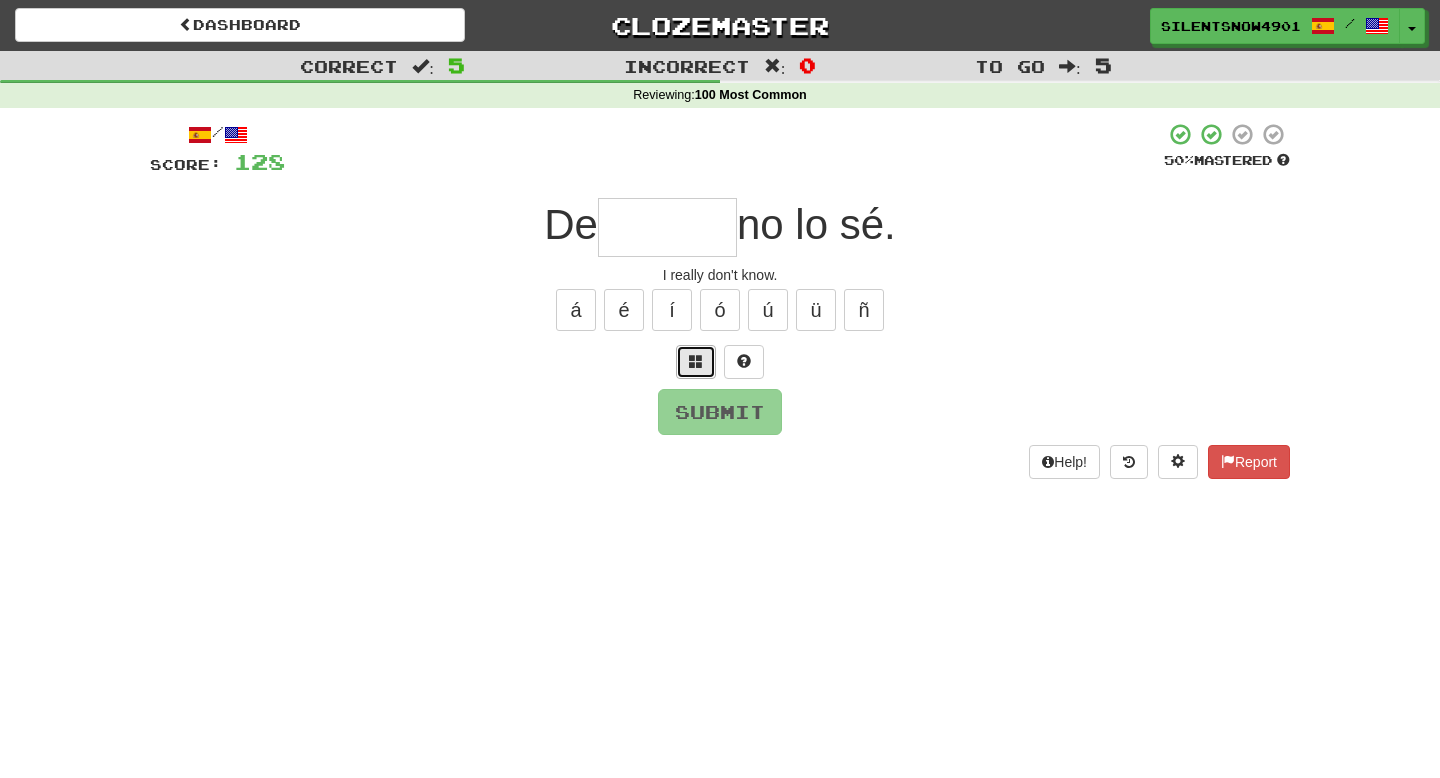 click at bounding box center (696, 362) 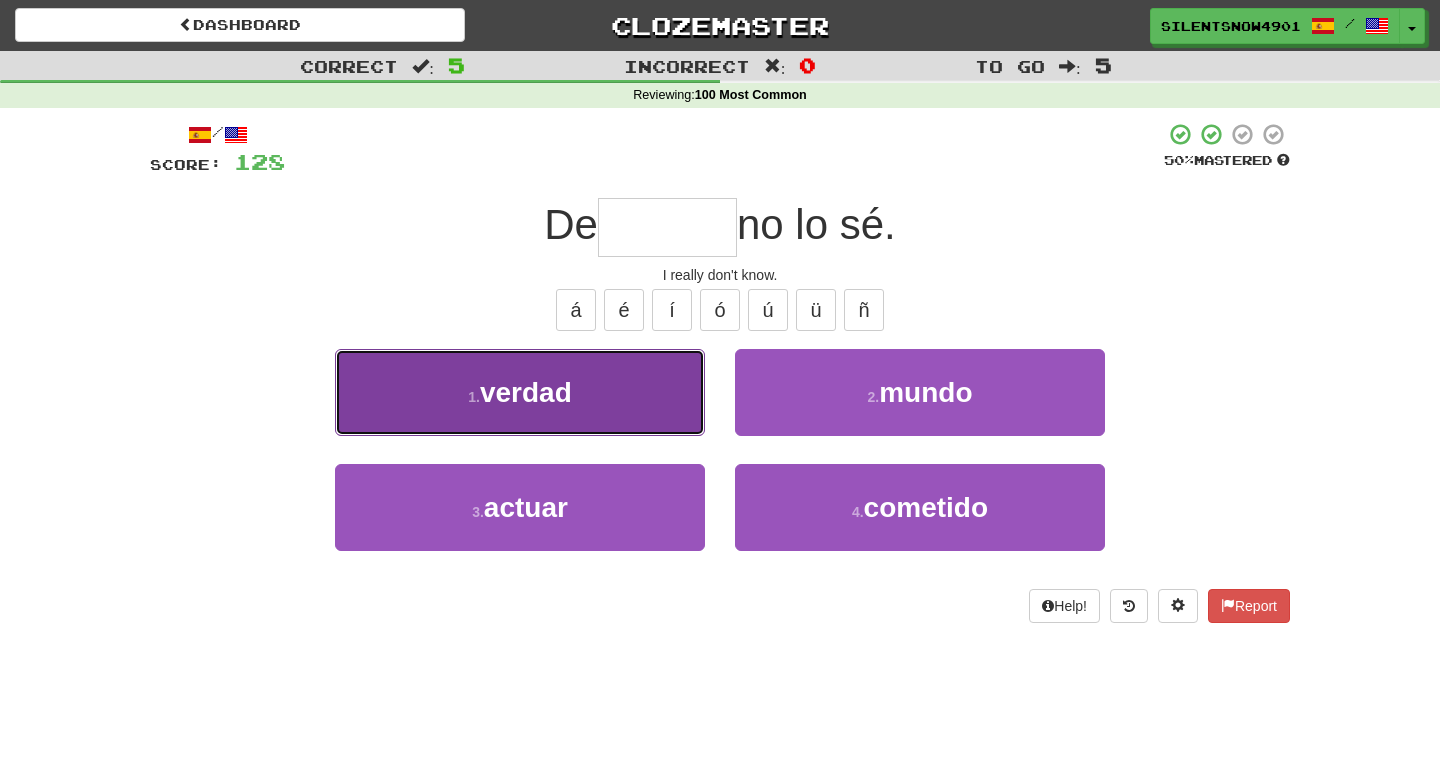click on "1 .  verdad" at bounding box center [520, 392] 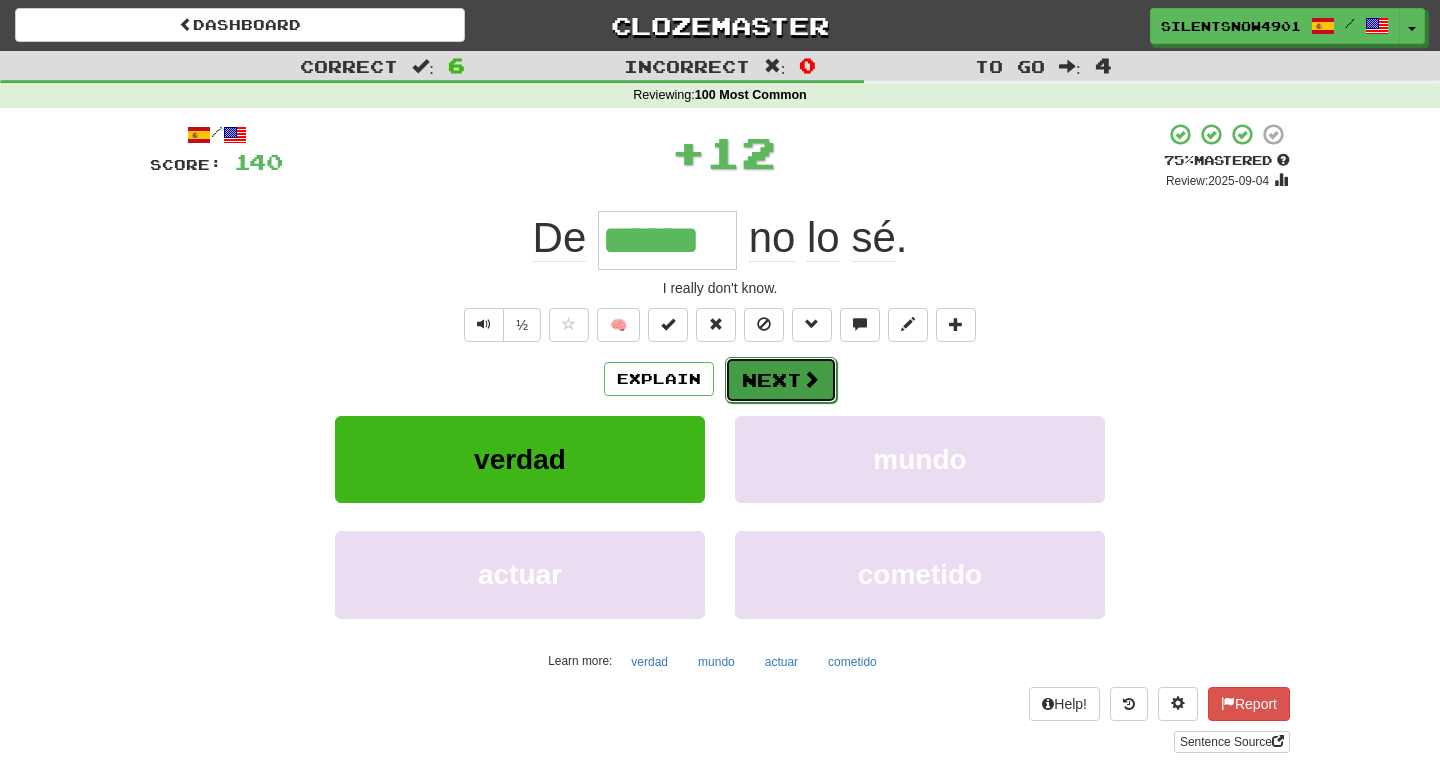 click on "Next" at bounding box center [781, 380] 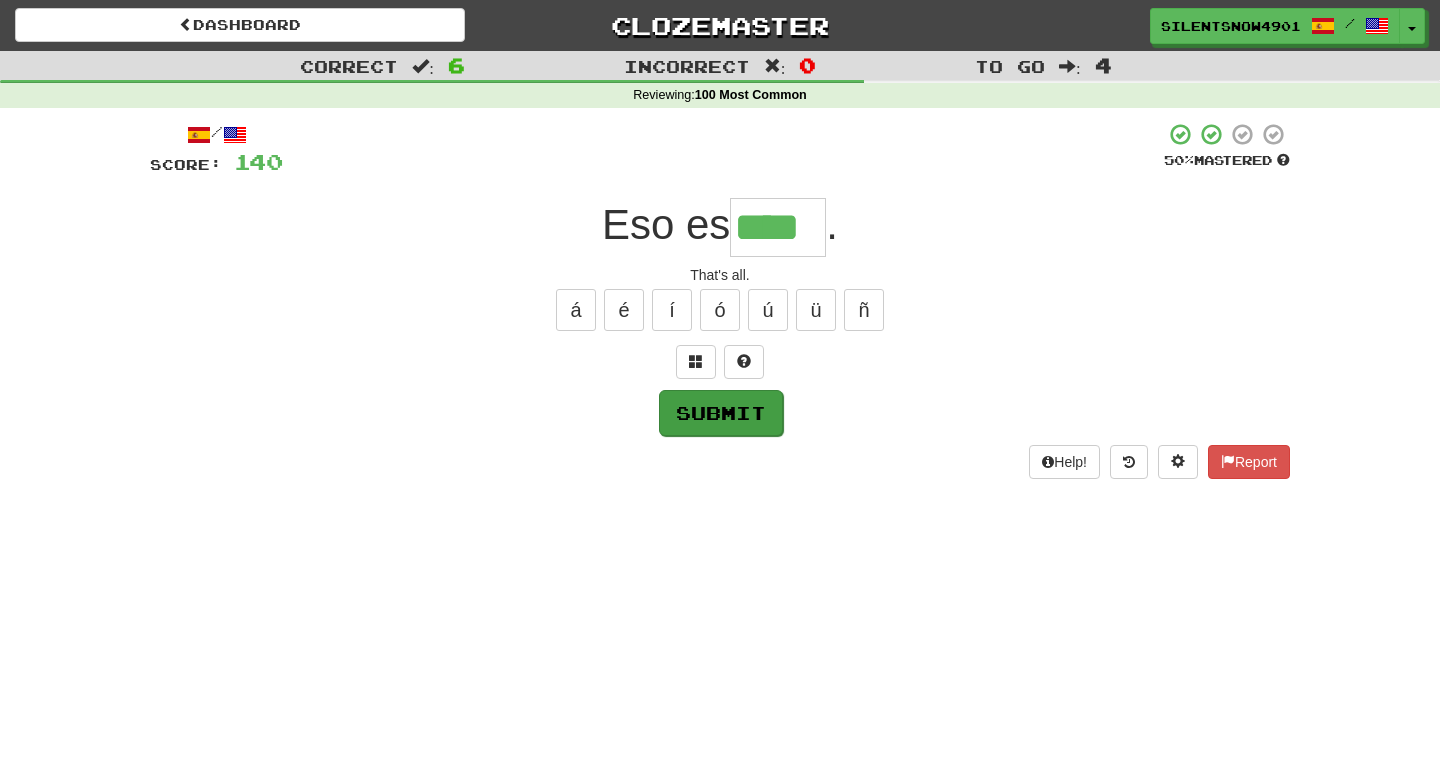 type on "****" 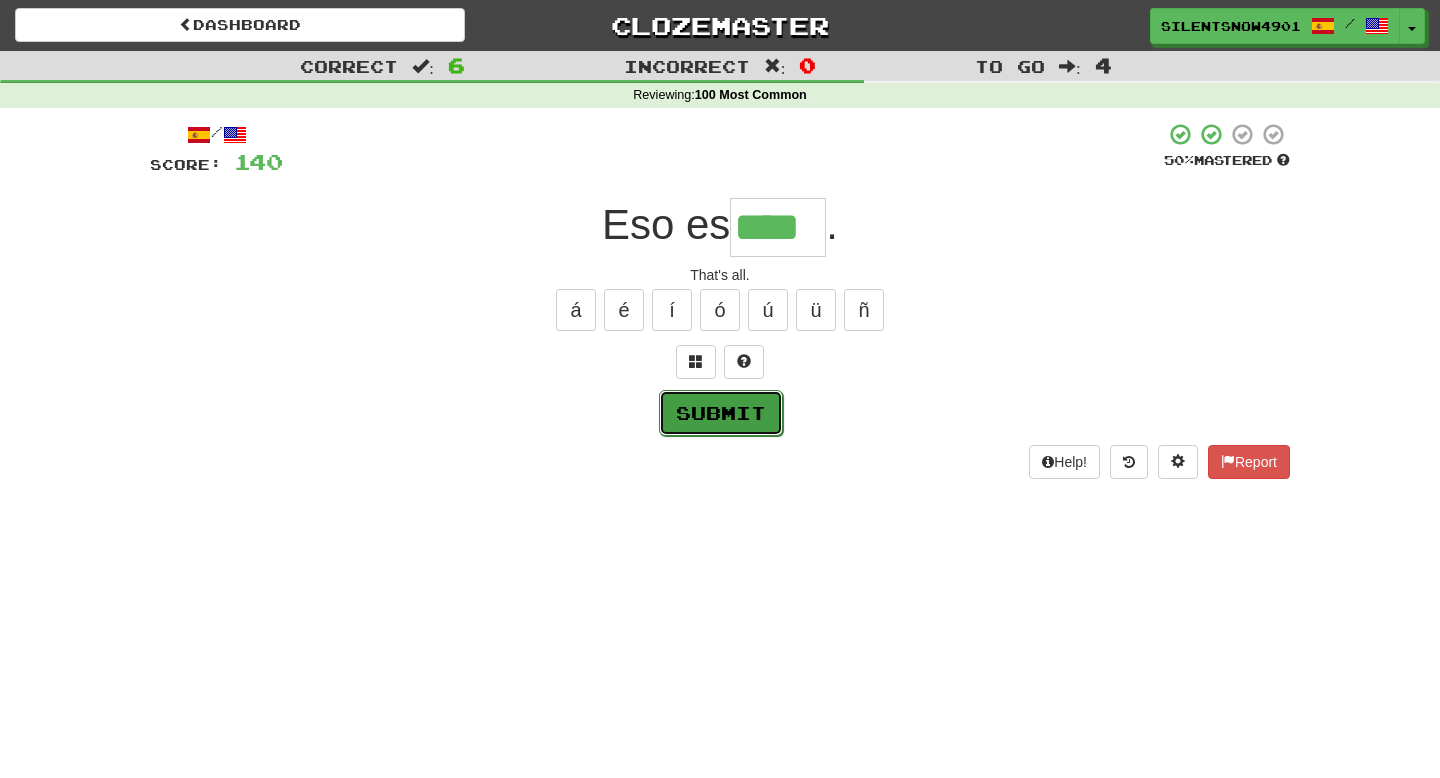 click on "Submit" at bounding box center [721, 413] 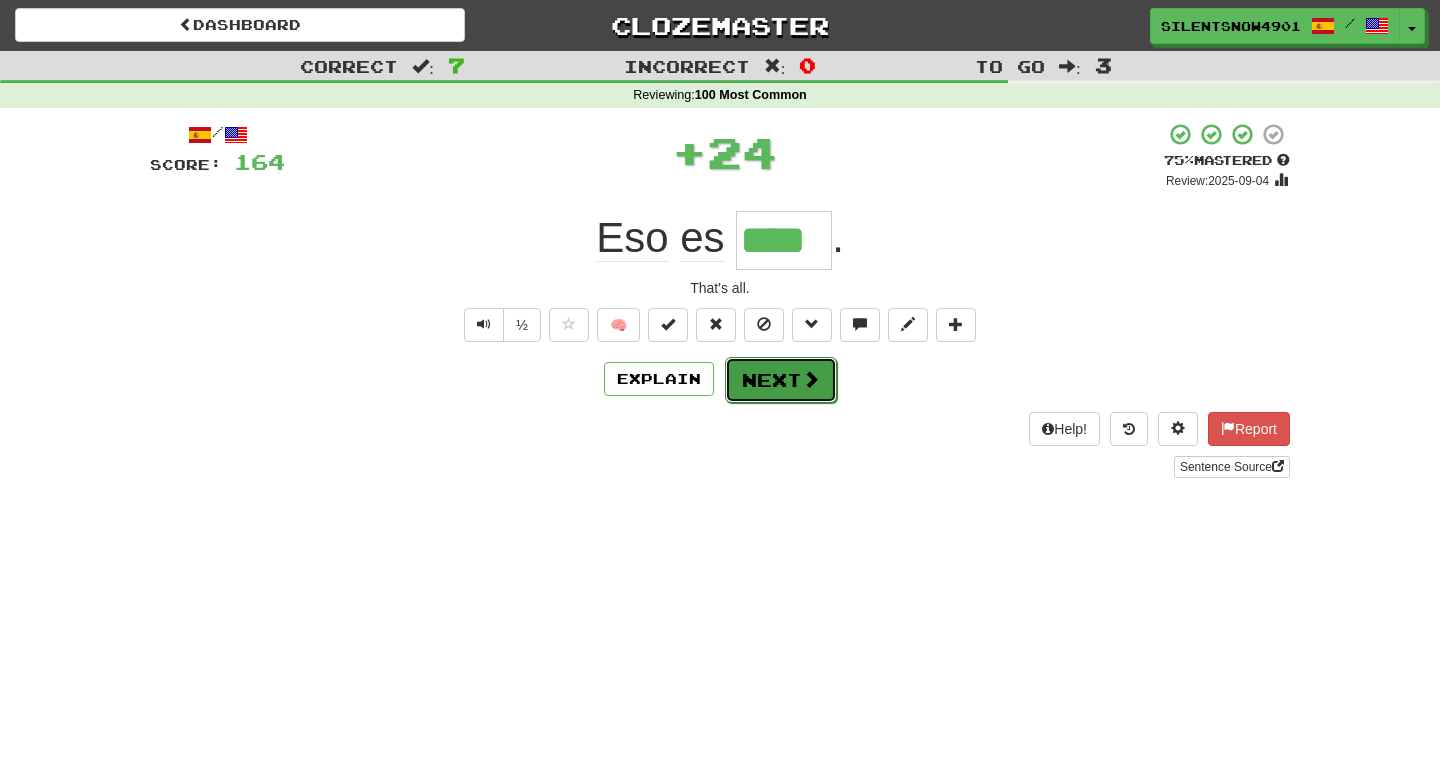 click at bounding box center (811, 379) 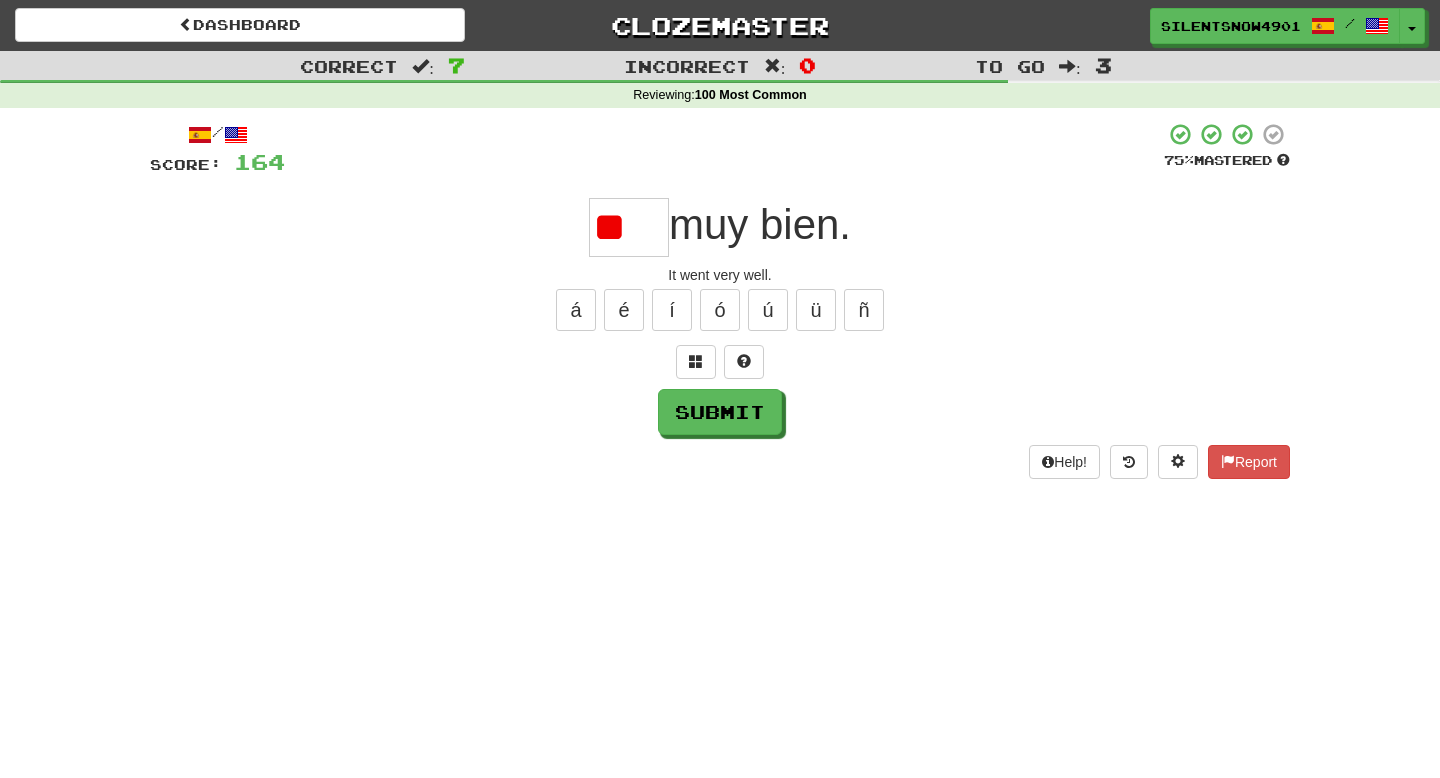 type on "*" 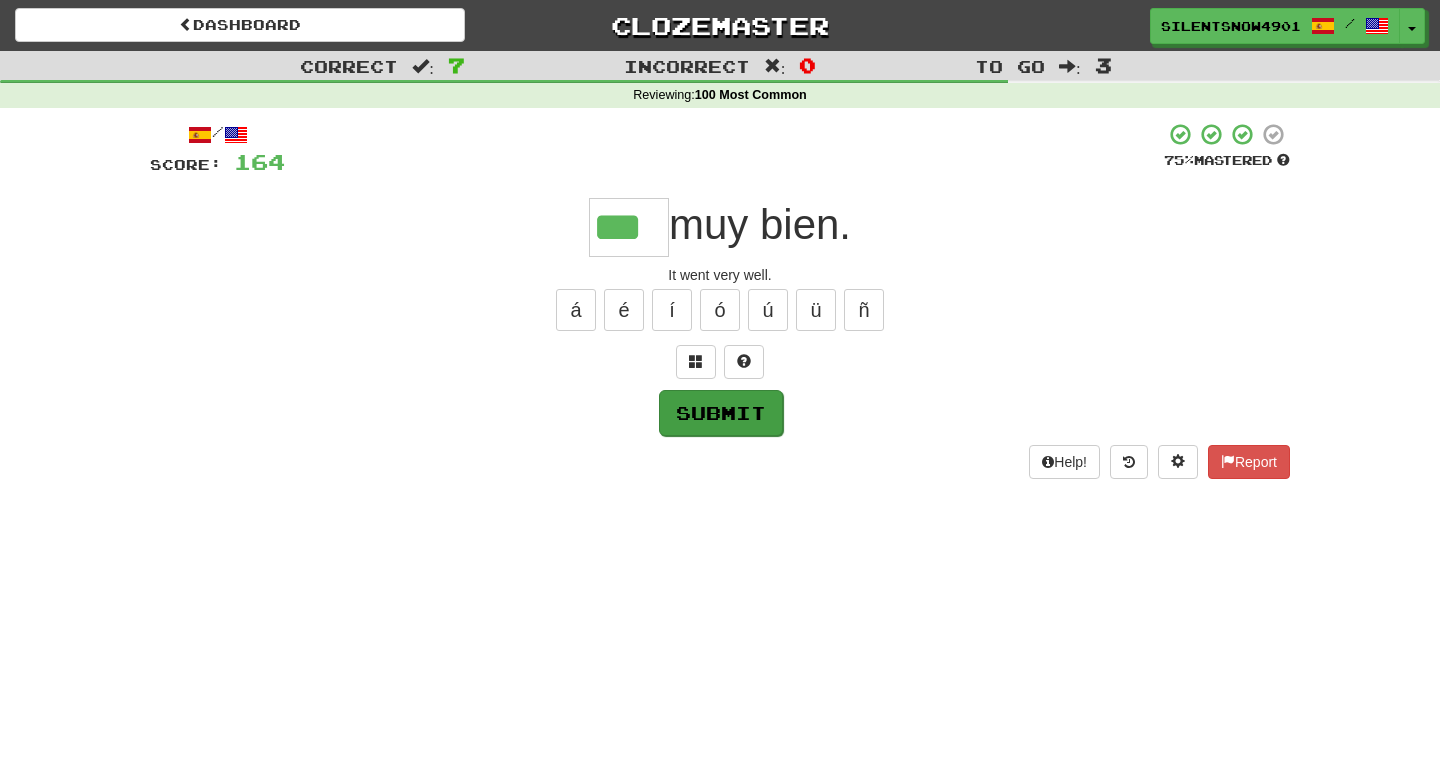 type on "***" 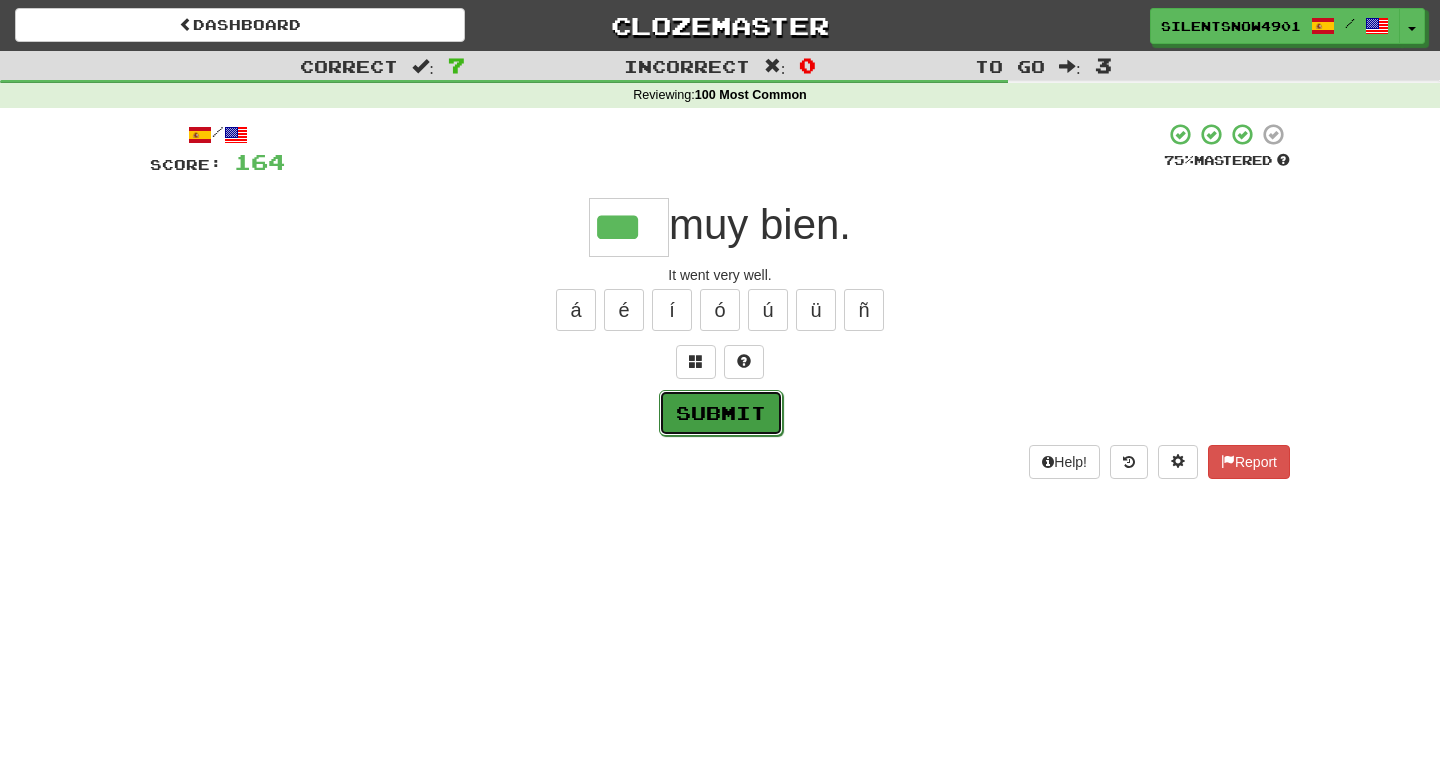 click on "Submit" at bounding box center (721, 413) 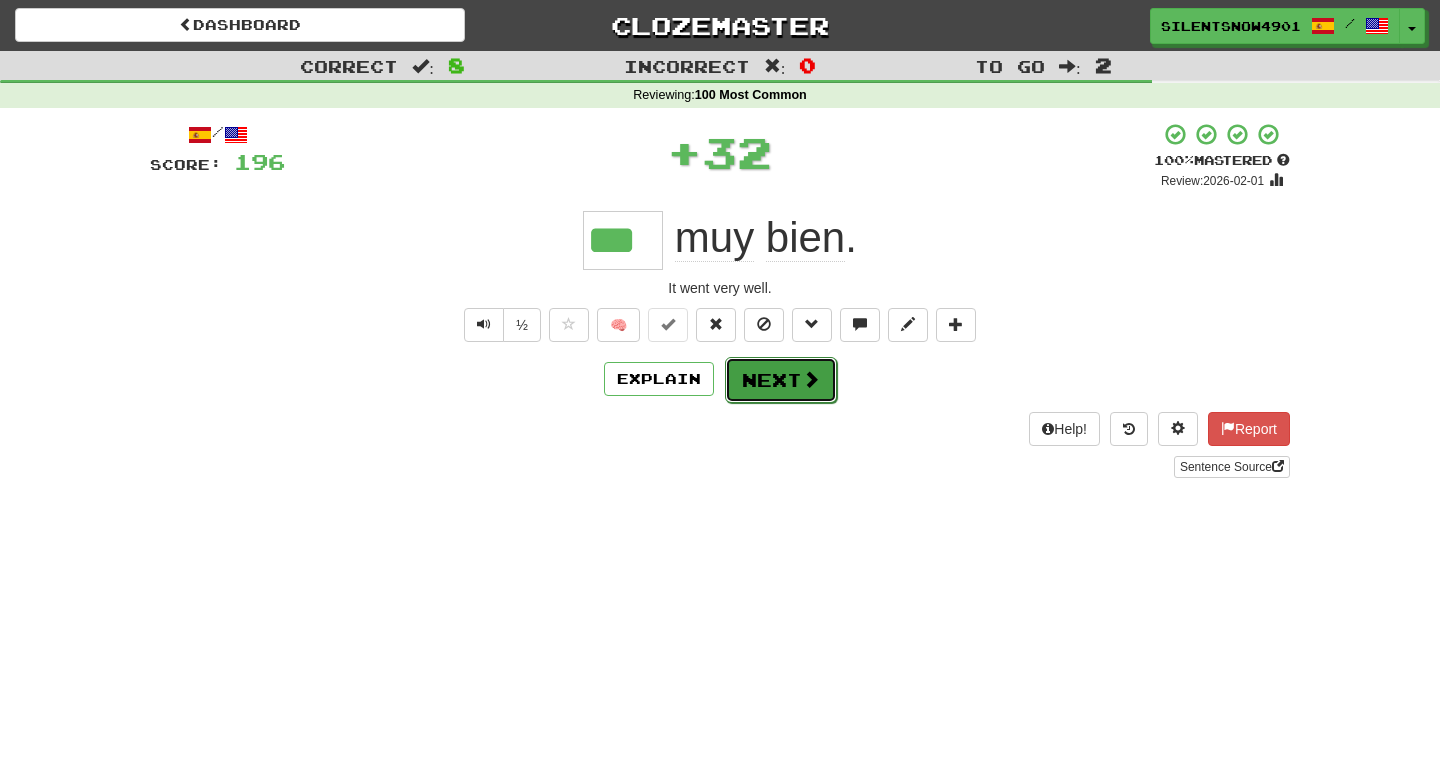 click at bounding box center (811, 379) 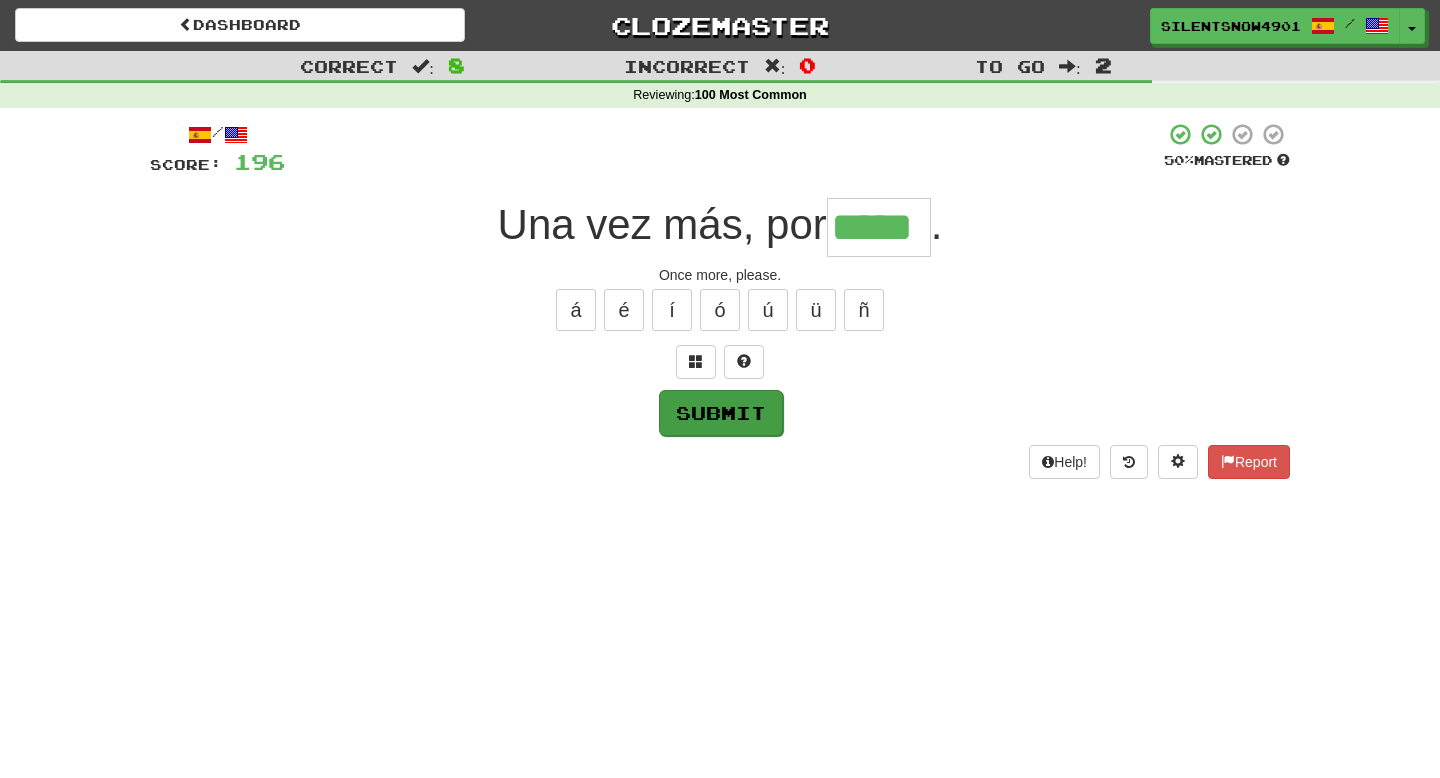 type on "*****" 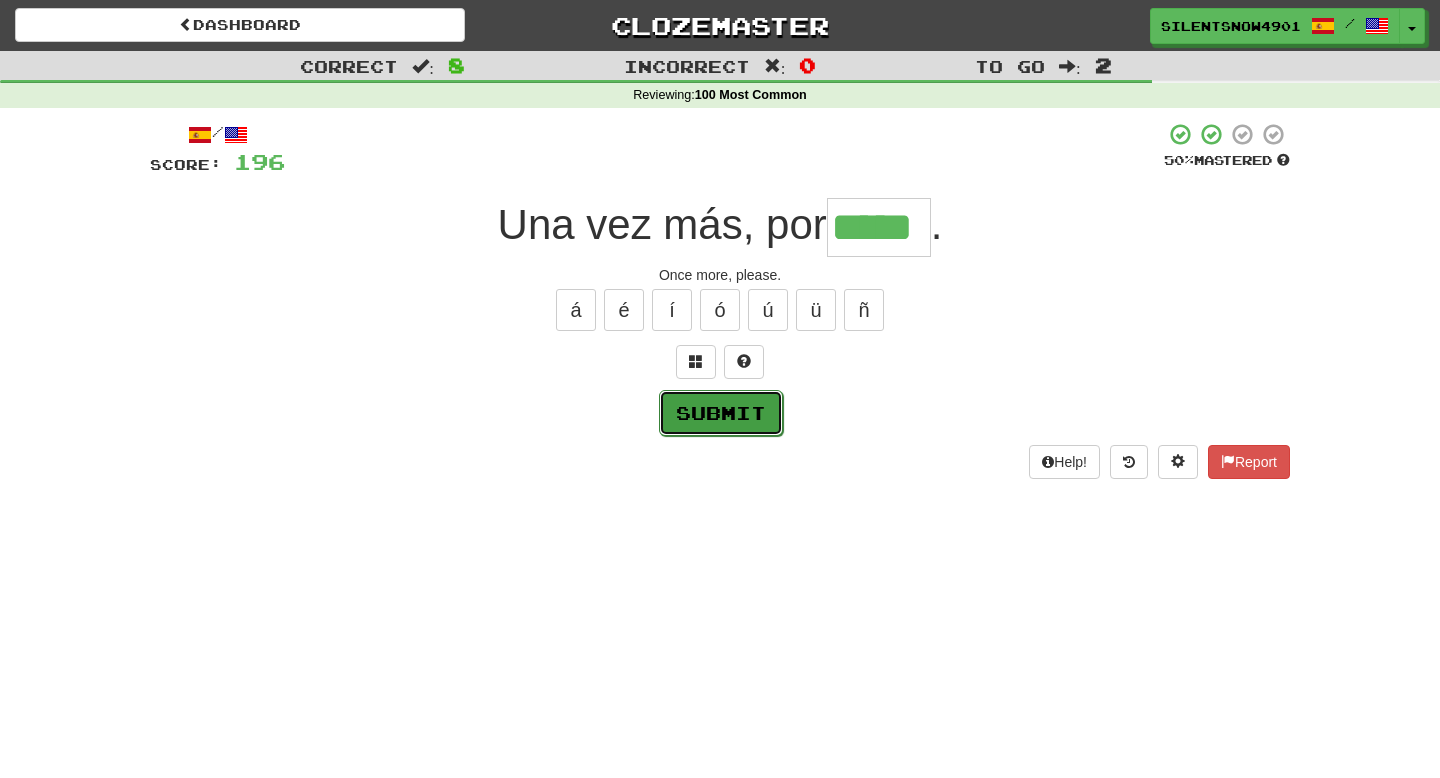 click on "Submit" at bounding box center [721, 413] 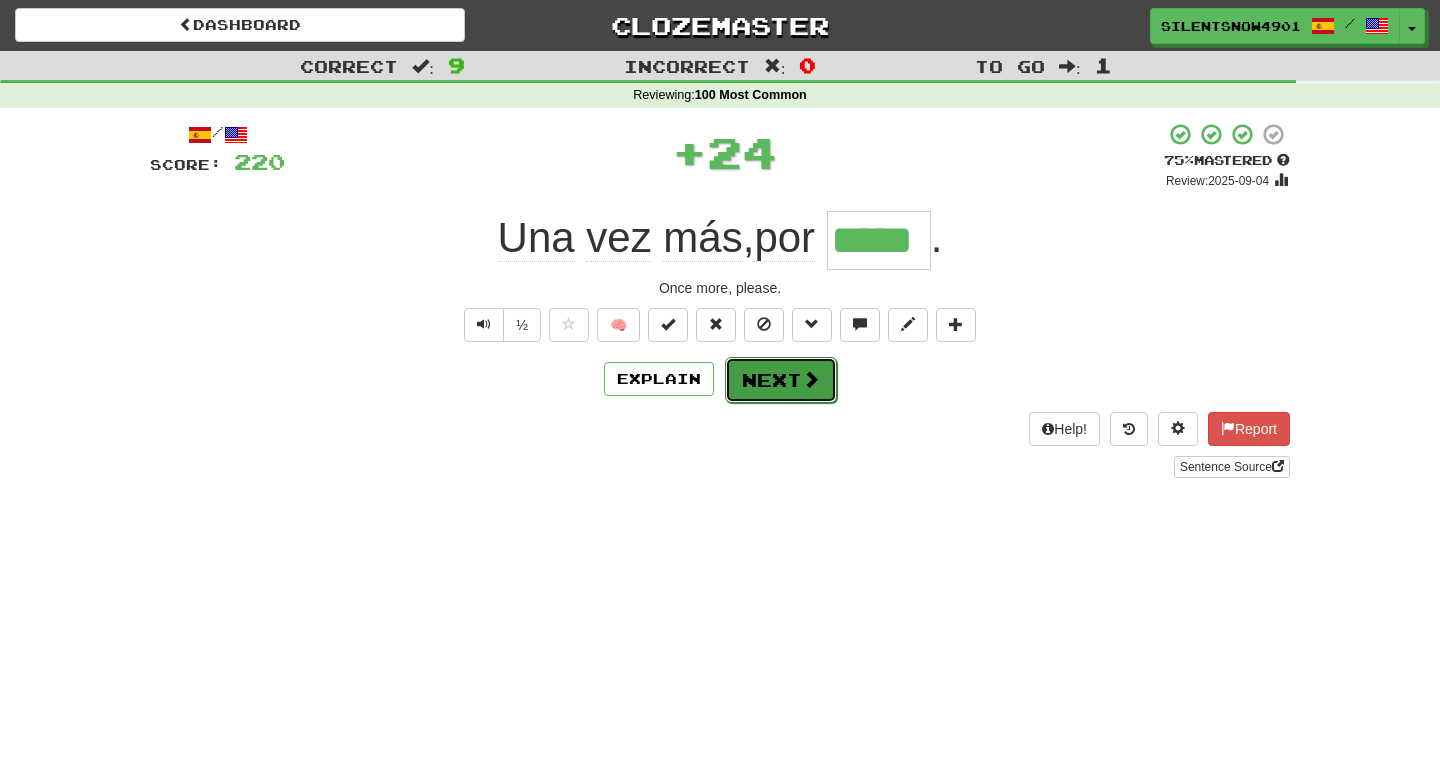 click on "Next" at bounding box center [781, 380] 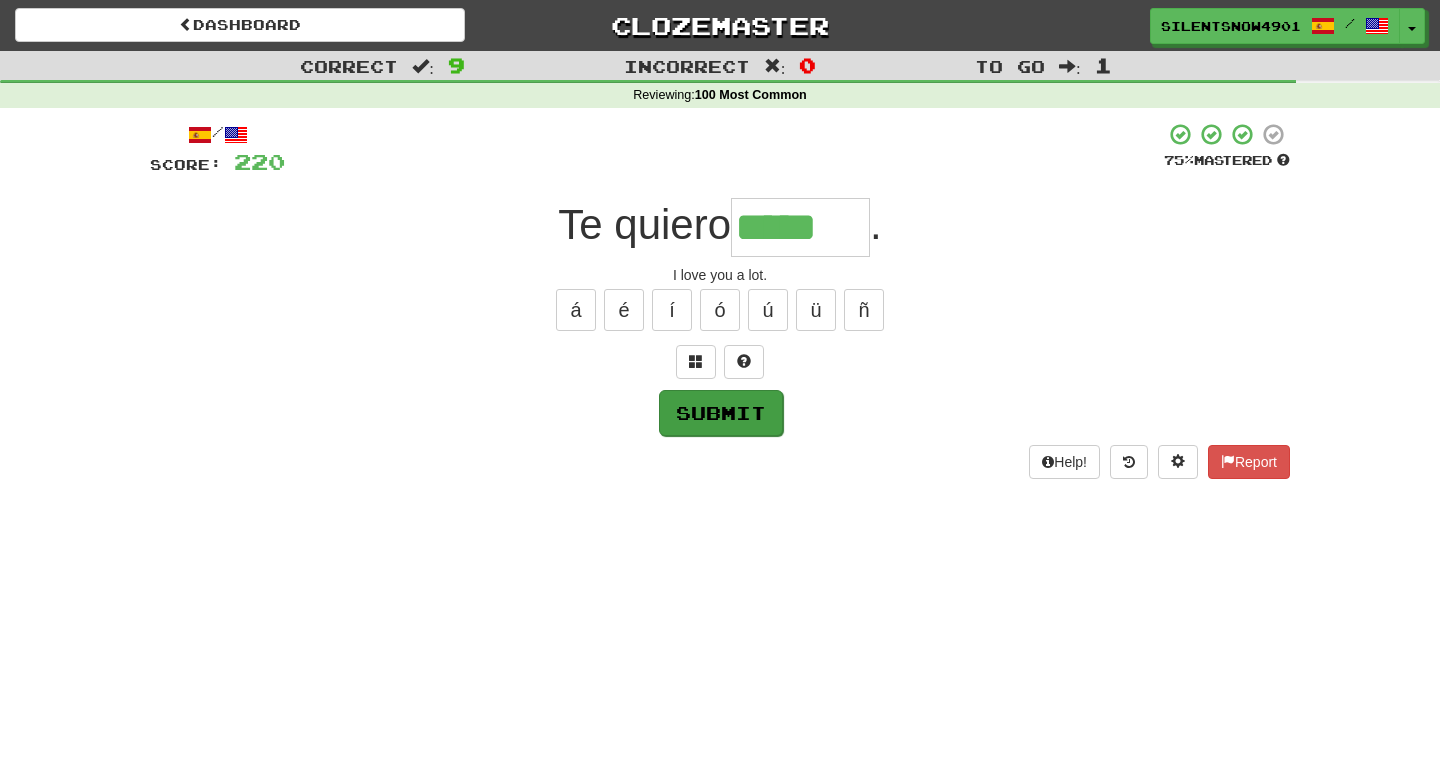 type on "*****" 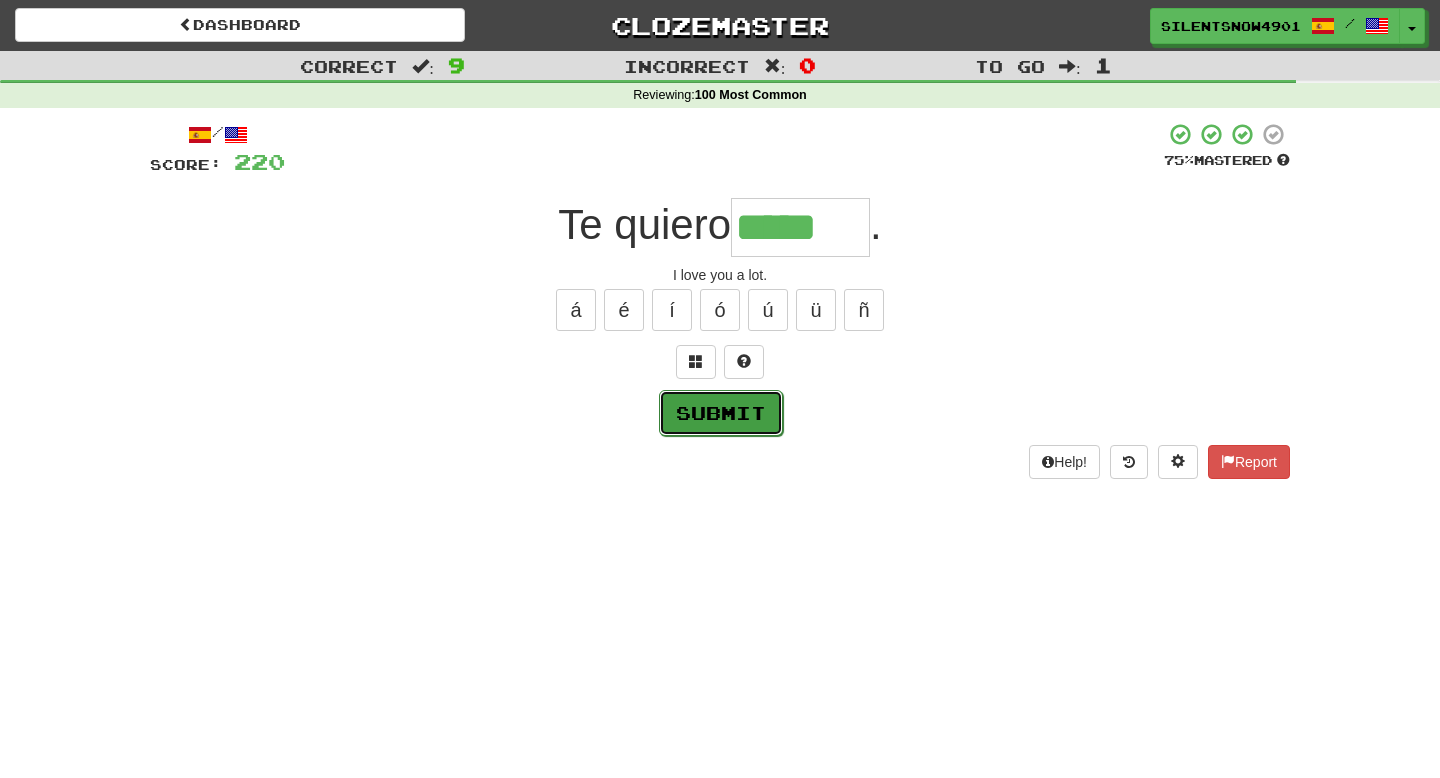 click on "Submit" at bounding box center [721, 413] 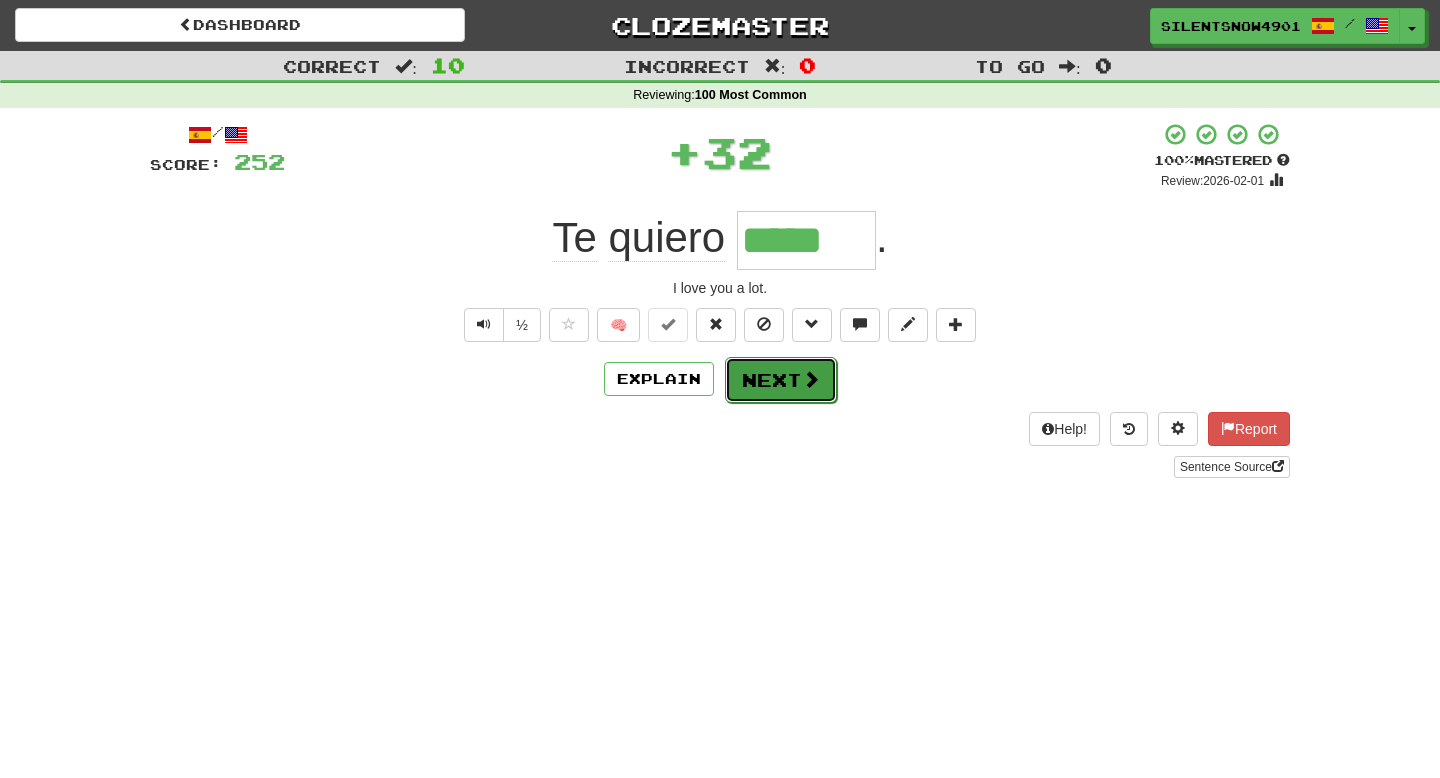 click at bounding box center (811, 379) 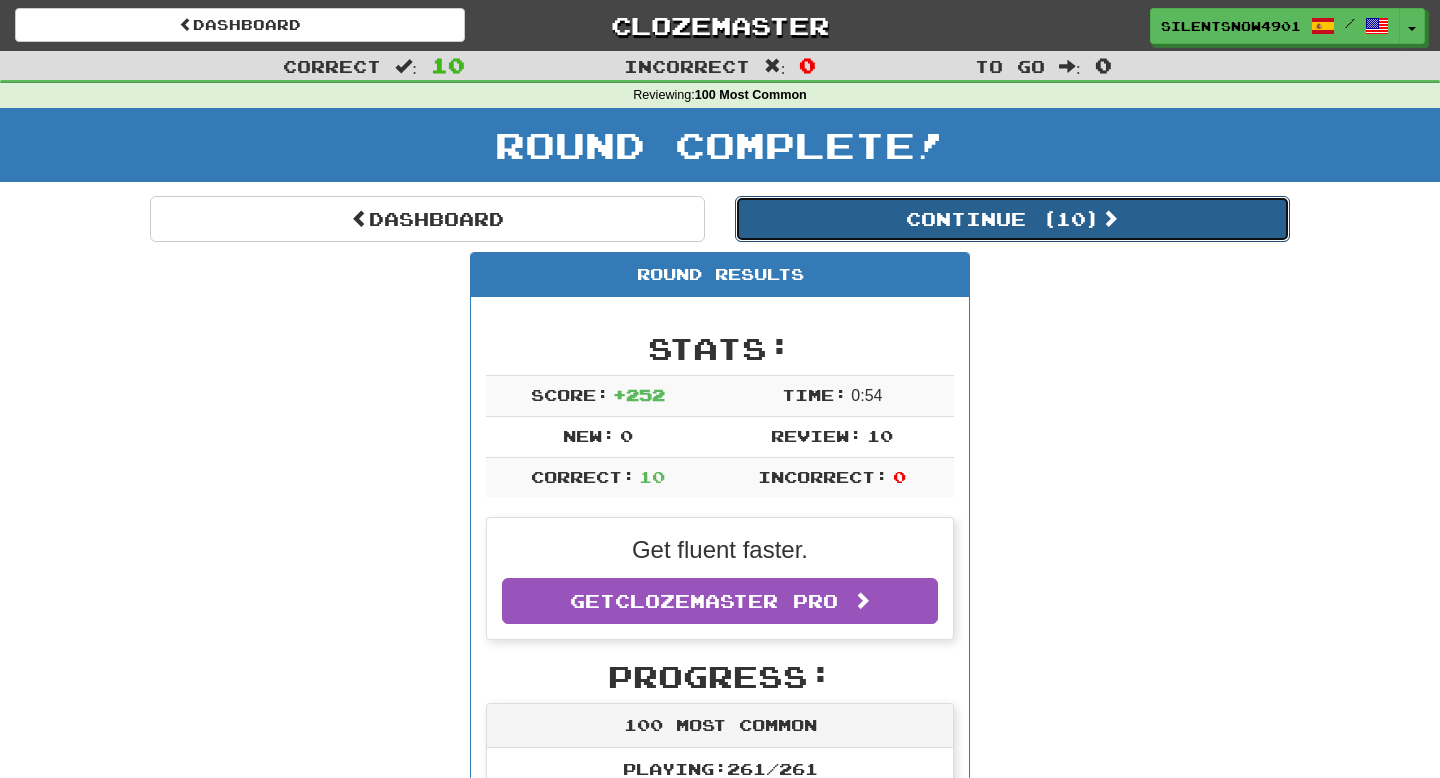 click on "Continue ( 10 )" at bounding box center (1012, 219) 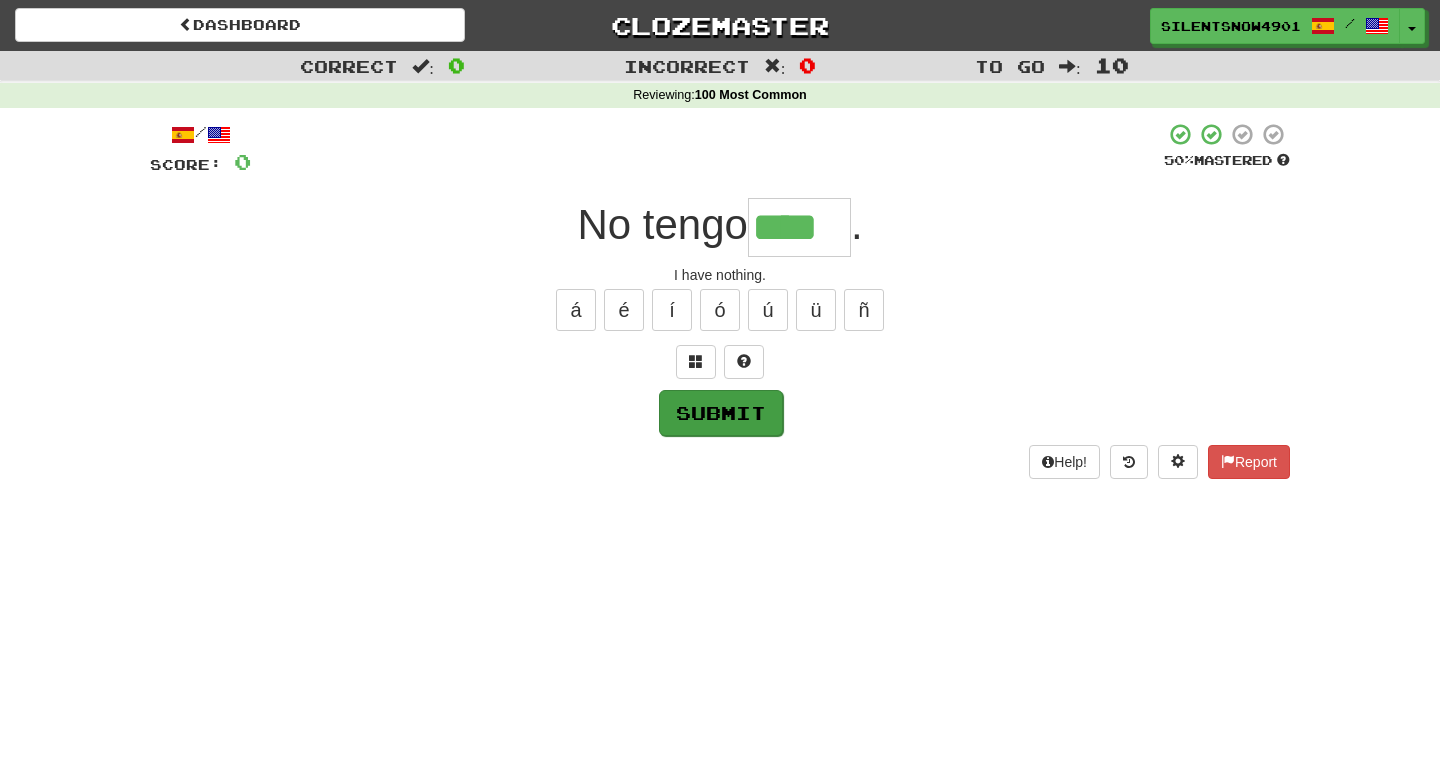 type on "****" 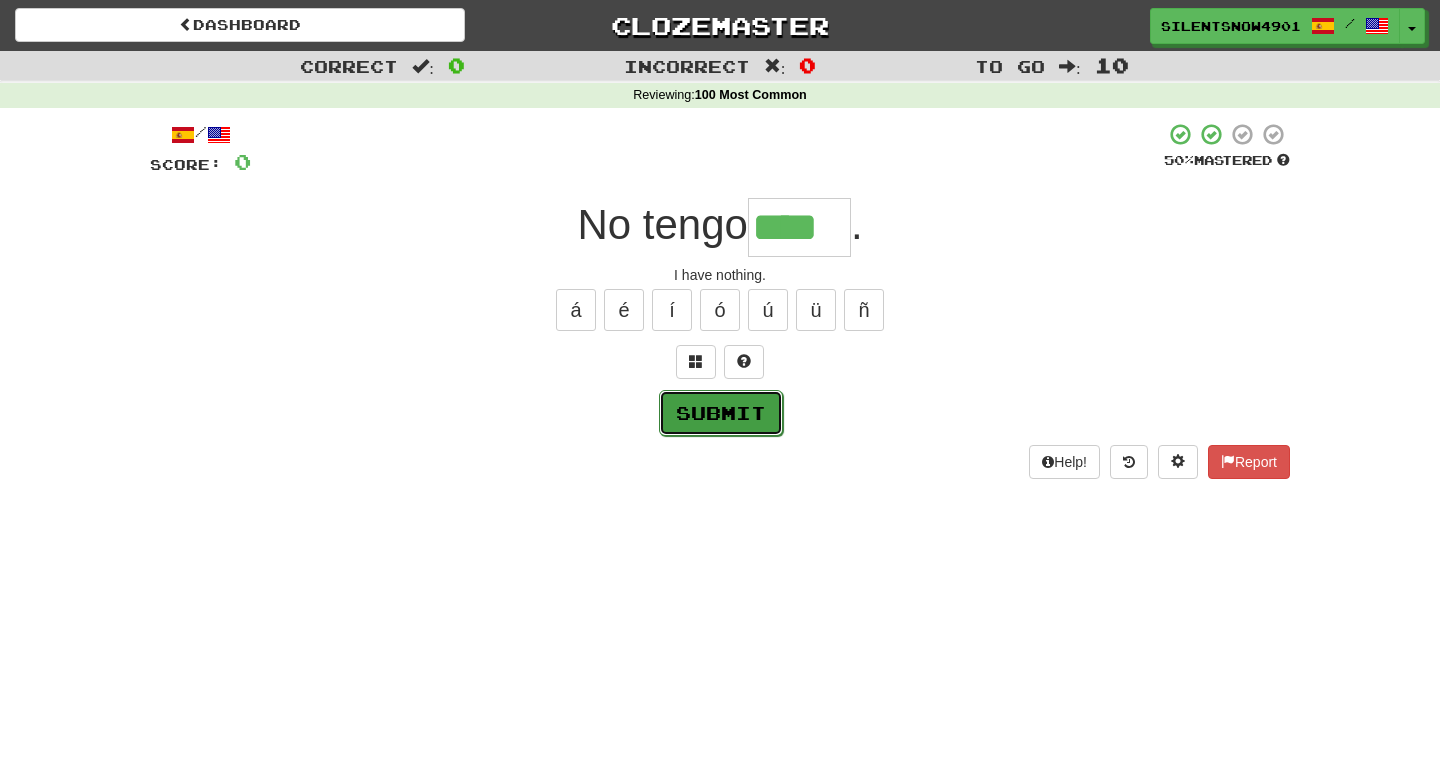 click on "Submit" at bounding box center [721, 413] 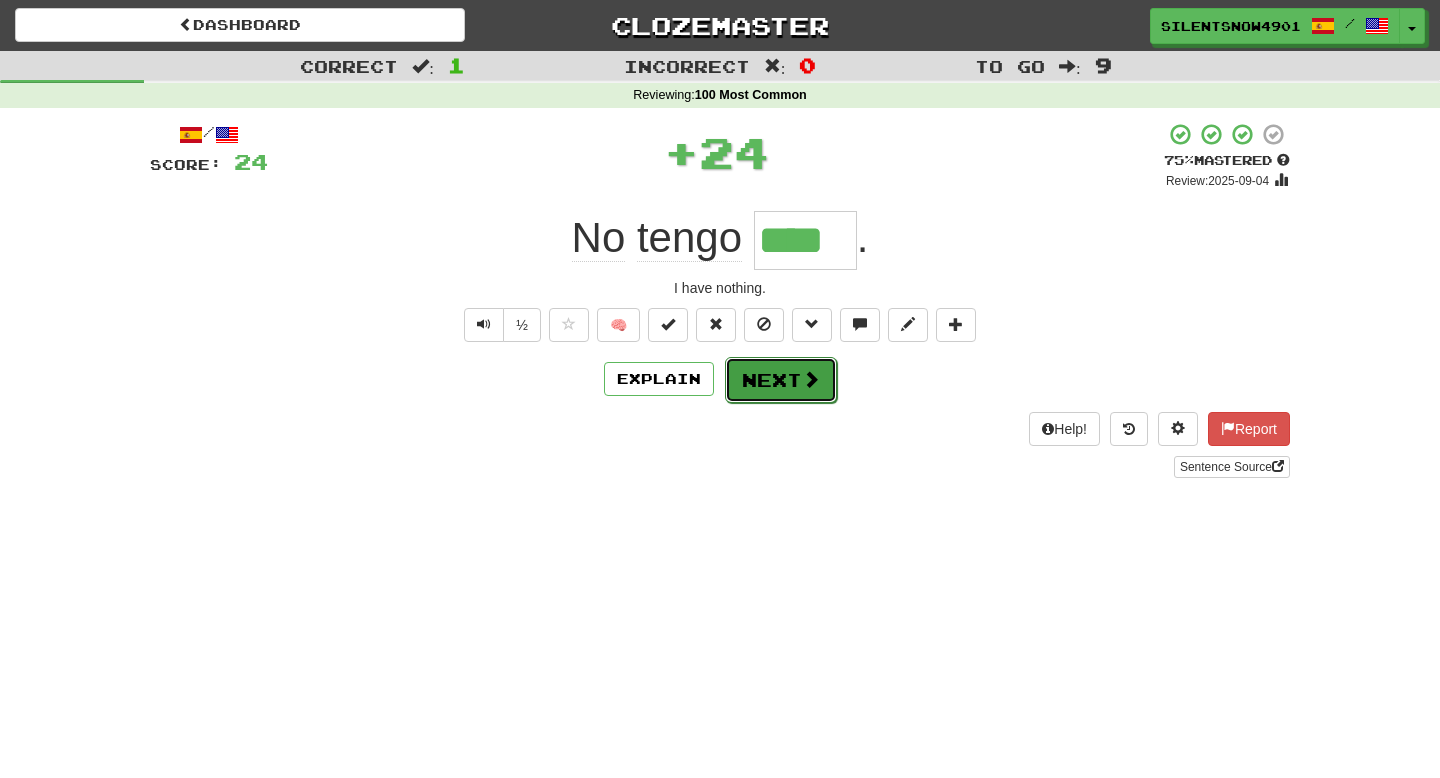 click on "Next" at bounding box center (781, 380) 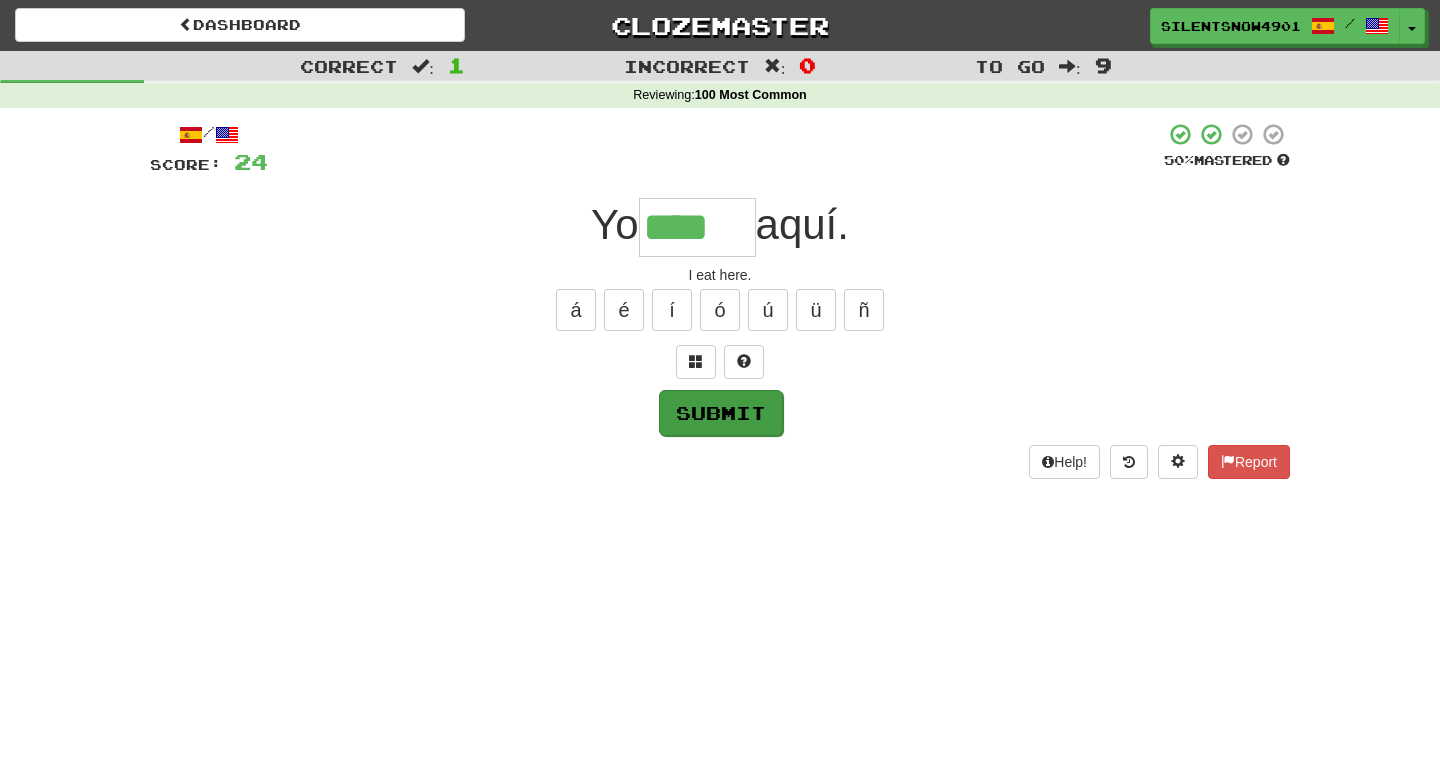 type on "****" 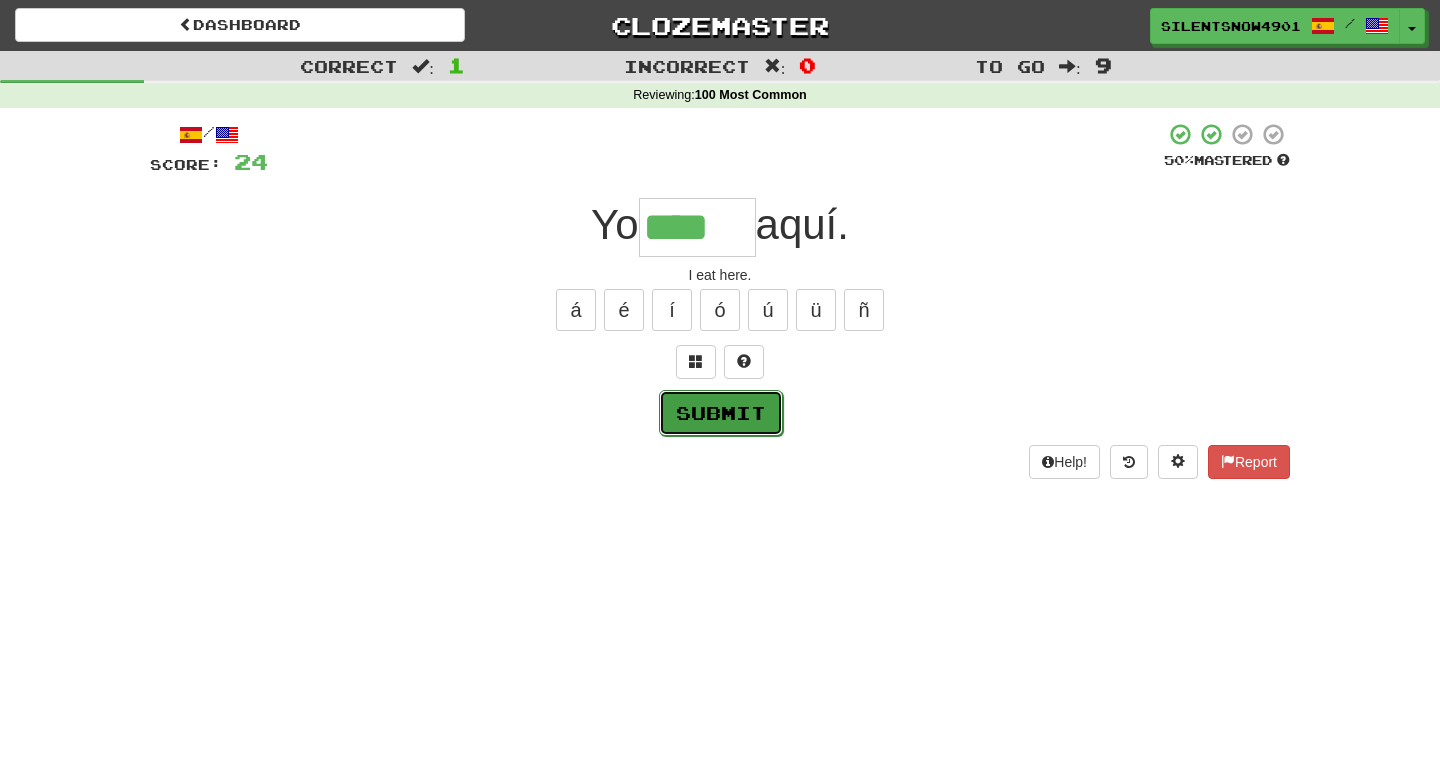 click on "Submit" at bounding box center (721, 413) 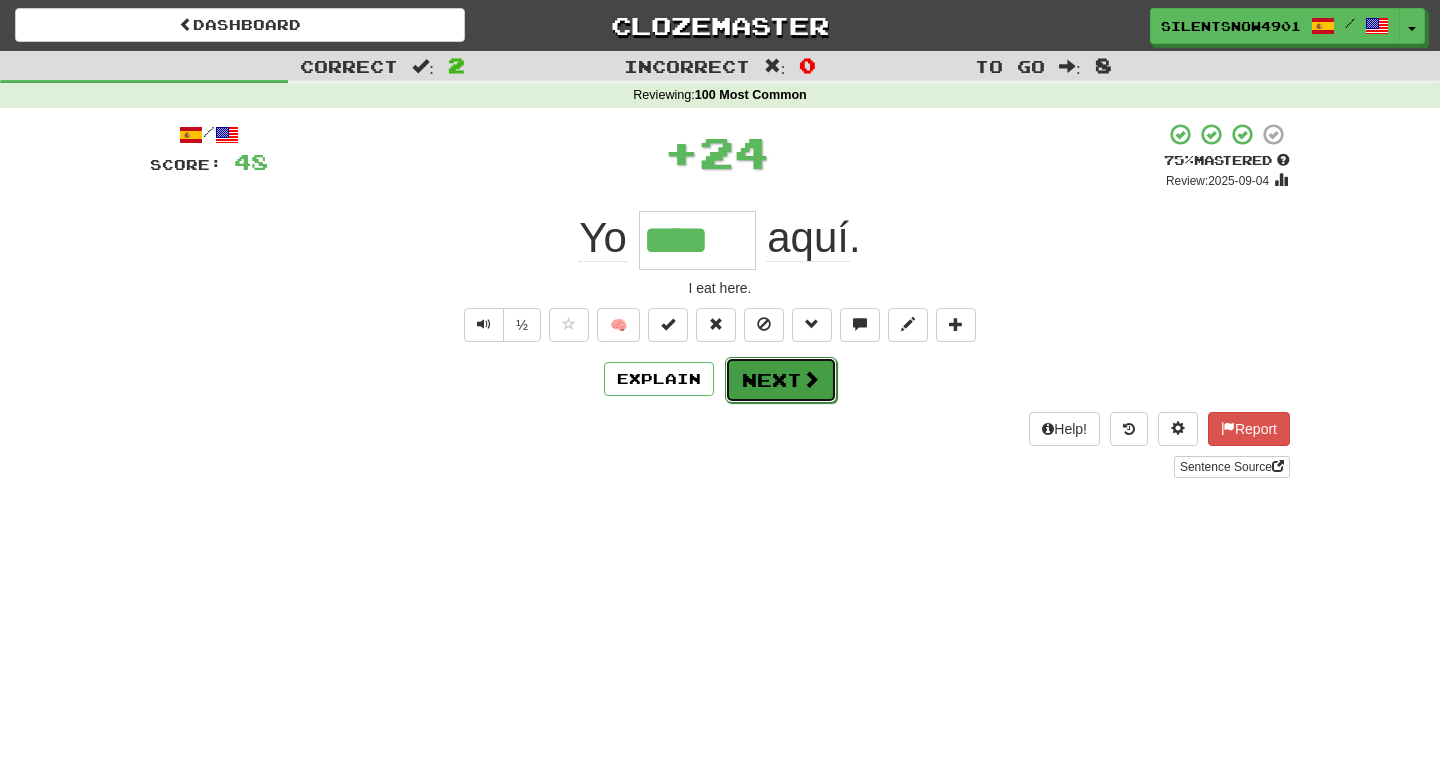 click on "Next" at bounding box center [781, 380] 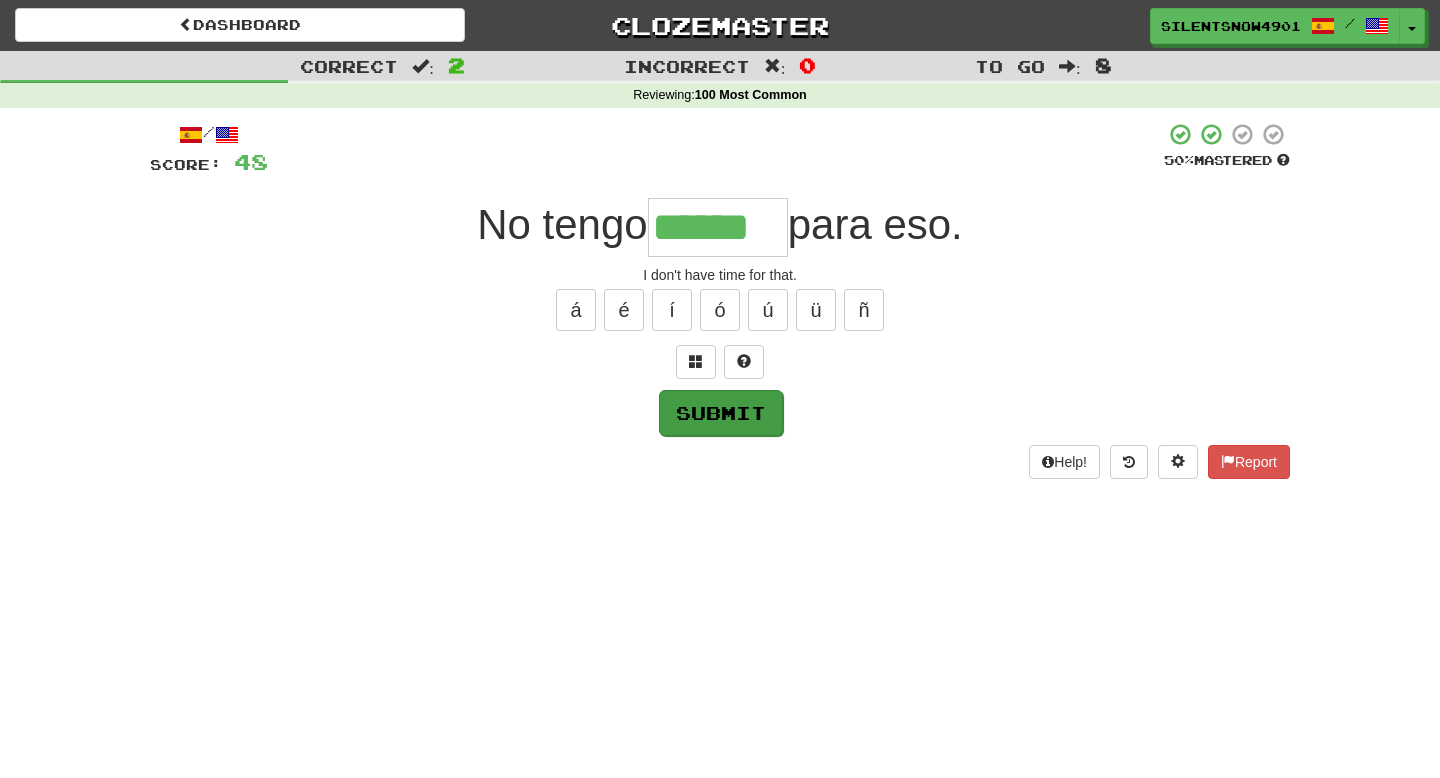 type on "******" 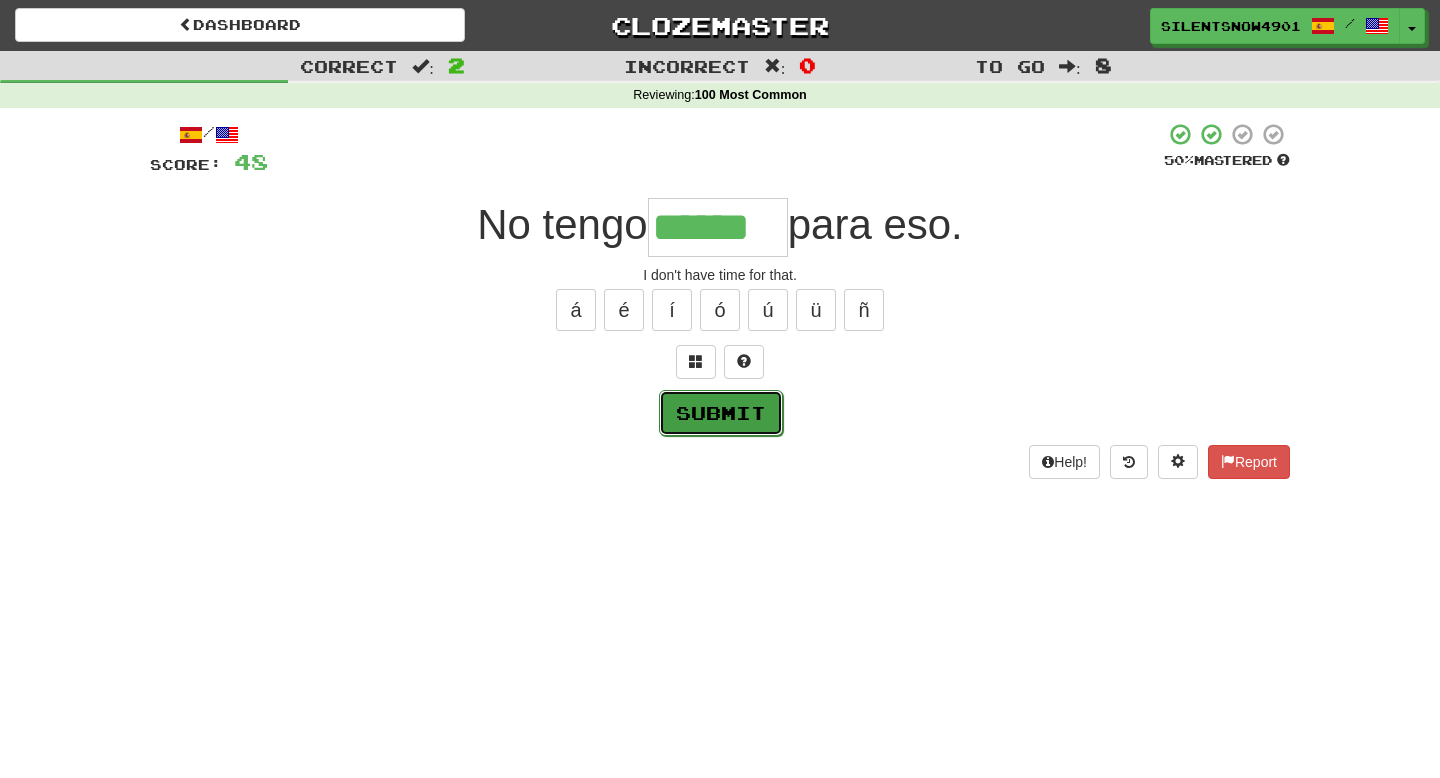 click on "Submit" at bounding box center (721, 413) 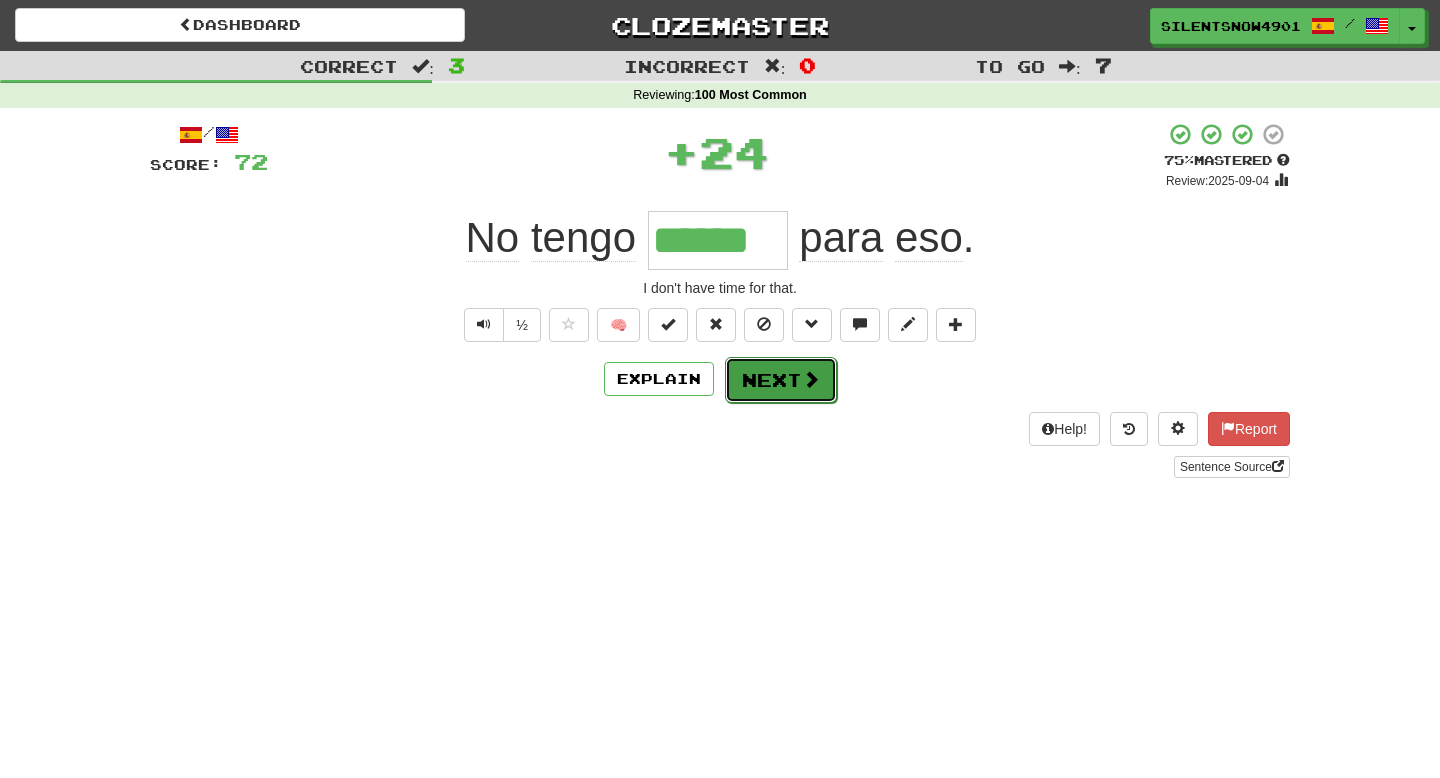 click on "Next" at bounding box center [781, 380] 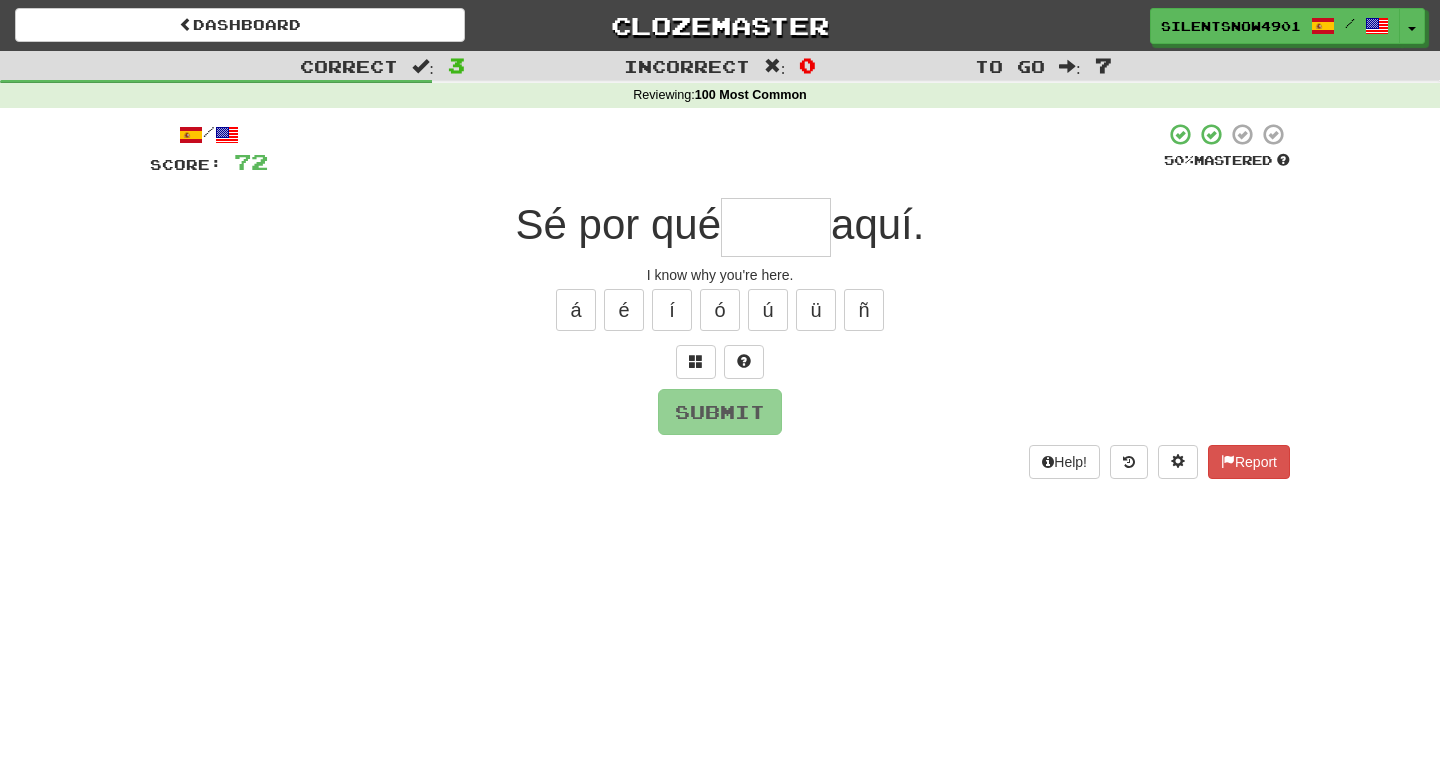 type on "*" 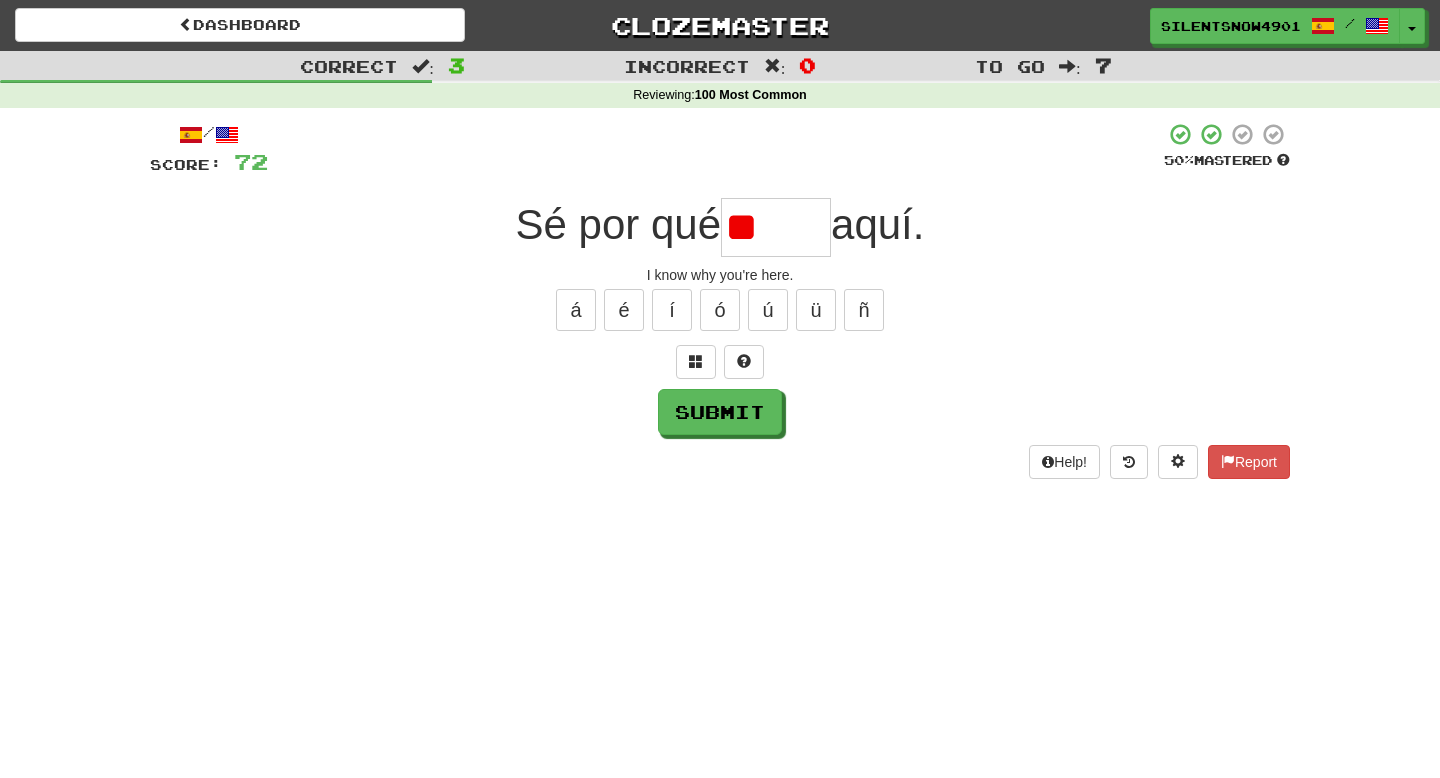 type on "*" 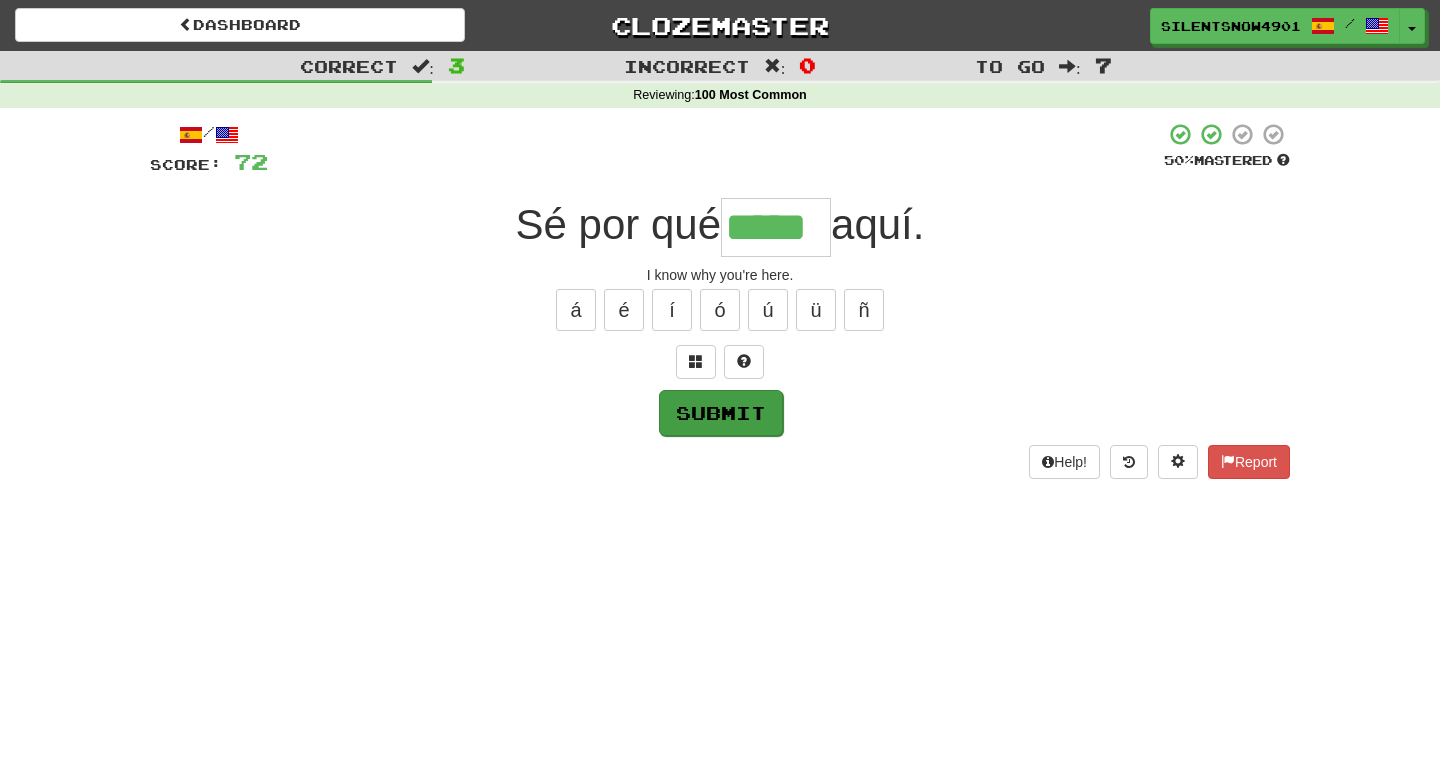 type on "*****" 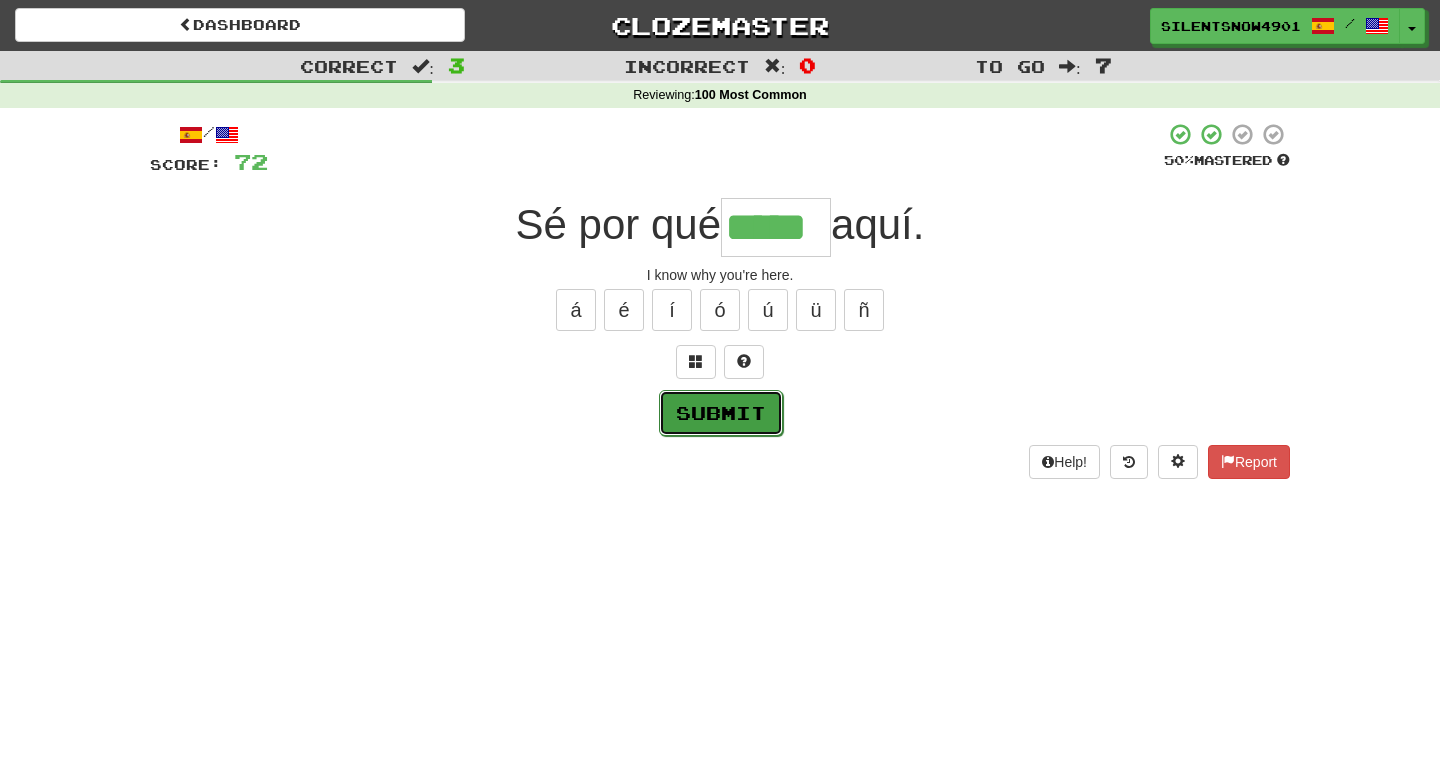 click on "Submit" at bounding box center [721, 413] 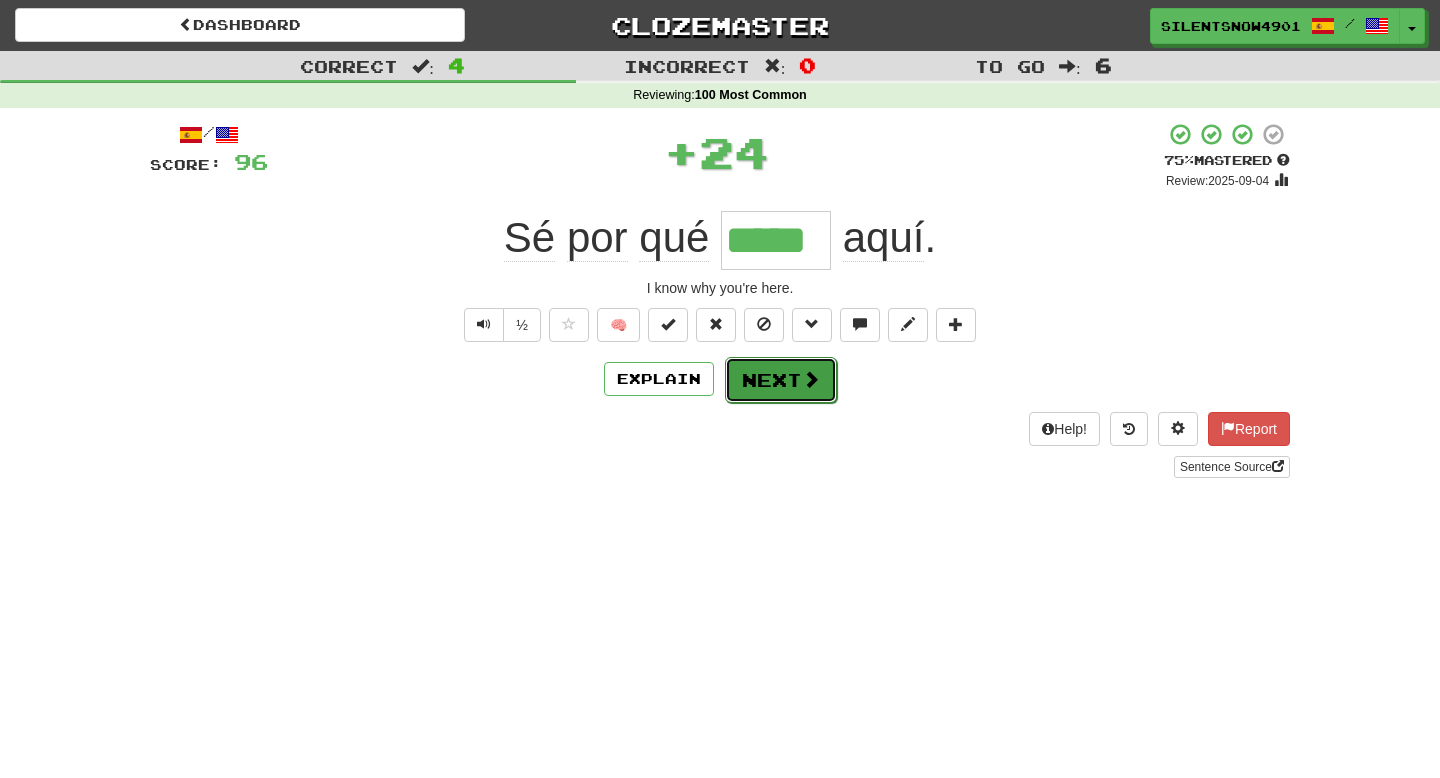 click at bounding box center (811, 379) 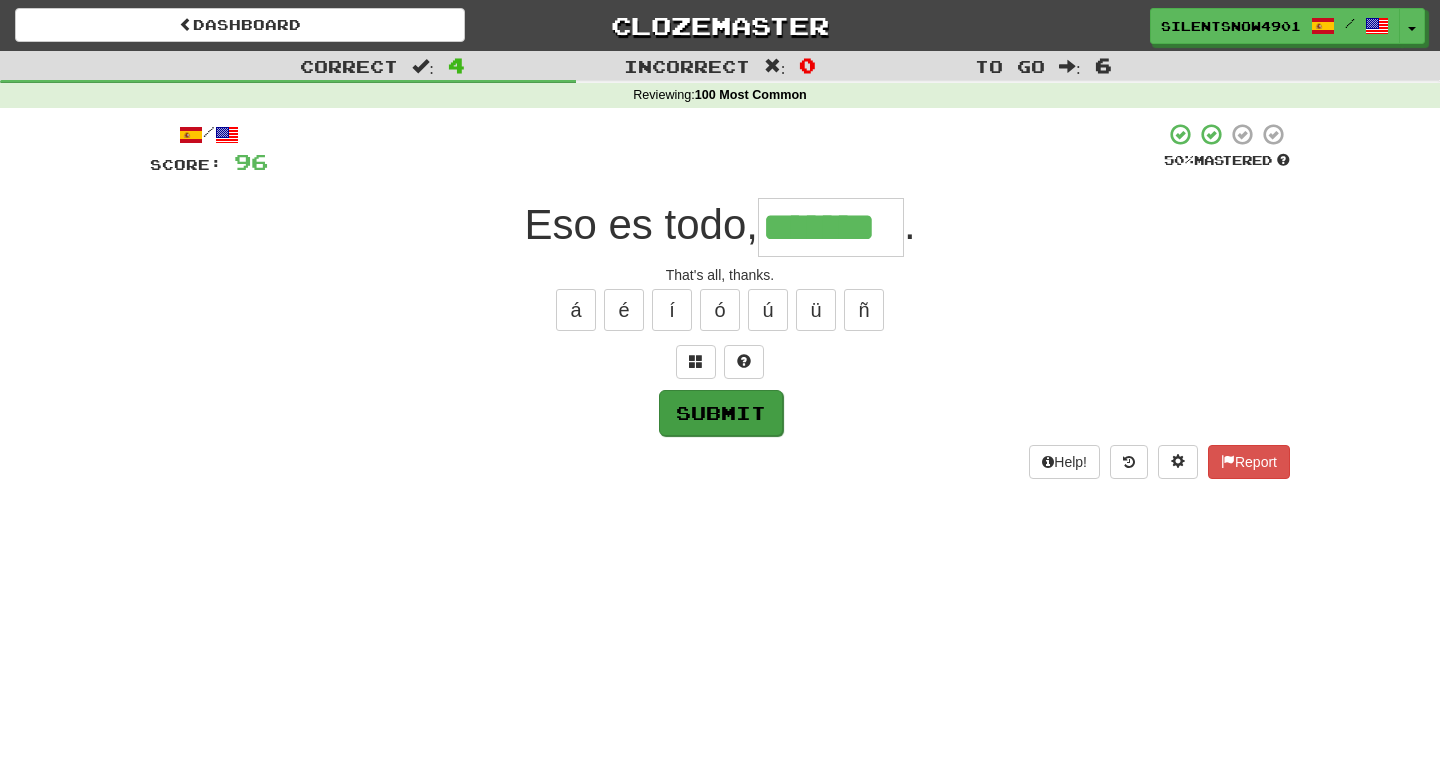 type on "*******" 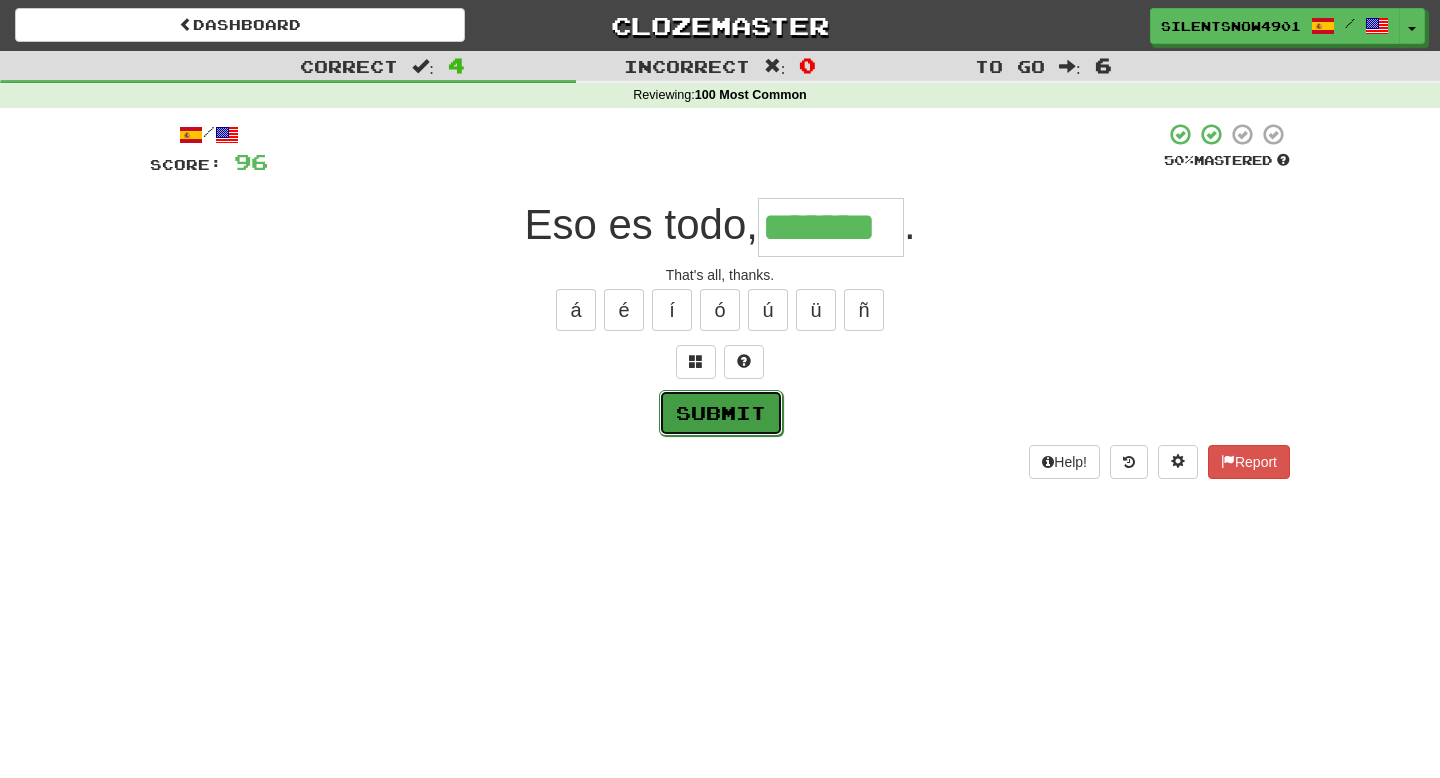 click on "Submit" at bounding box center [721, 413] 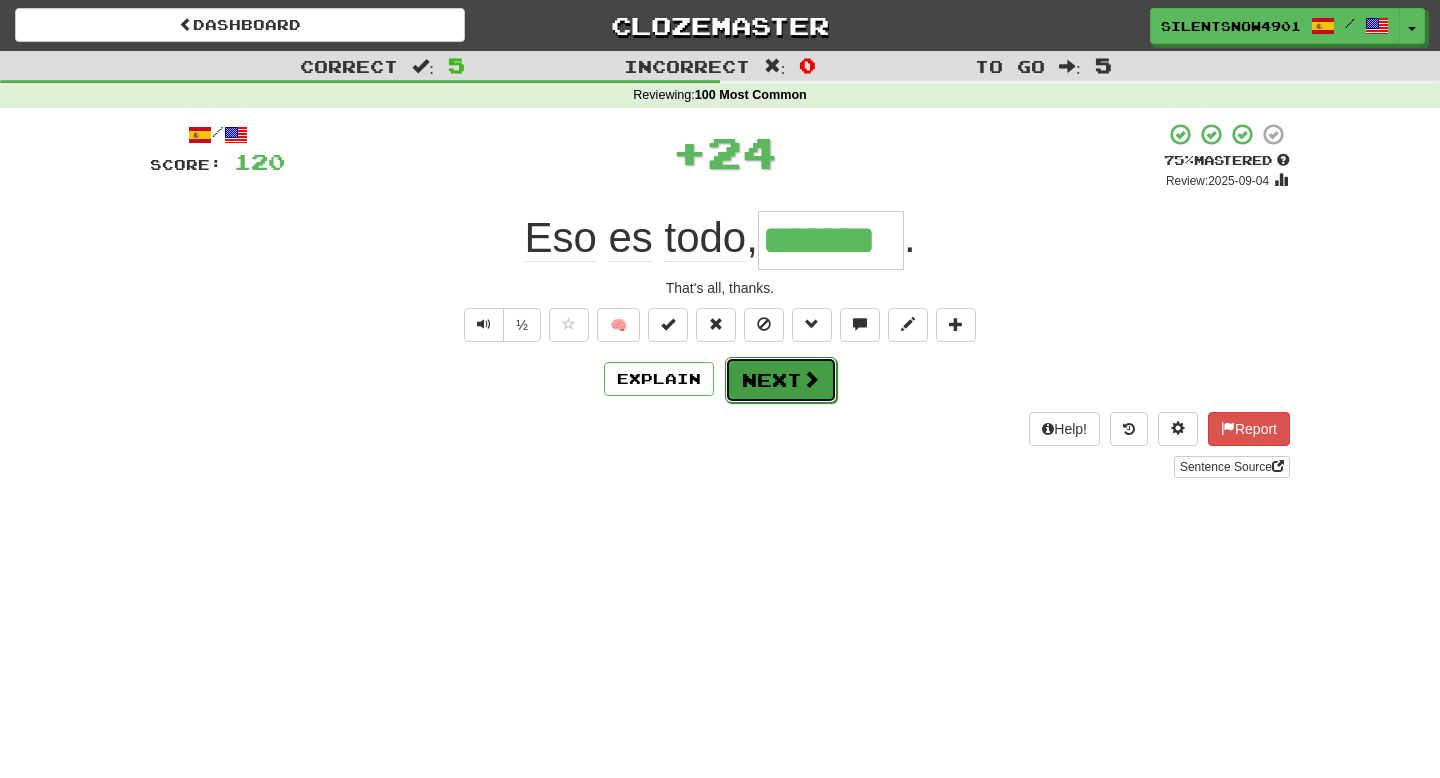 click on "Next" at bounding box center (781, 380) 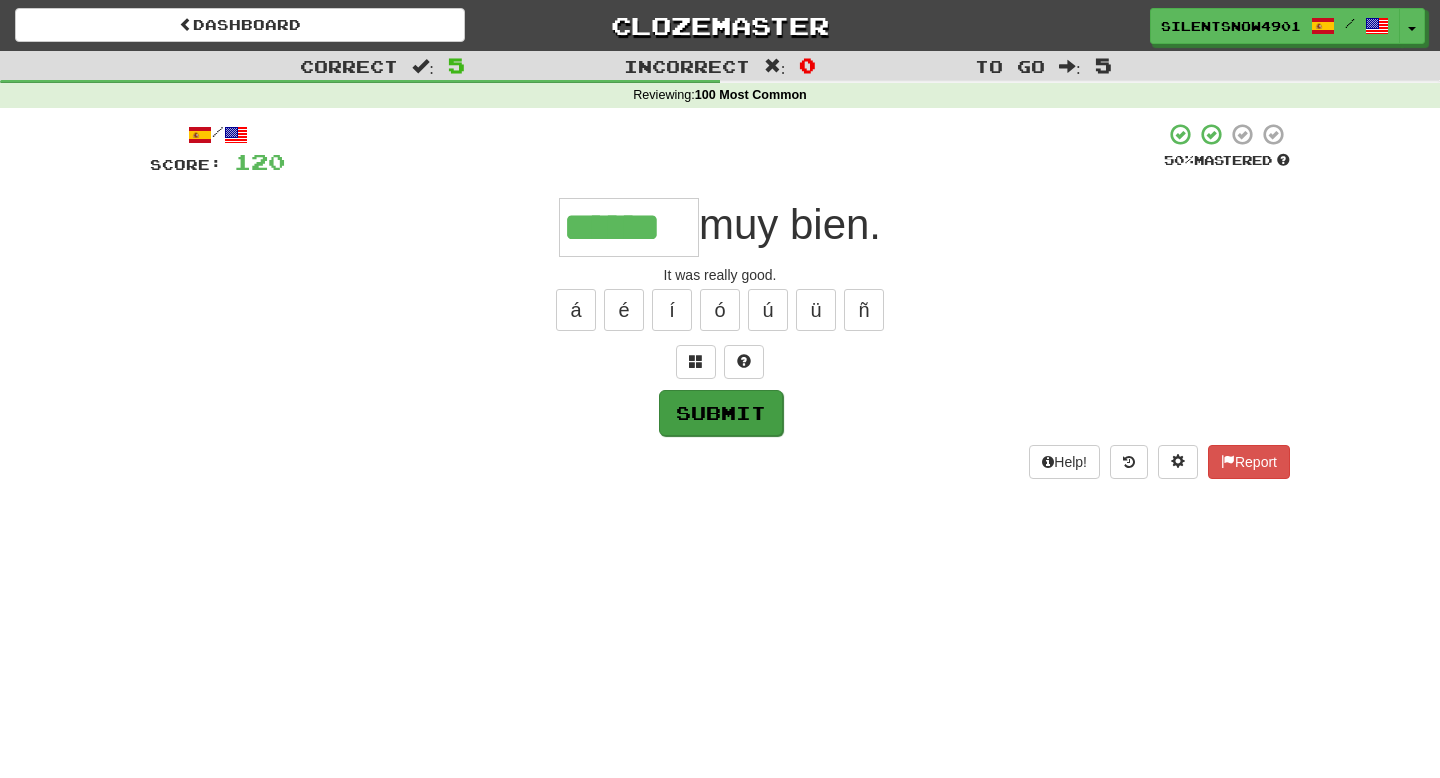 type on "******" 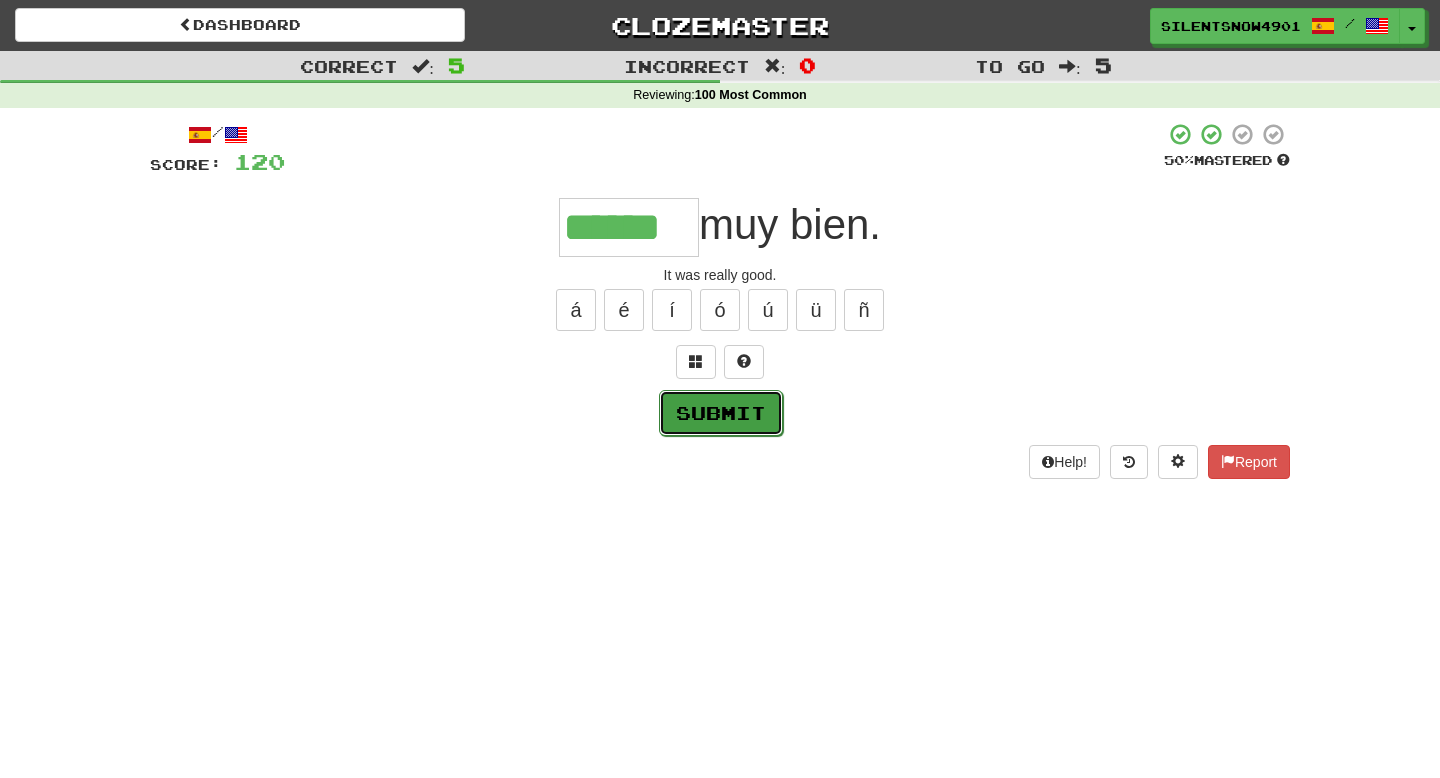 click on "Submit" at bounding box center [721, 413] 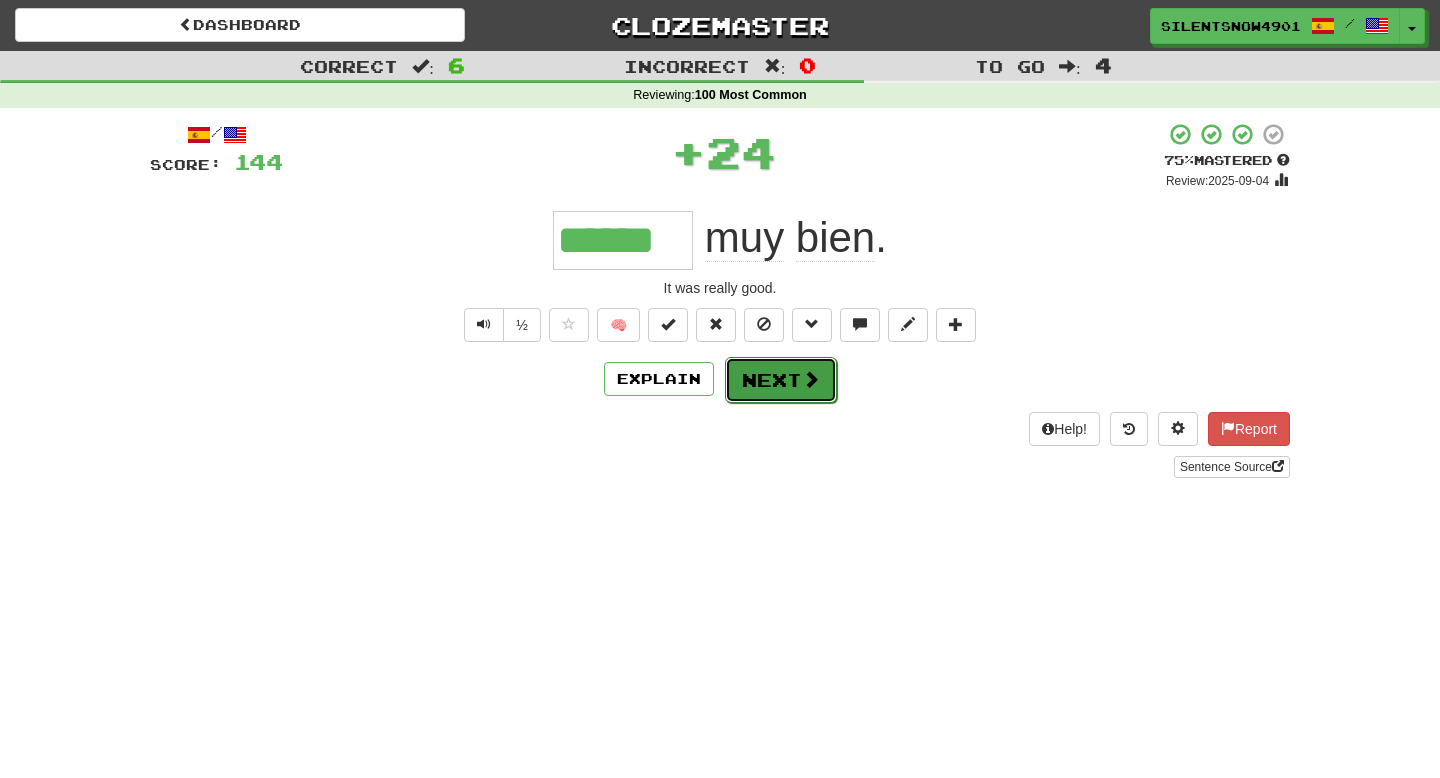 click on "Next" at bounding box center [781, 380] 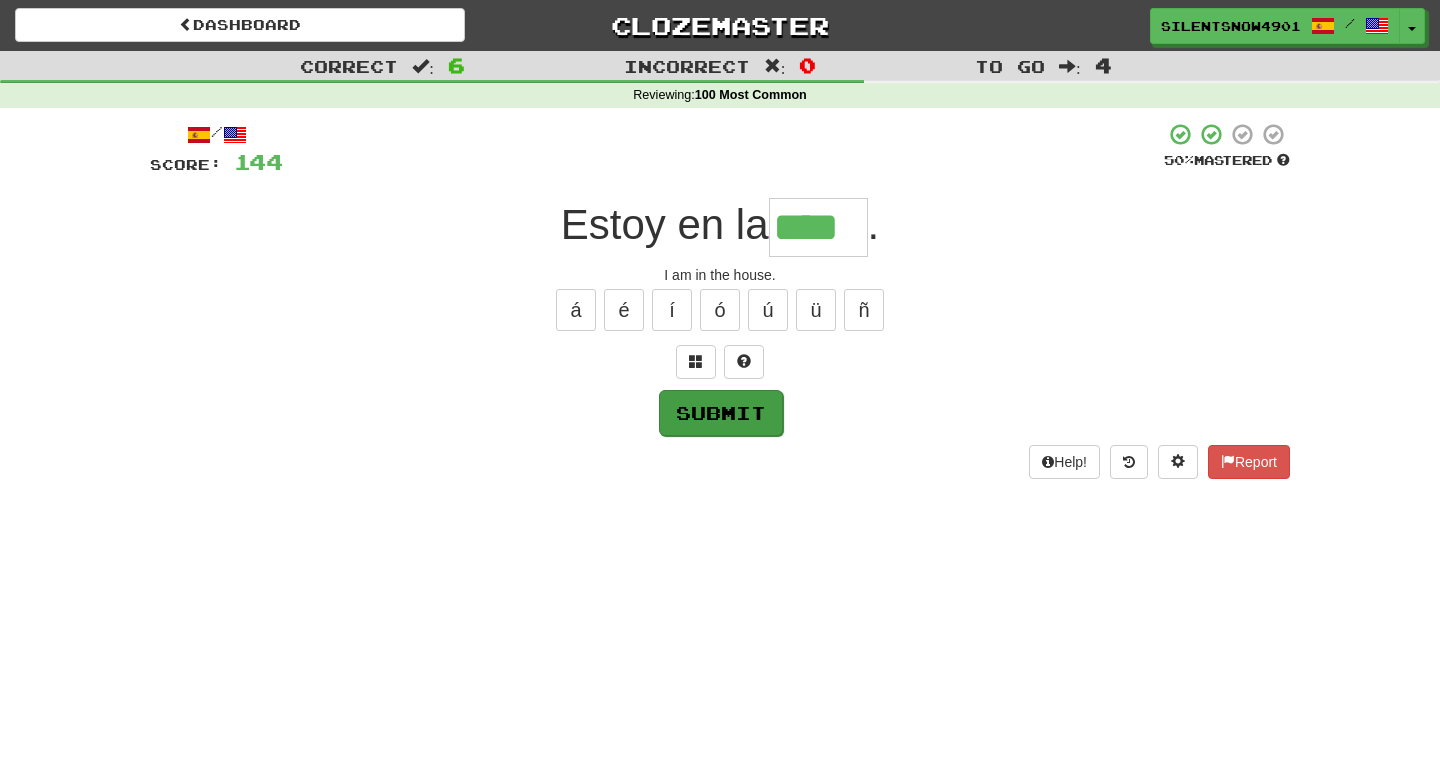 type on "****" 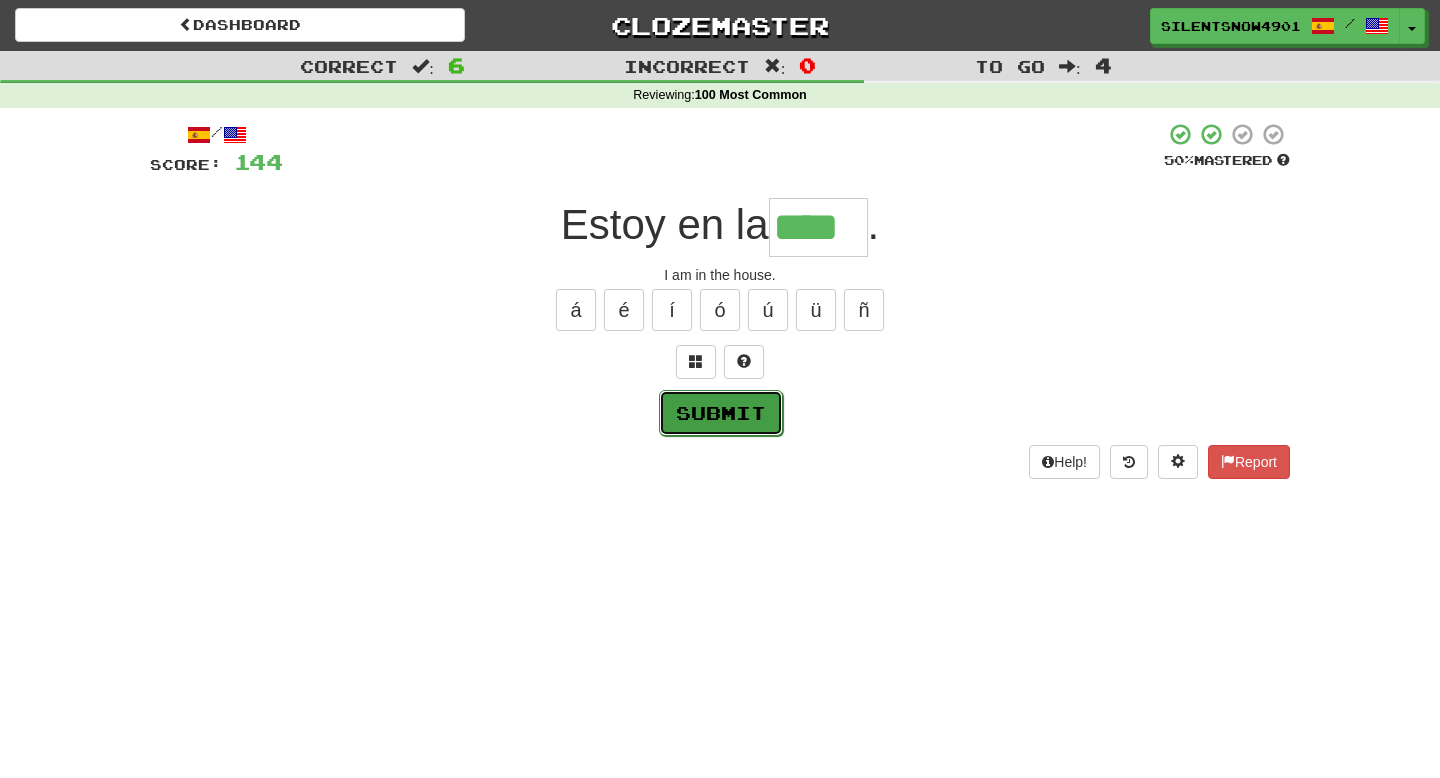 click on "Submit" at bounding box center (721, 413) 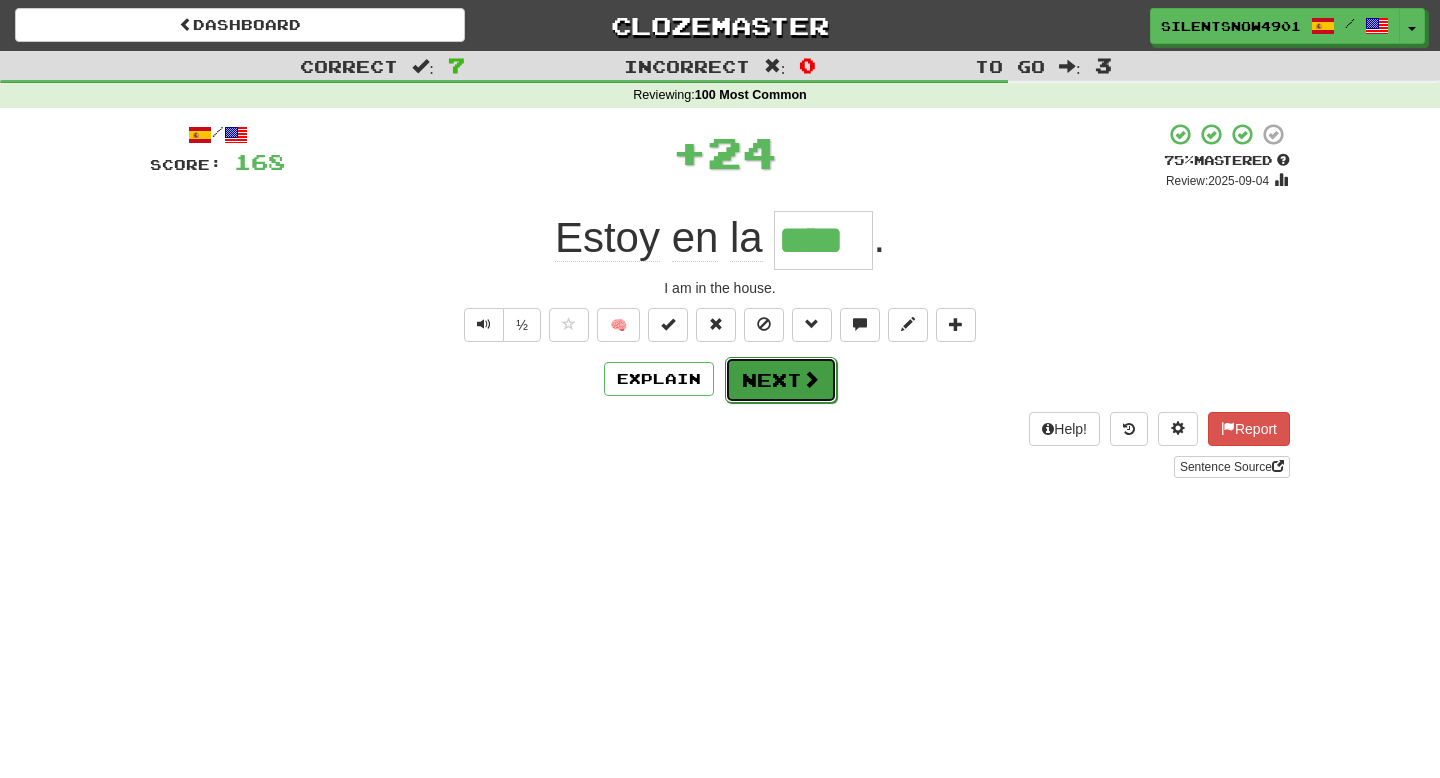 click on "Next" at bounding box center [781, 380] 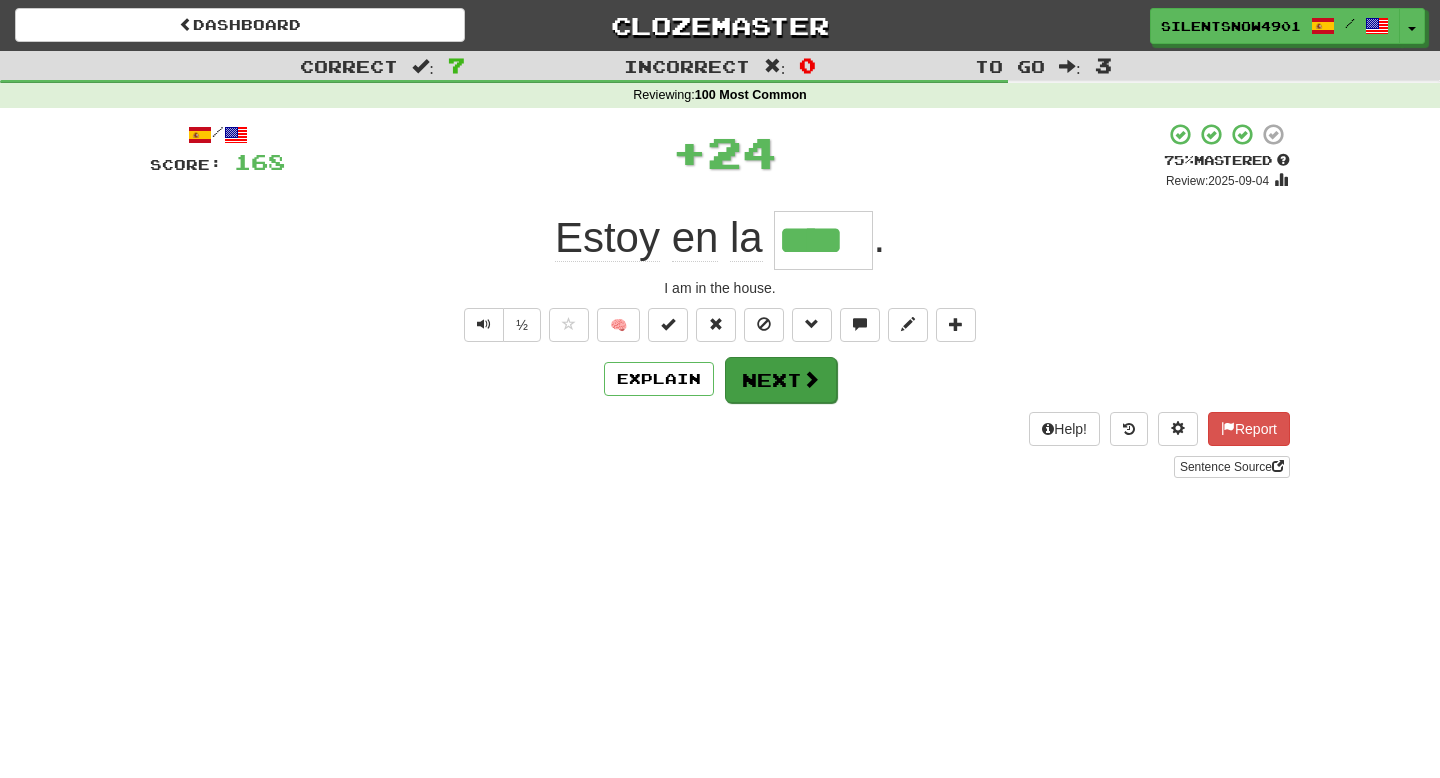 type 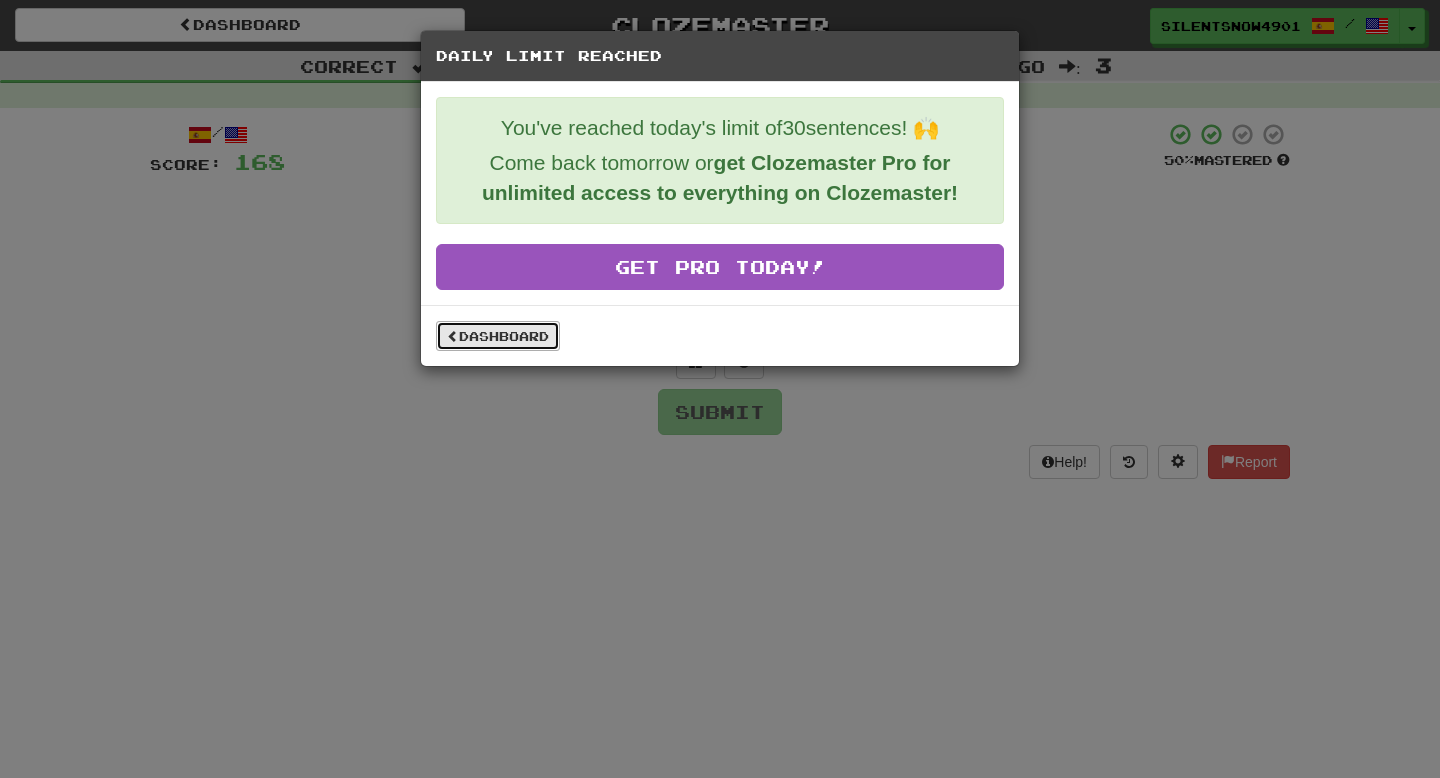 click at bounding box center (453, 336) 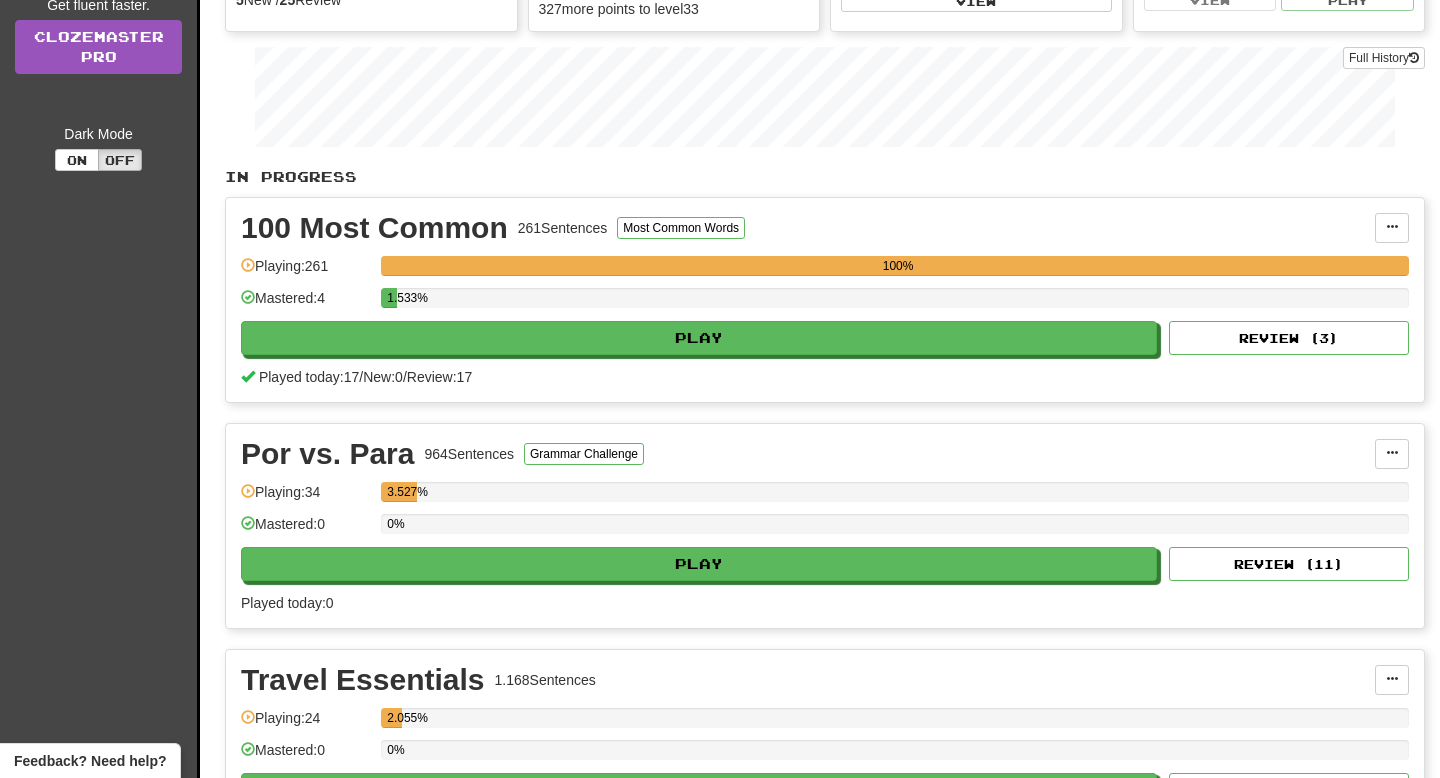 scroll, scrollTop: 0, scrollLeft: 0, axis: both 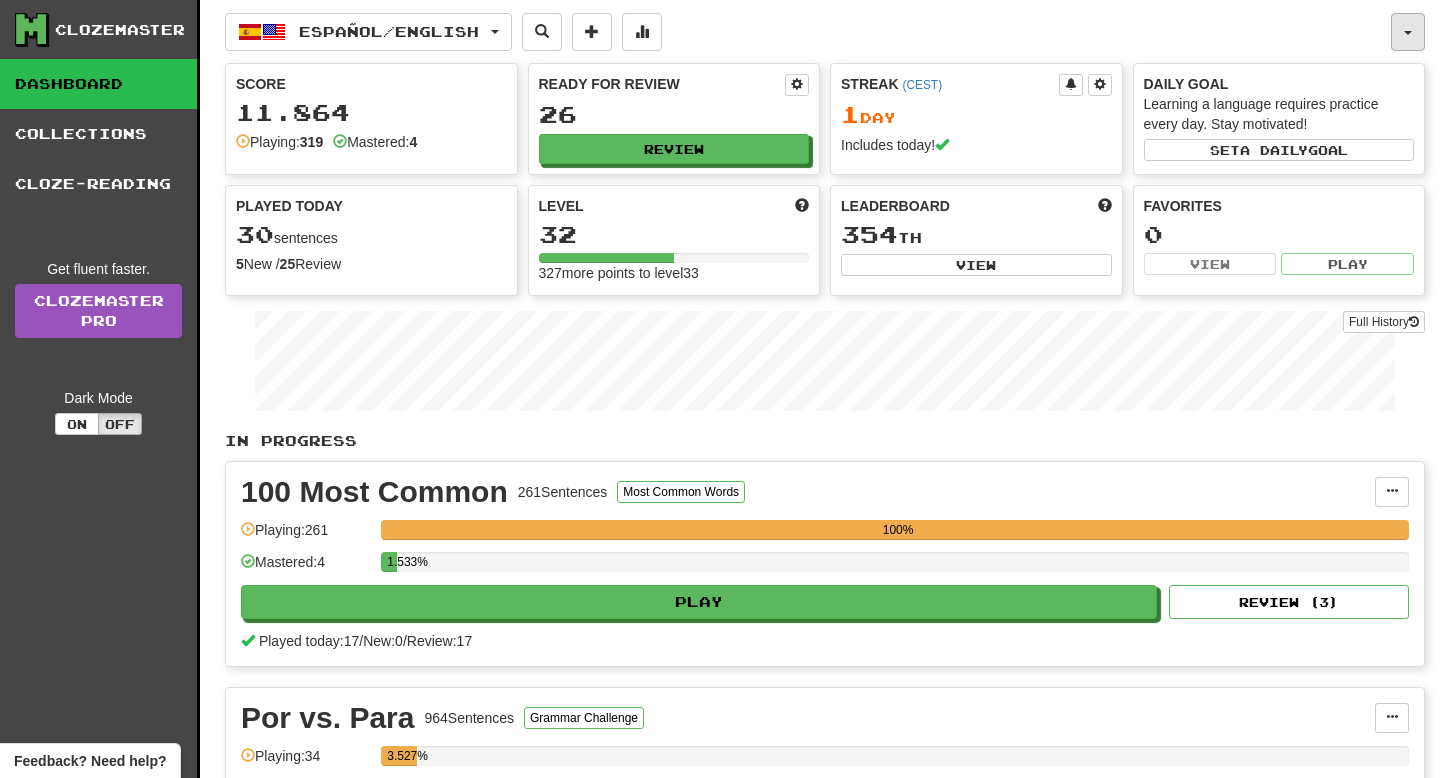 click at bounding box center (1408, 32) 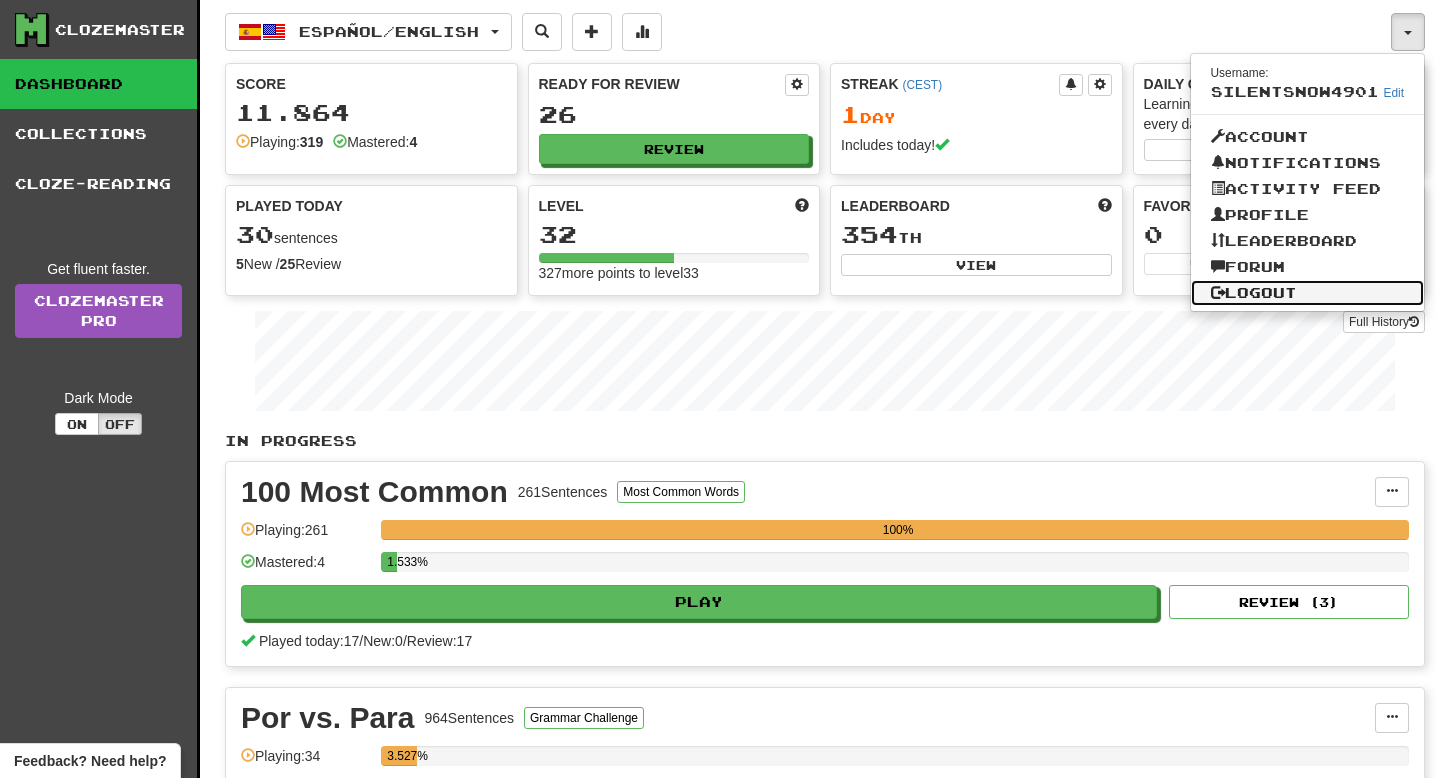 click on "Logout" at bounding box center (1308, 293) 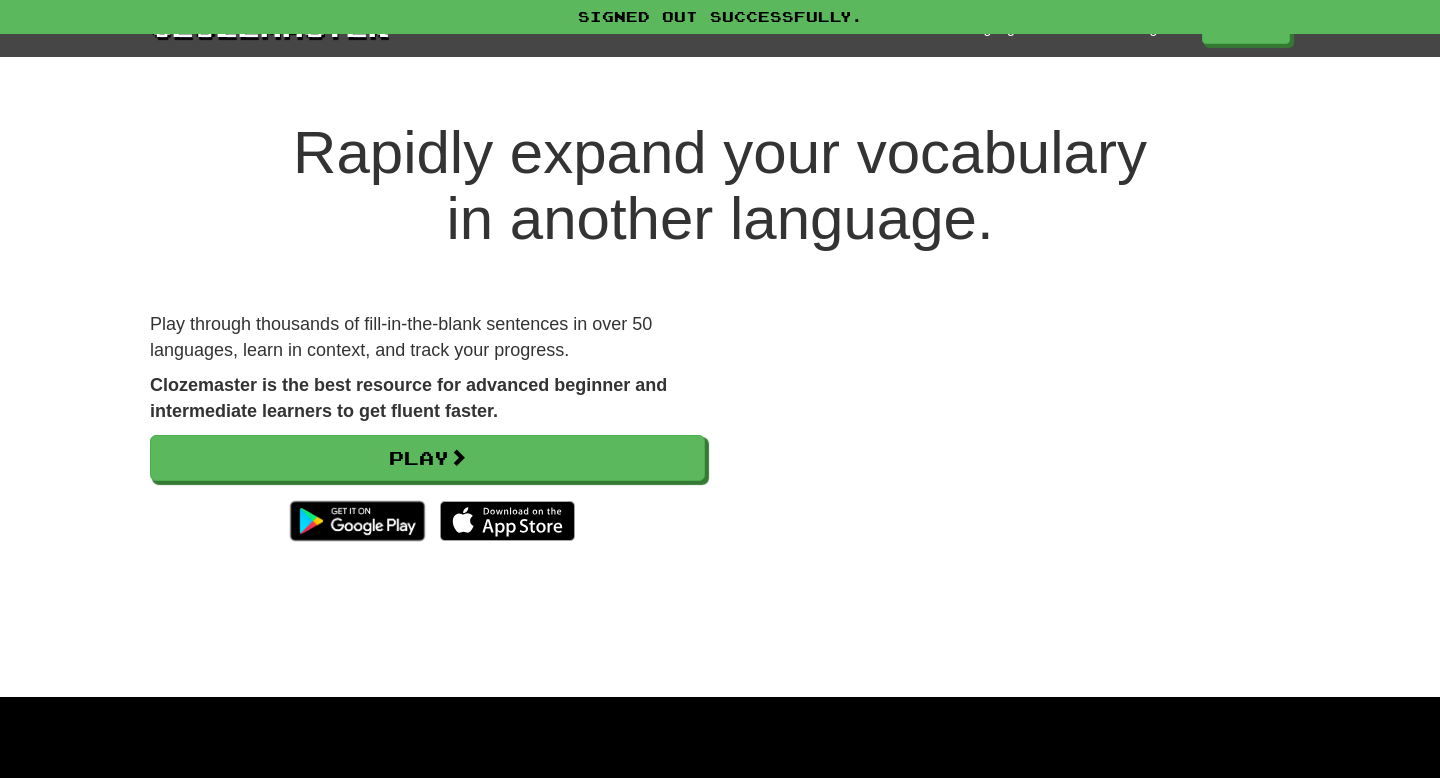 scroll, scrollTop: 0, scrollLeft: 0, axis: both 